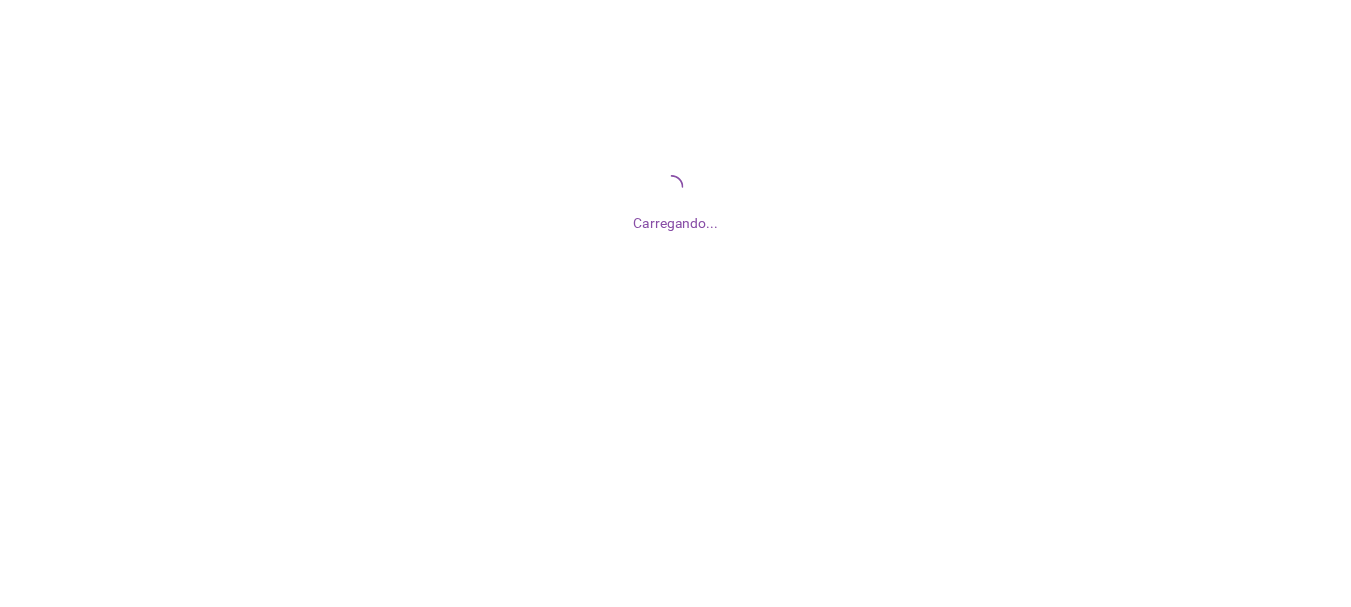 scroll, scrollTop: 0, scrollLeft: 0, axis: both 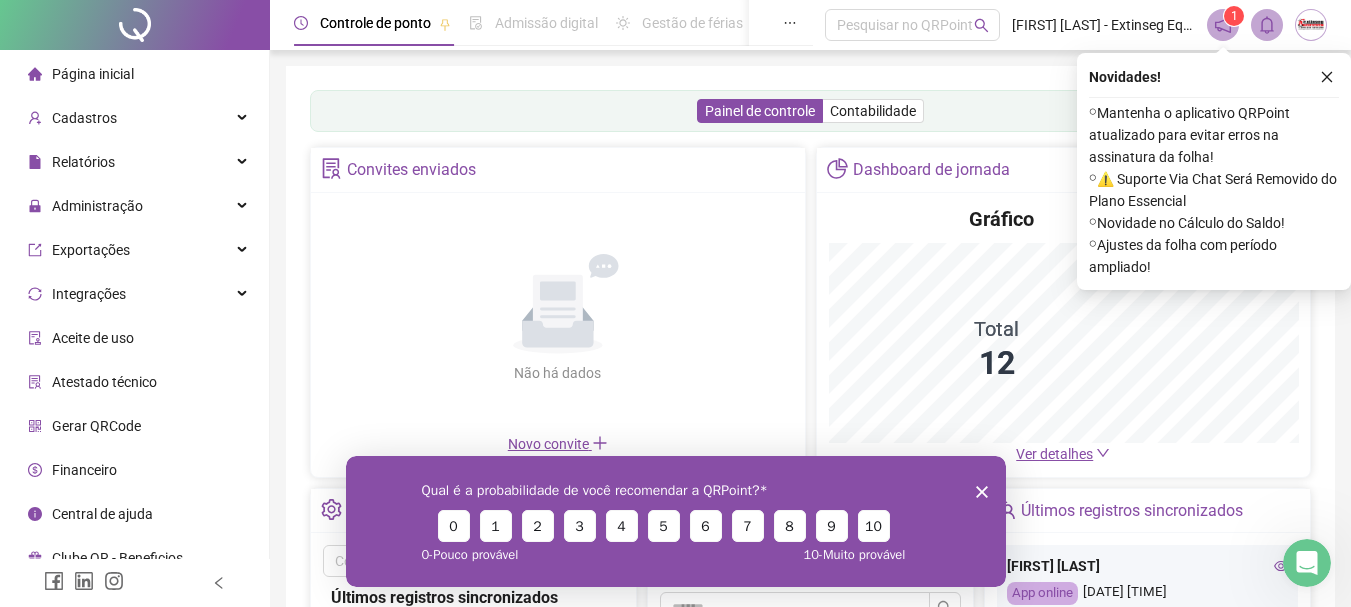 click 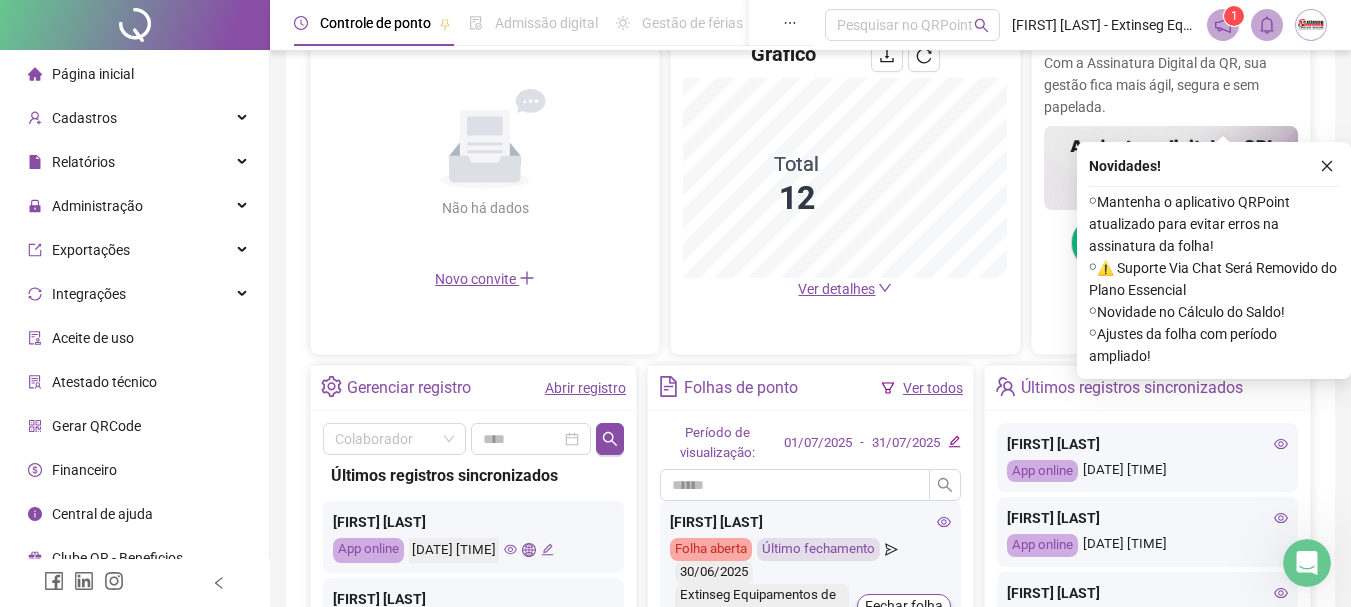 scroll, scrollTop: 415, scrollLeft: 0, axis: vertical 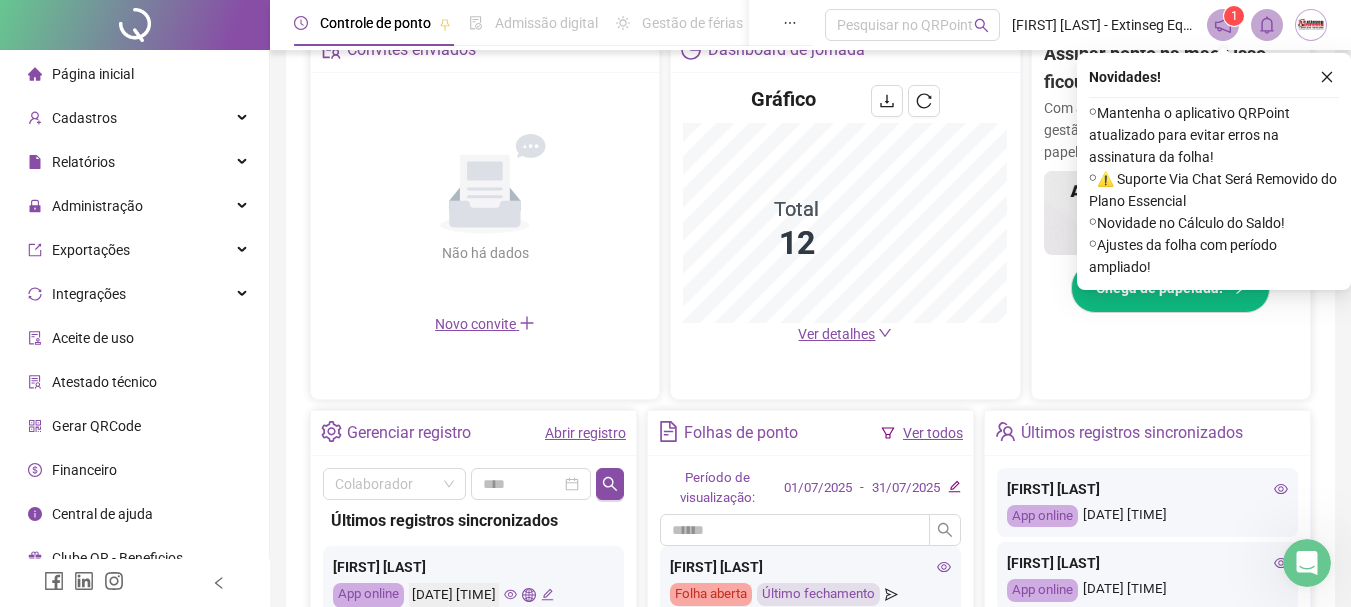 click on "Ver detalhes" at bounding box center (836, 334) 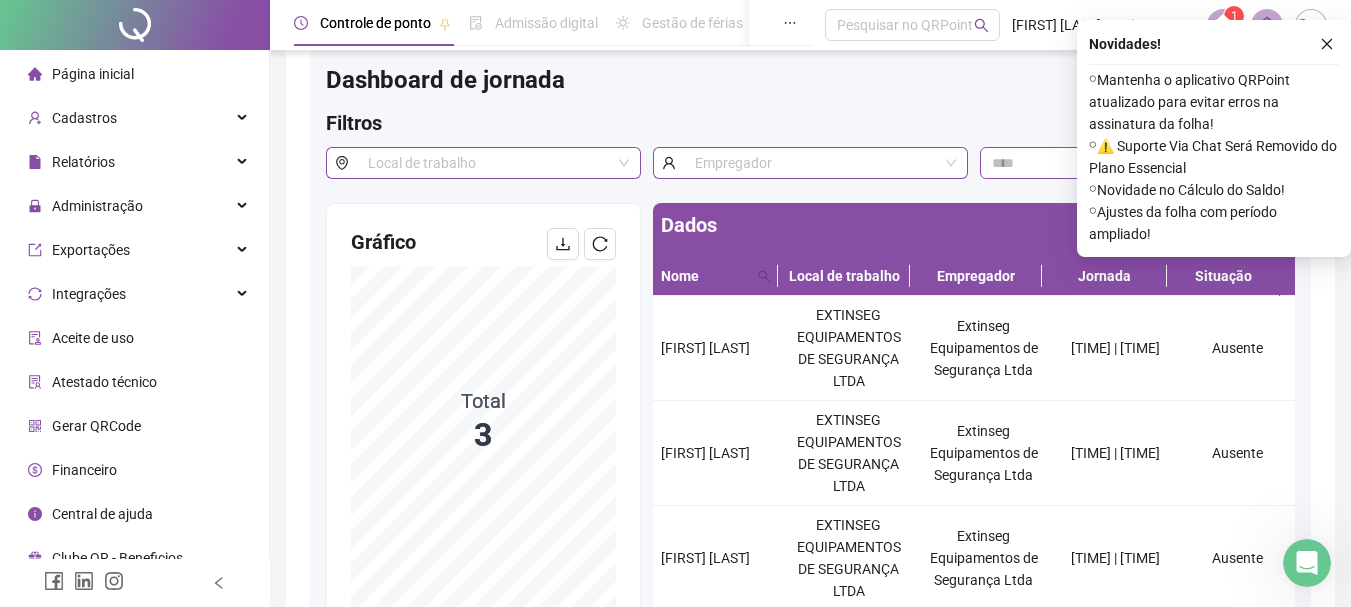 scroll, scrollTop: 0, scrollLeft: 0, axis: both 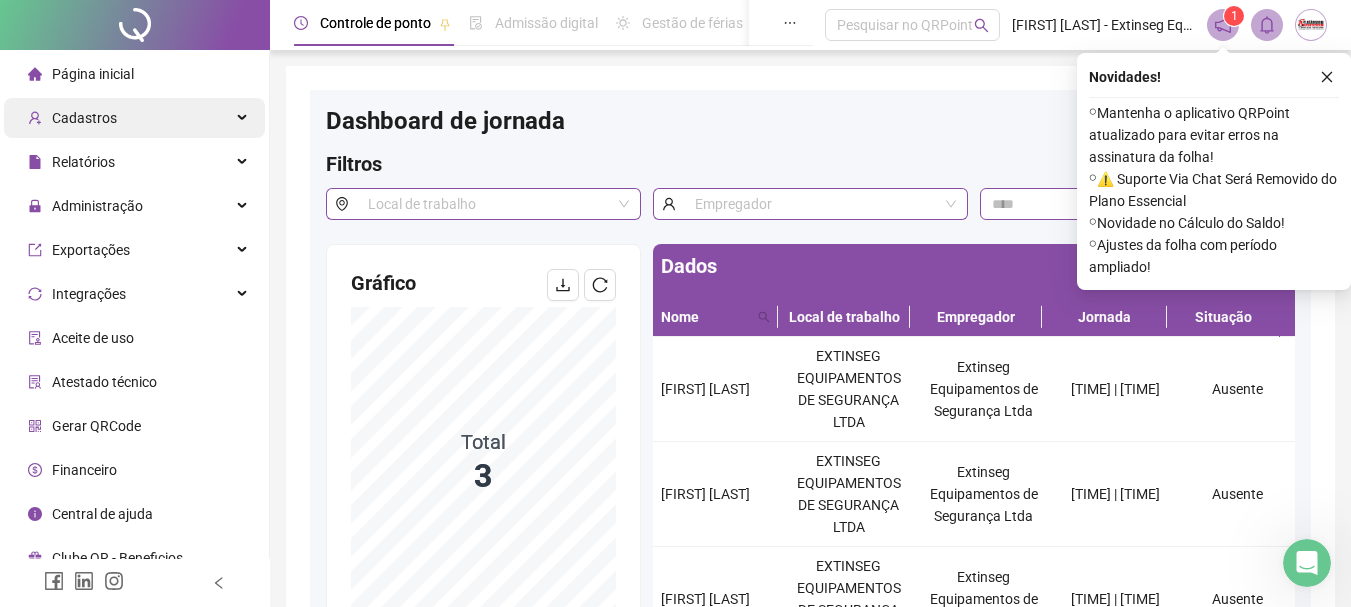 click on "Cadastros" at bounding box center [134, 118] 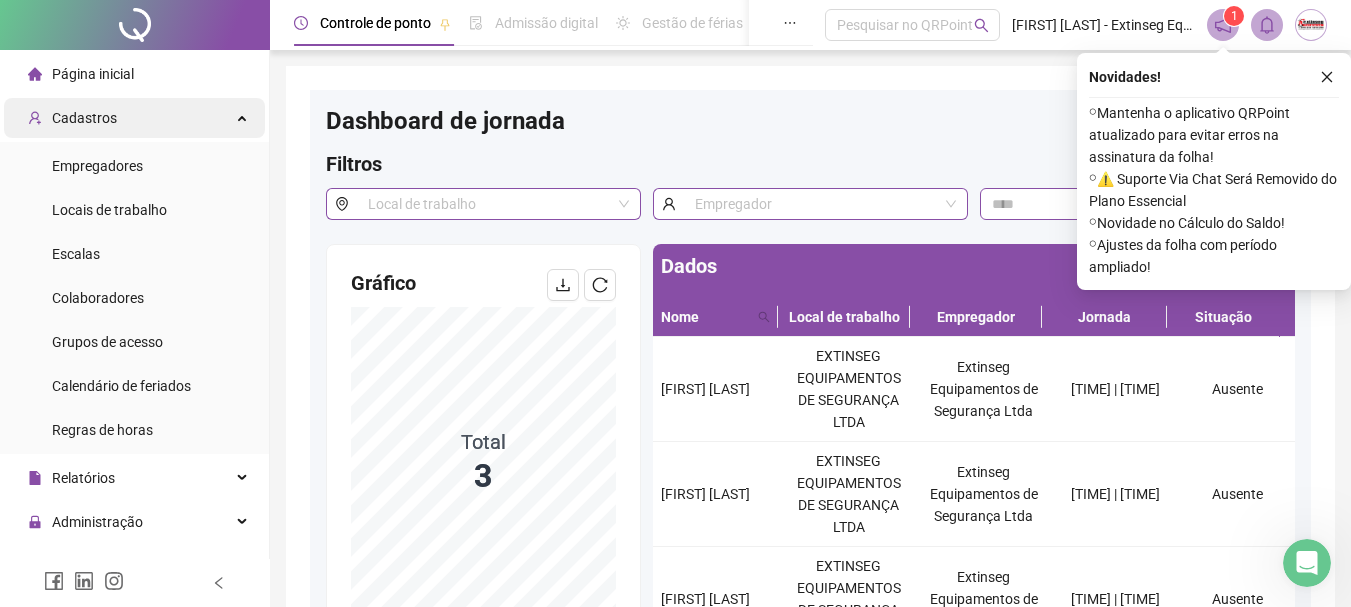 click on "Cadastros" at bounding box center (134, 118) 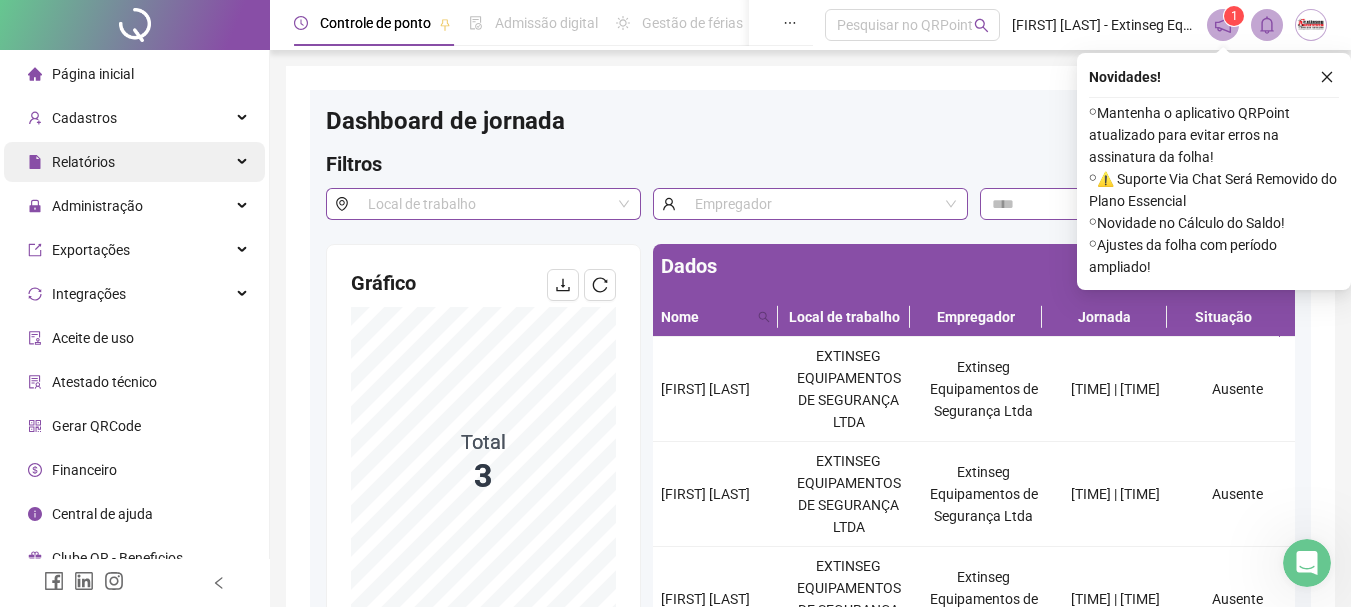 click on "Relatórios" at bounding box center [134, 162] 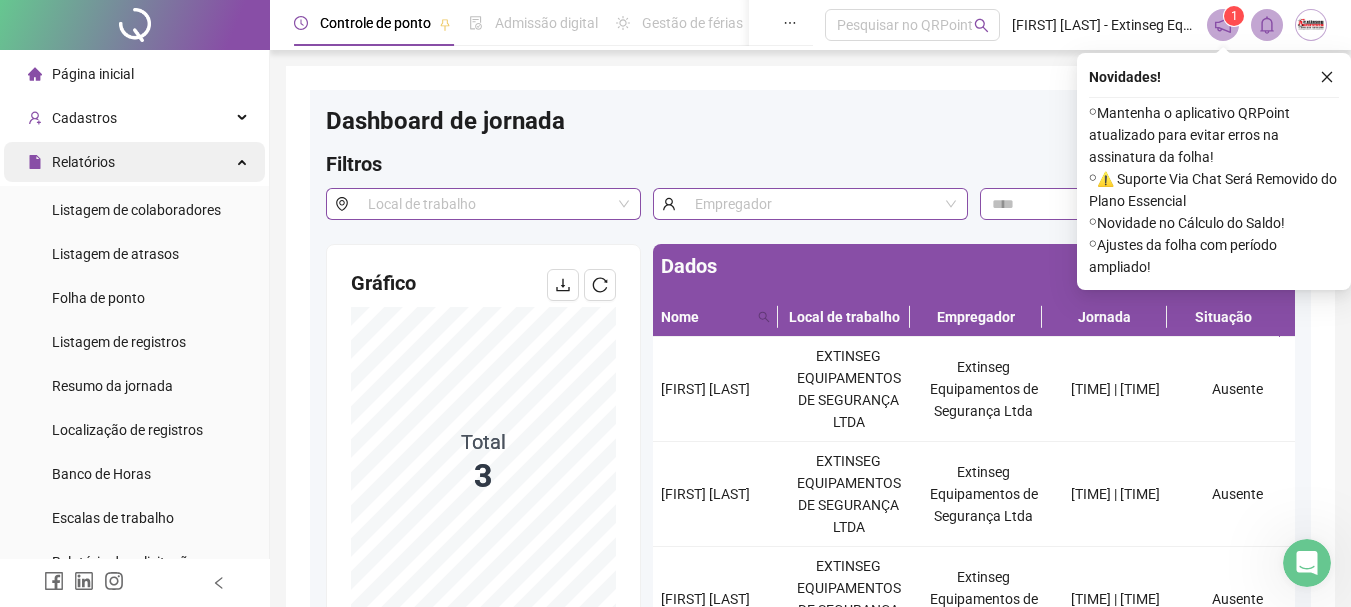 click on "Relatórios" at bounding box center [134, 162] 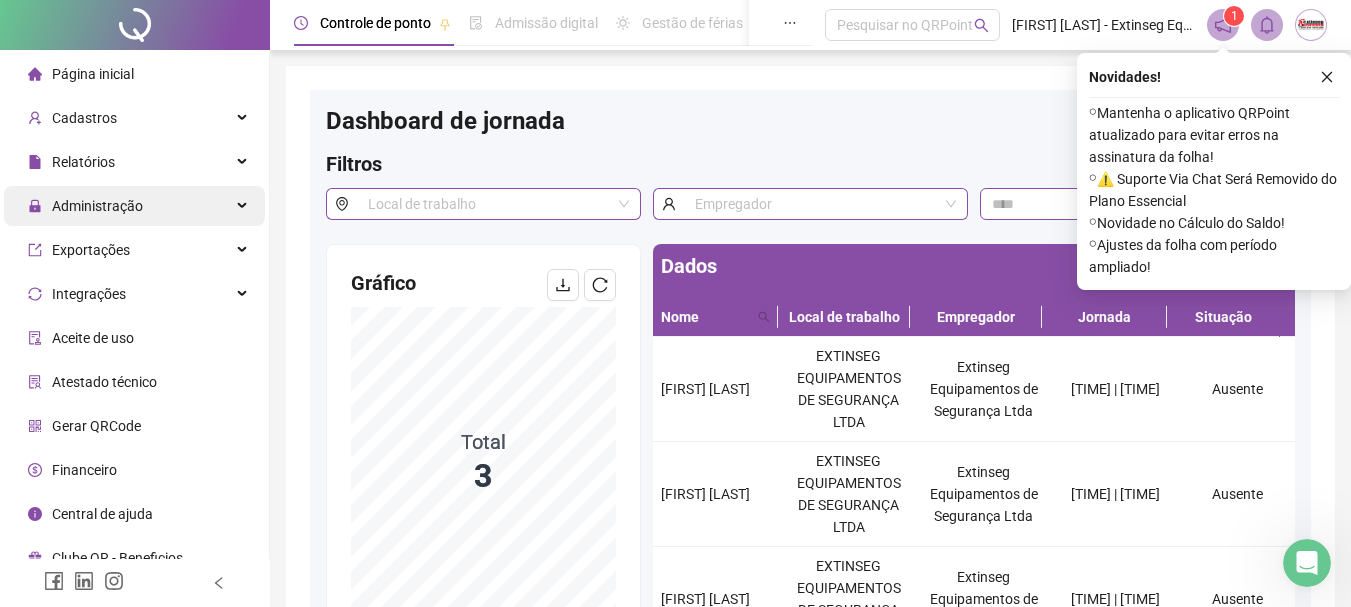 click on "Administração" at bounding box center [134, 206] 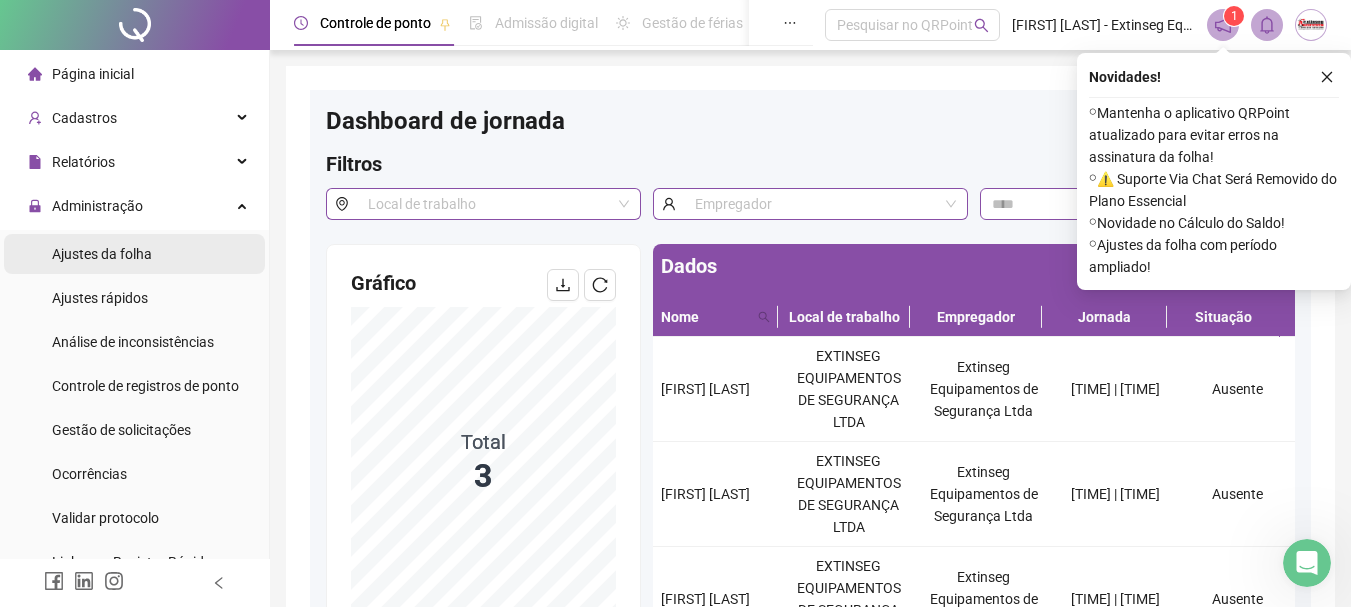 click on "Ajustes da folha" at bounding box center (102, 254) 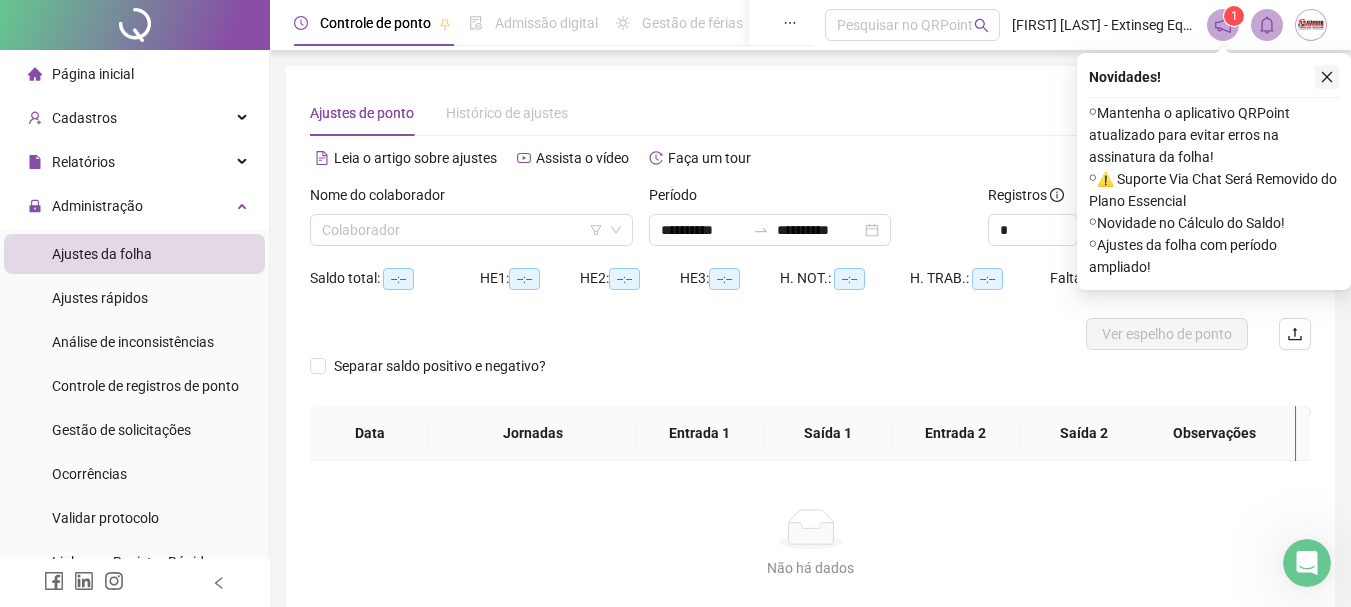 click 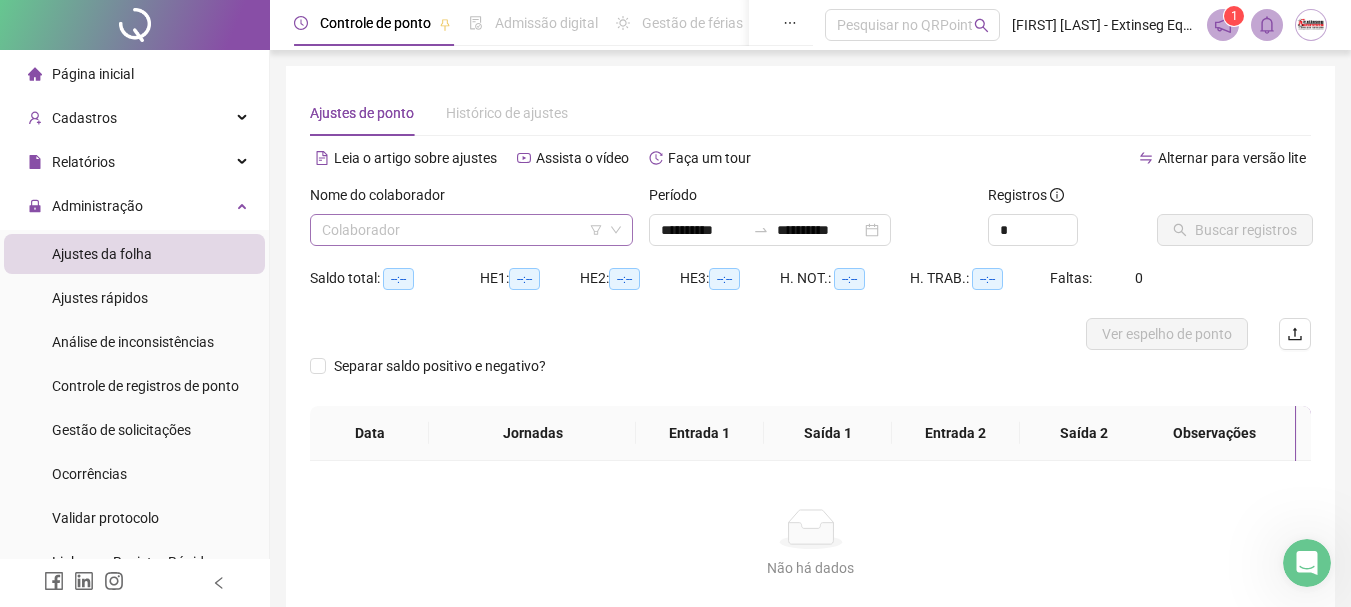 click at bounding box center [462, 230] 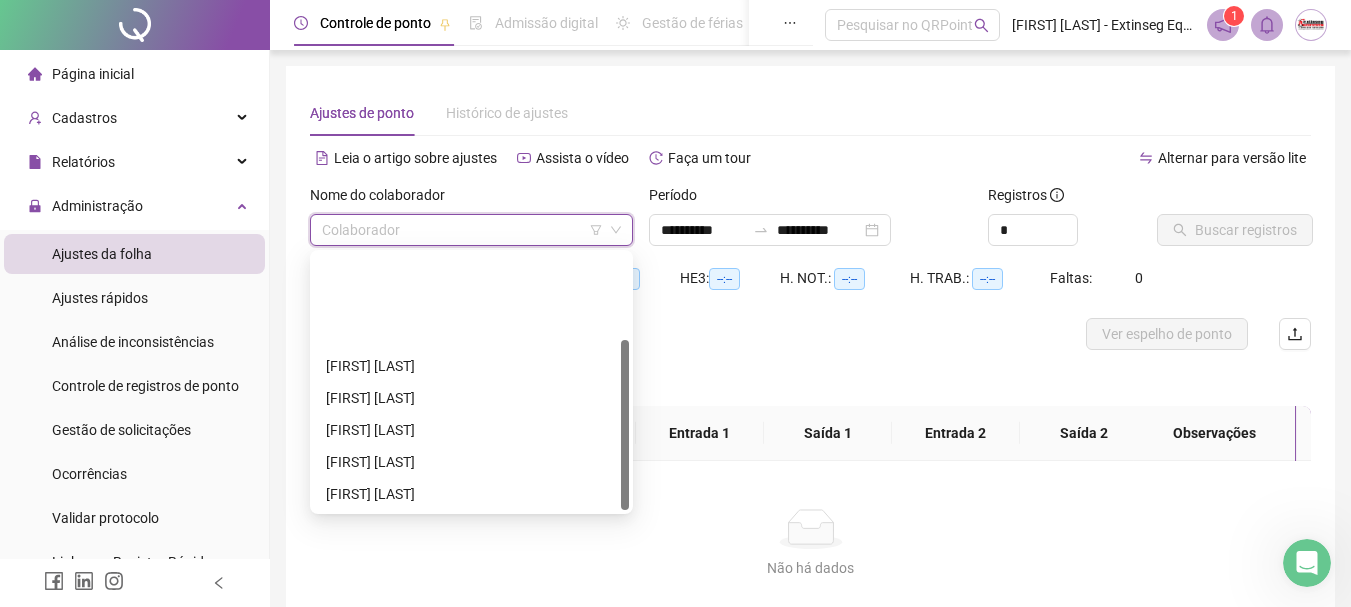 scroll, scrollTop: 128, scrollLeft: 0, axis: vertical 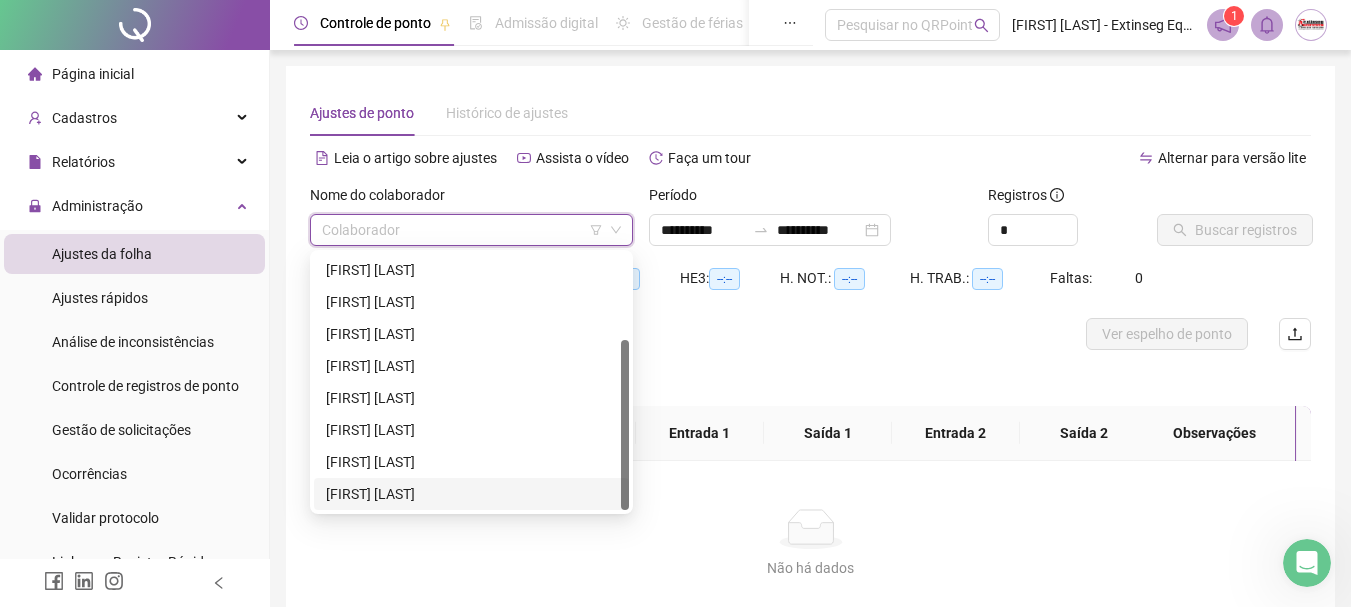 click on "[FIRST] [LAST]" at bounding box center [471, 494] 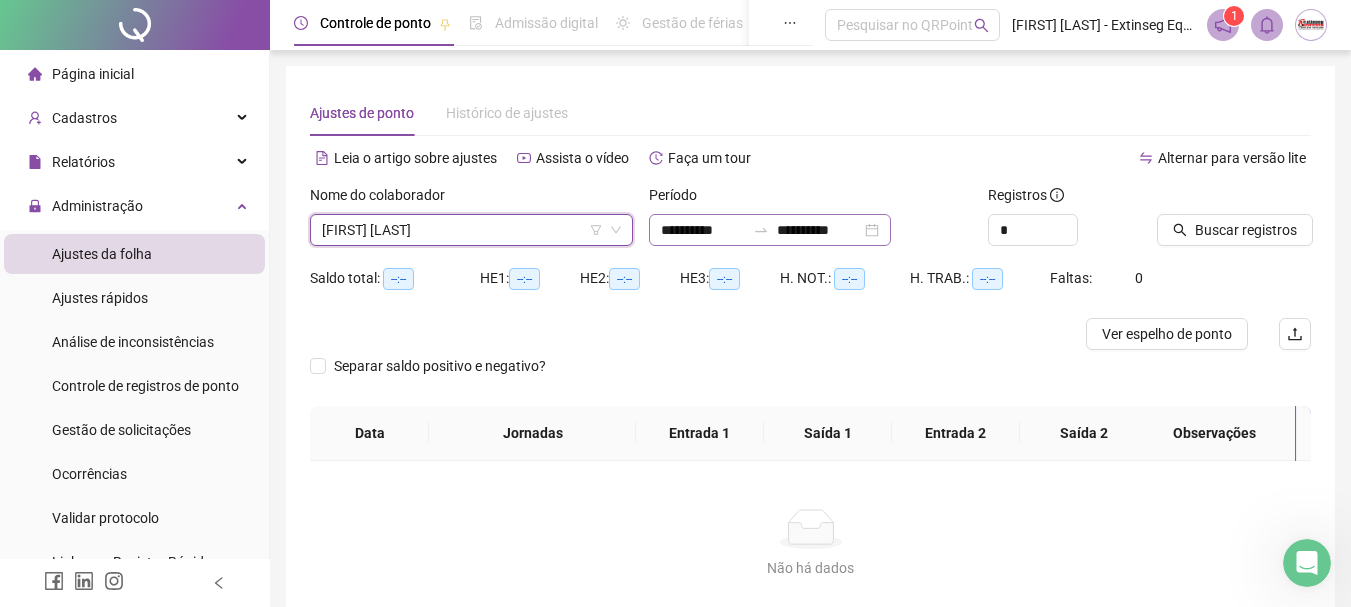 click on "**********" at bounding box center (770, 230) 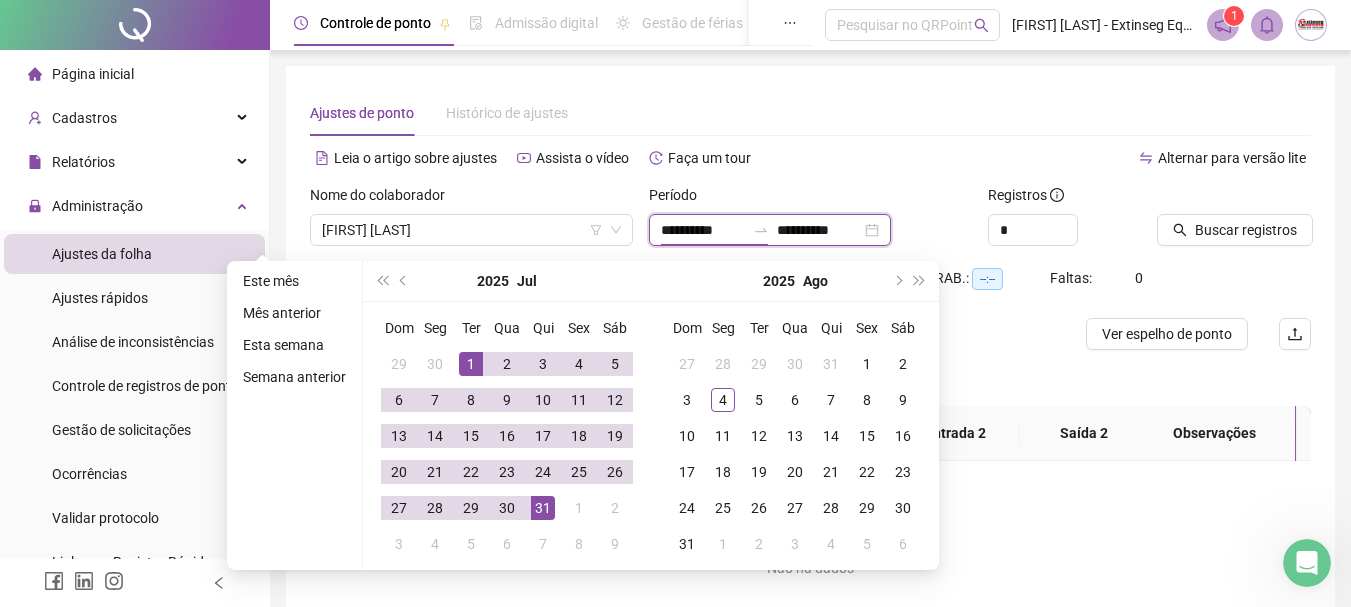 click on "**********" at bounding box center [770, 230] 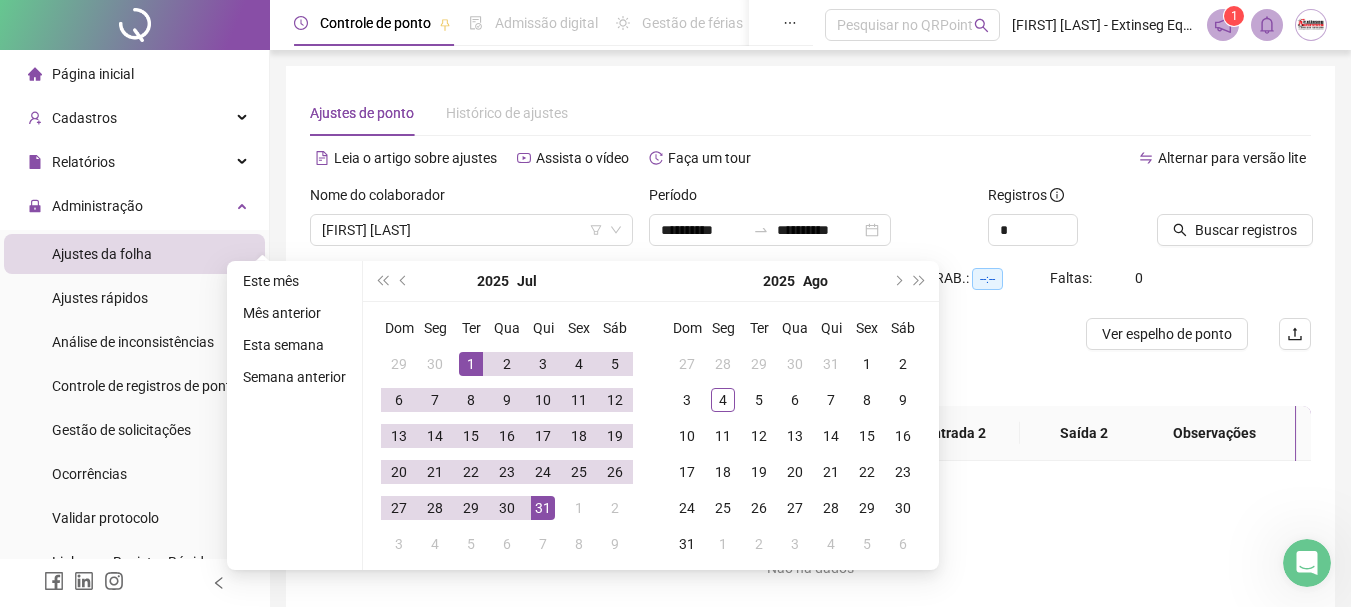 click on "Alternar para versão lite" at bounding box center [1061, 158] 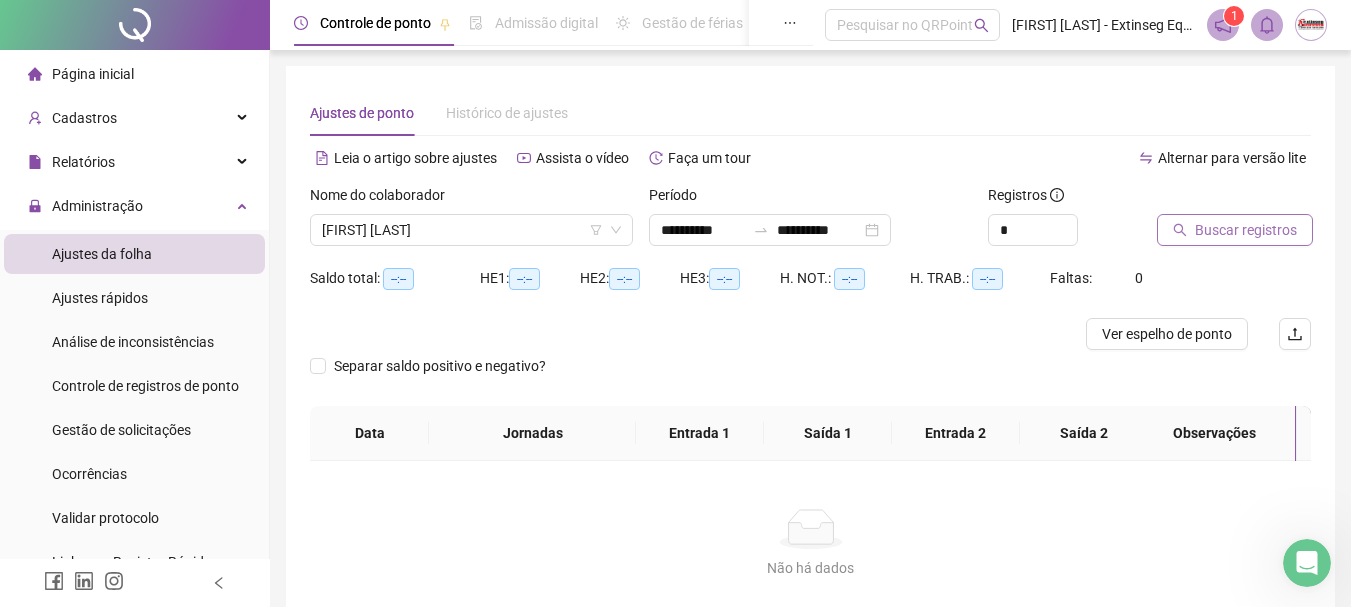 click on "Buscar registros" at bounding box center (1246, 230) 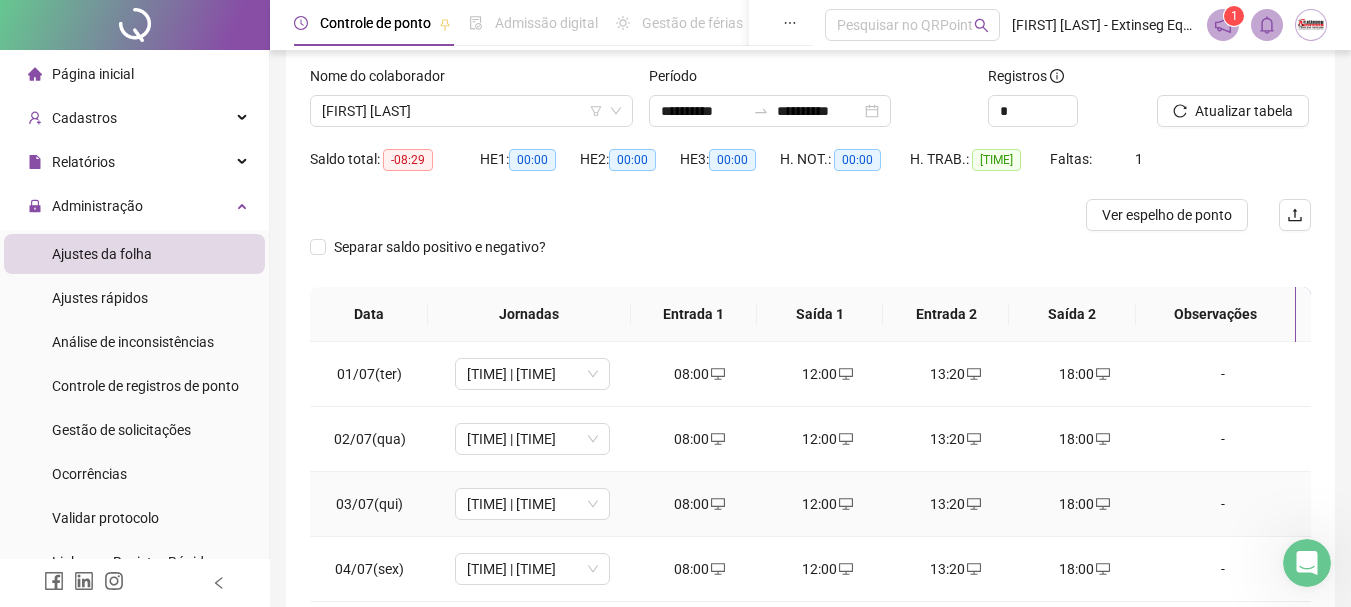 scroll, scrollTop: 391, scrollLeft: 0, axis: vertical 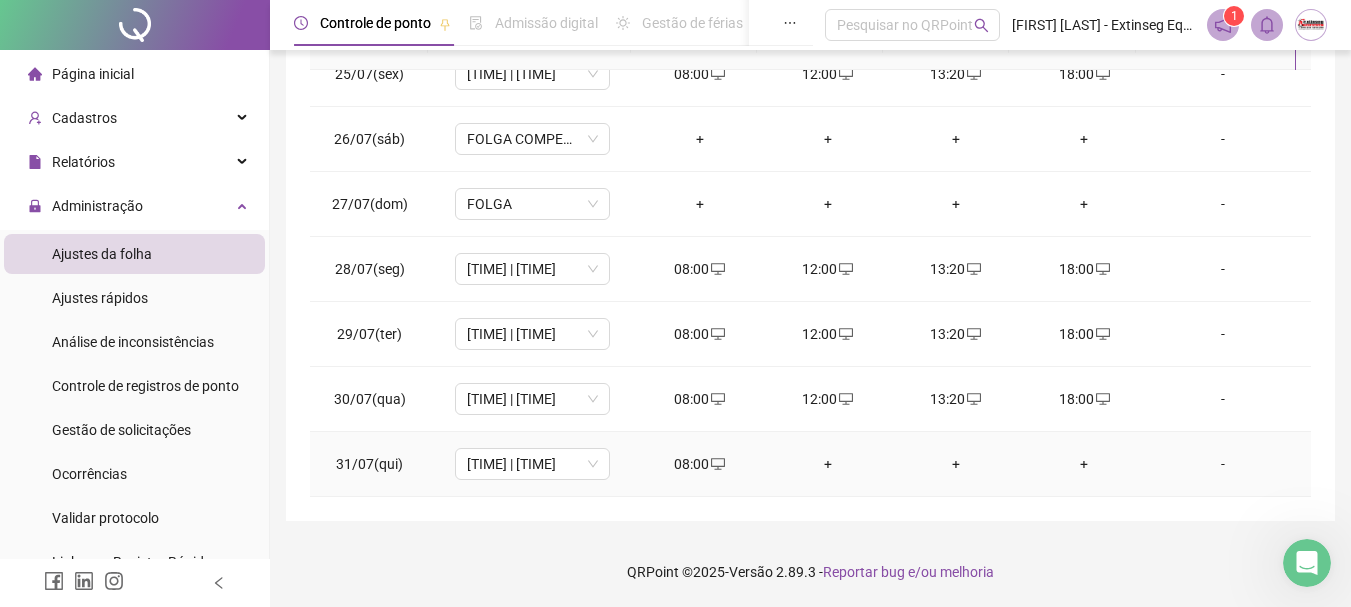 click on "+" at bounding box center [828, 464] 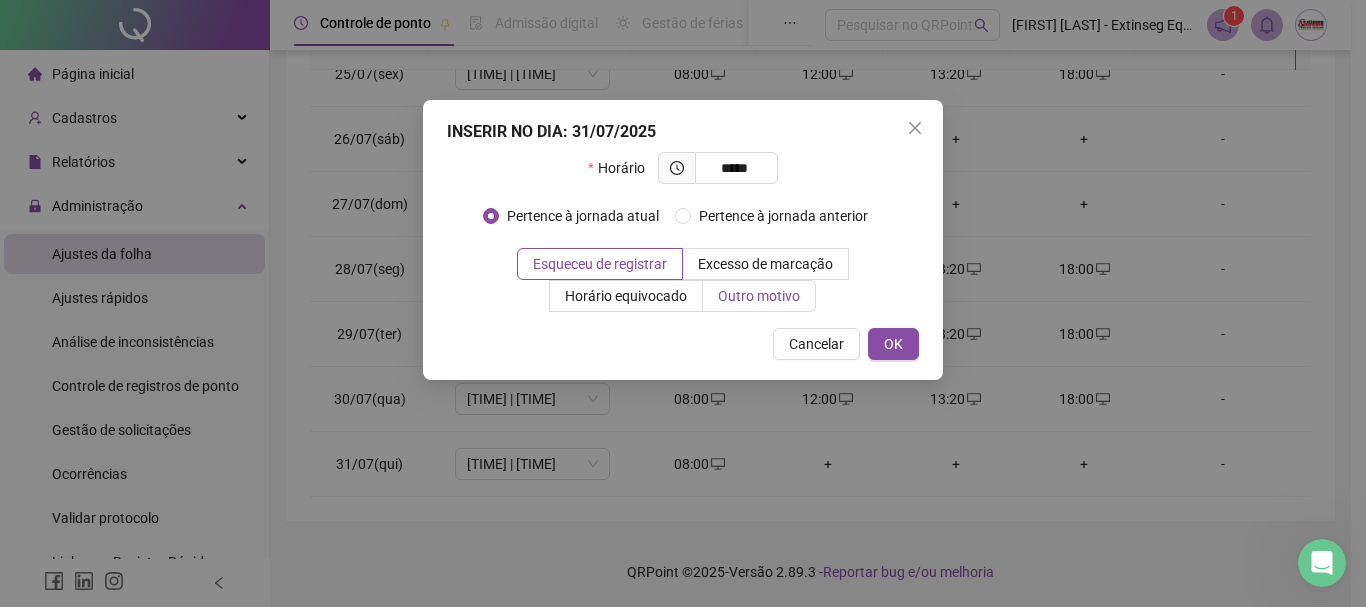 type on "*****" 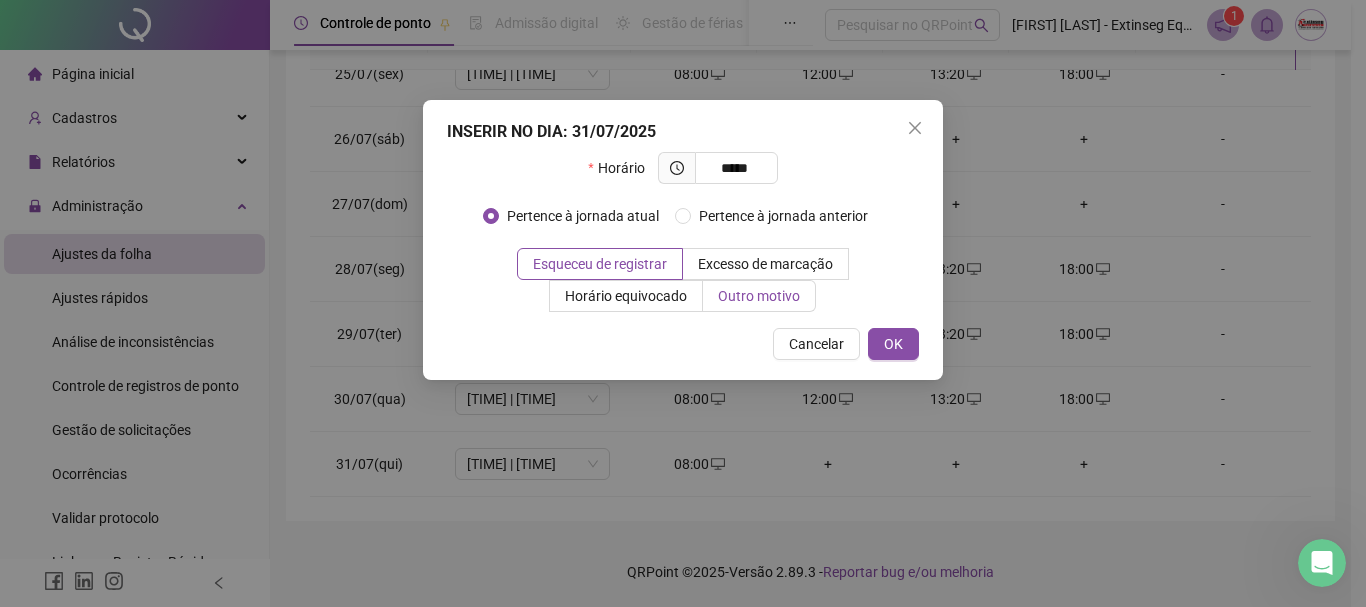 click on "Outro motivo" at bounding box center (759, 296) 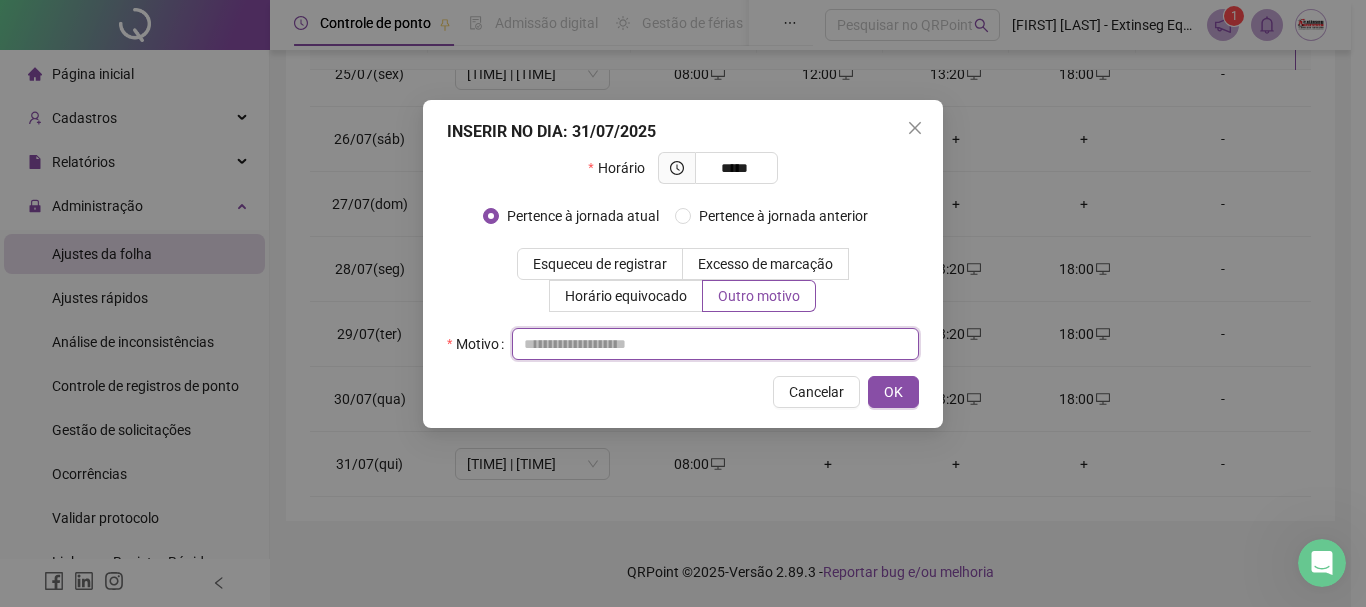 click at bounding box center (715, 344) 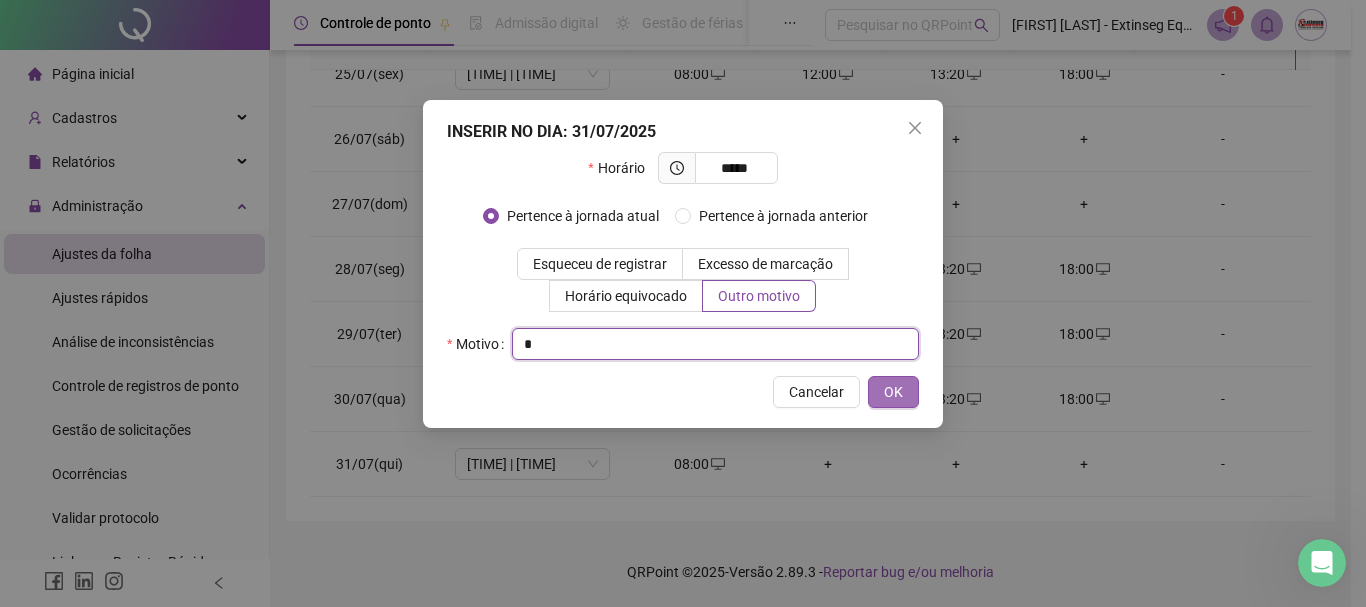 type on "*" 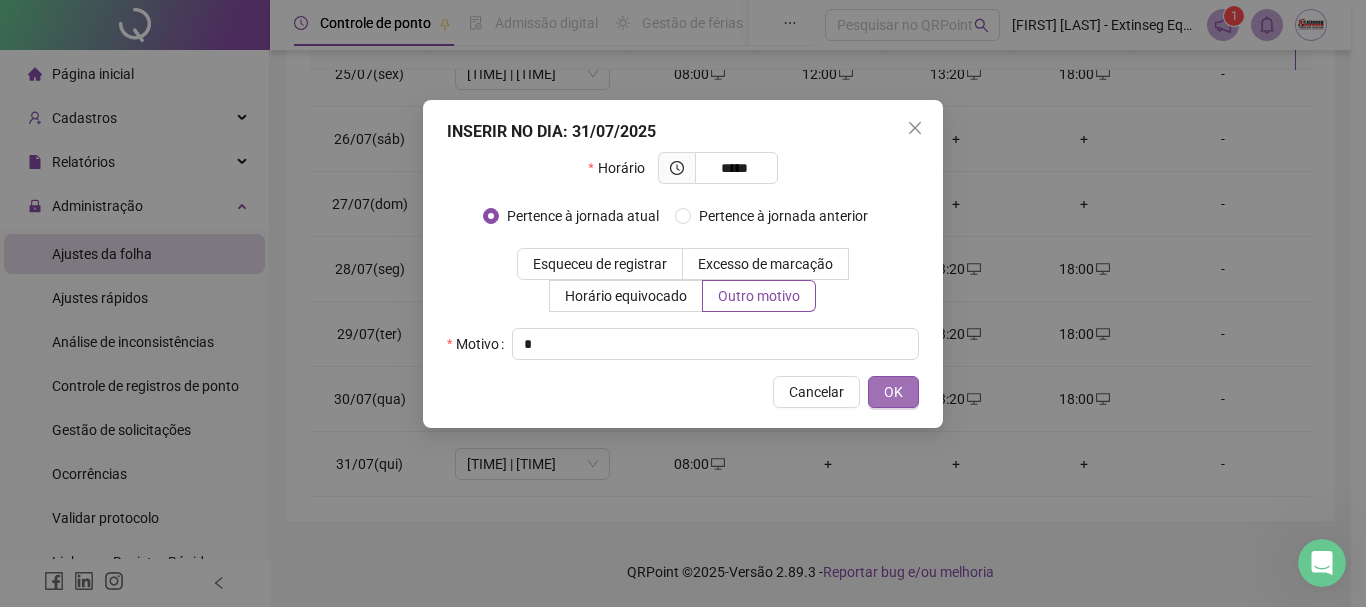 click on "OK" at bounding box center [893, 392] 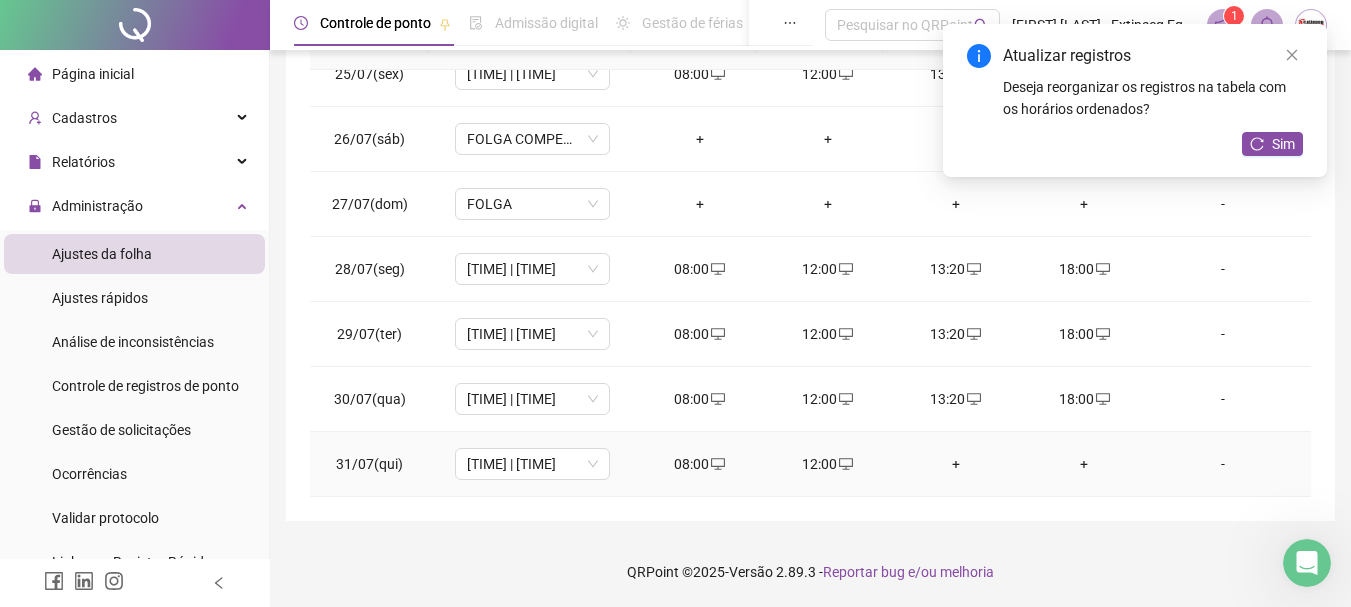click on "+" at bounding box center [956, 464] 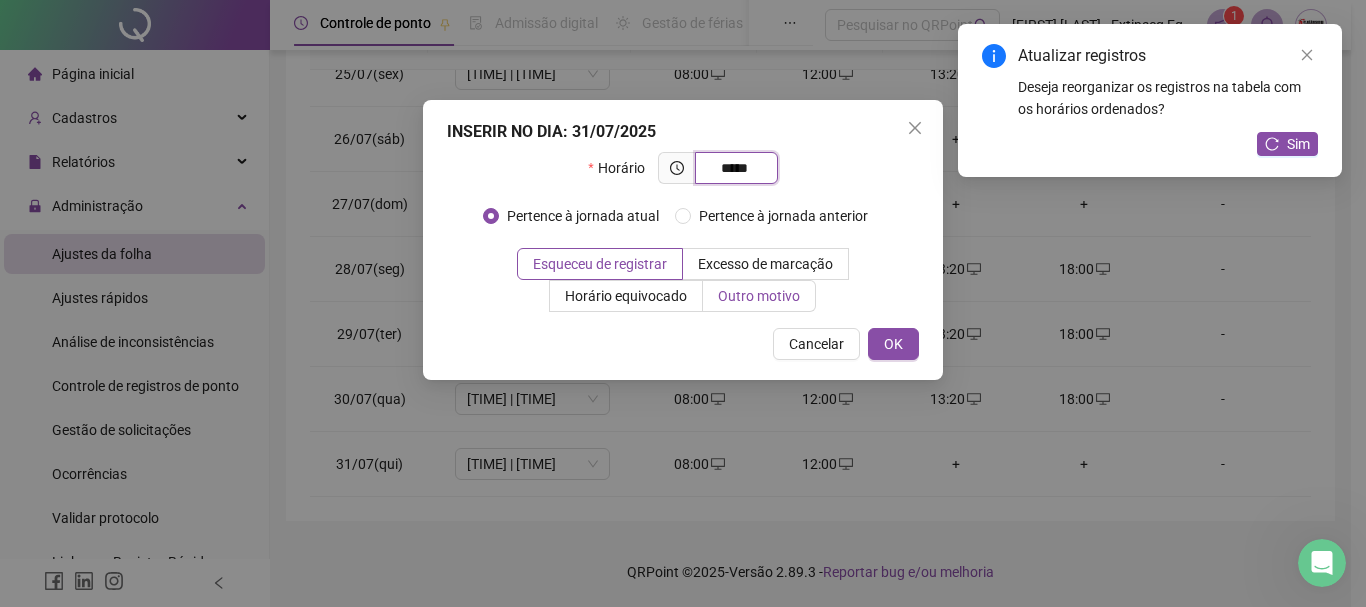 type on "*****" 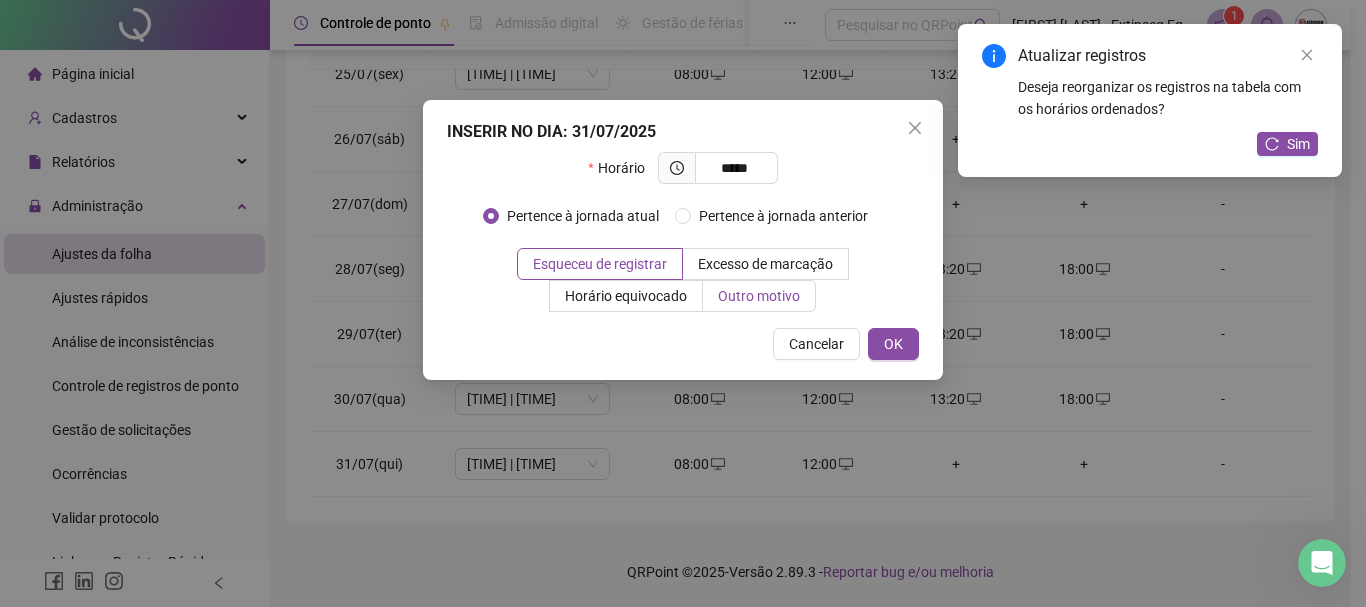 click on "Outro motivo" at bounding box center (759, 296) 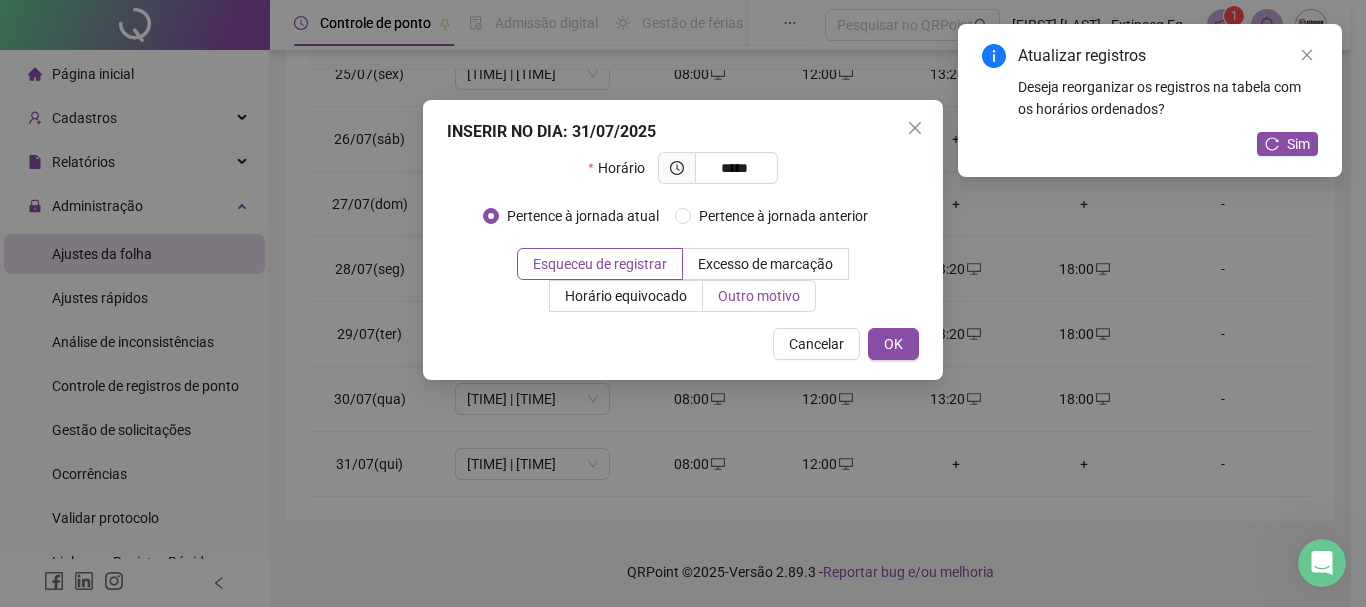 click on "Outro motivo" at bounding box center [759, 296] 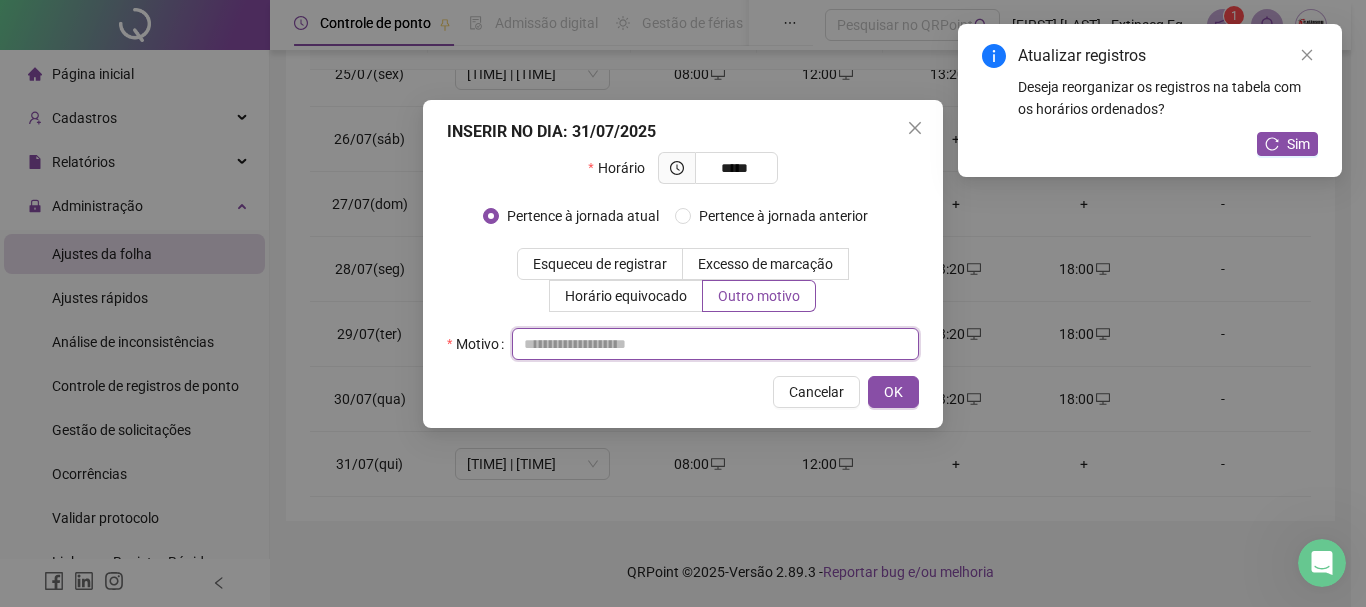 click at bounding box center [715, 344] 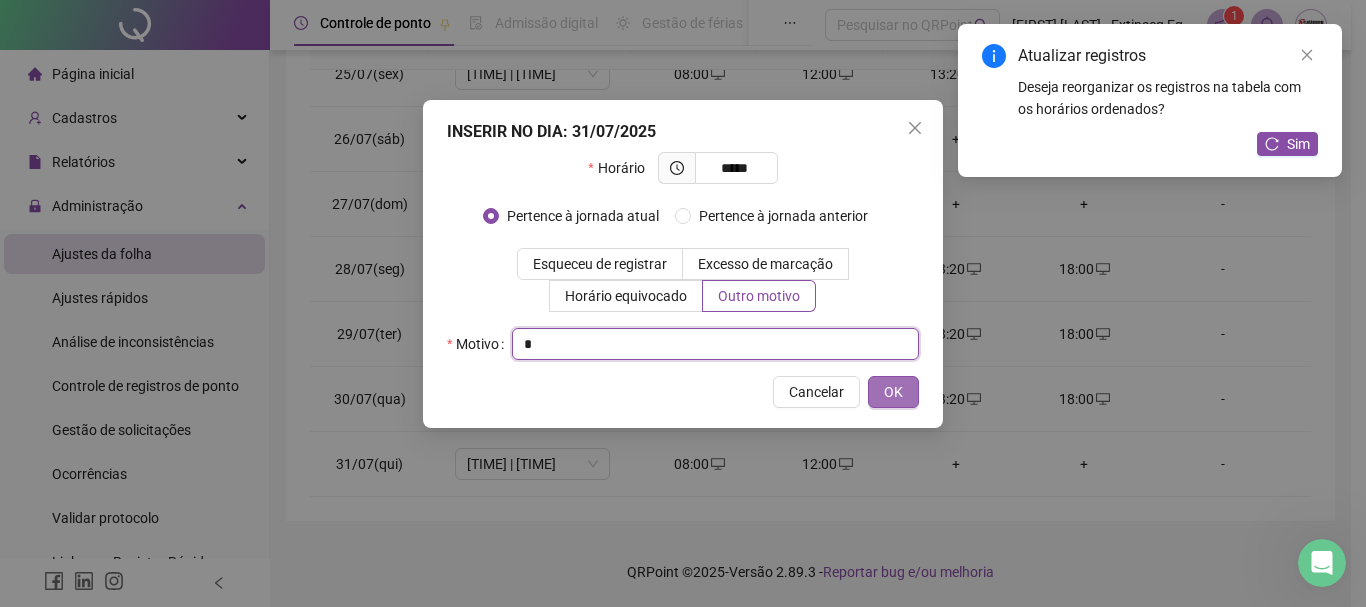 type on "*" 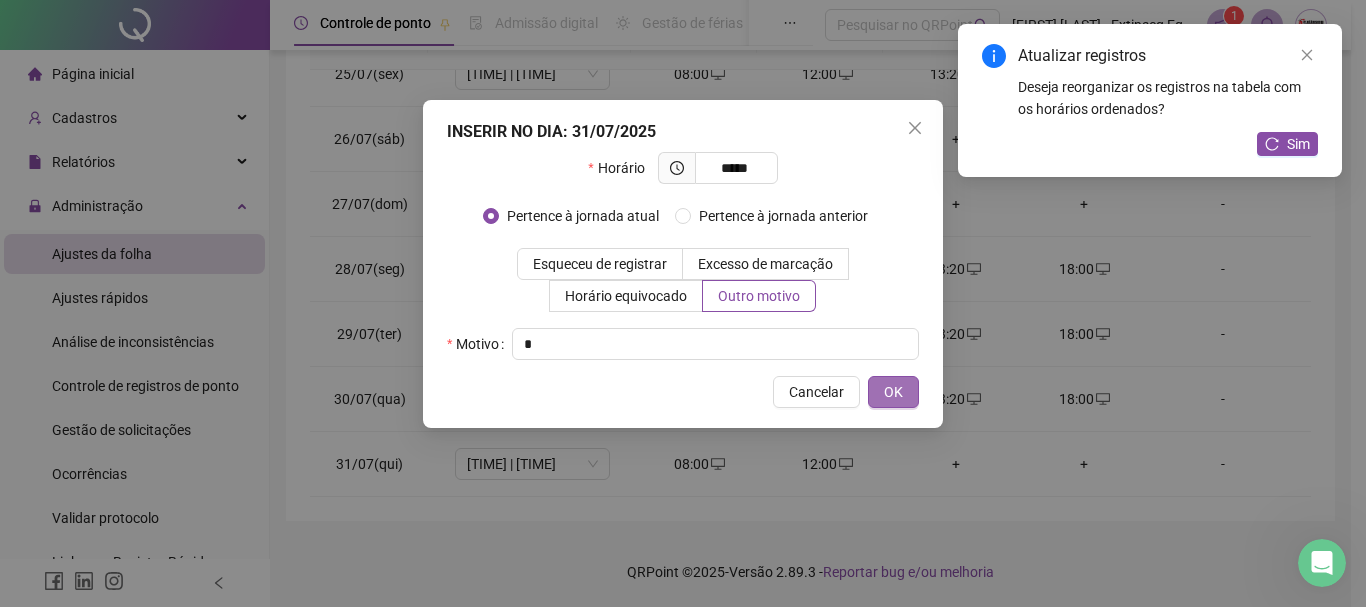 click on "OK" at bounding box center (893, 392) 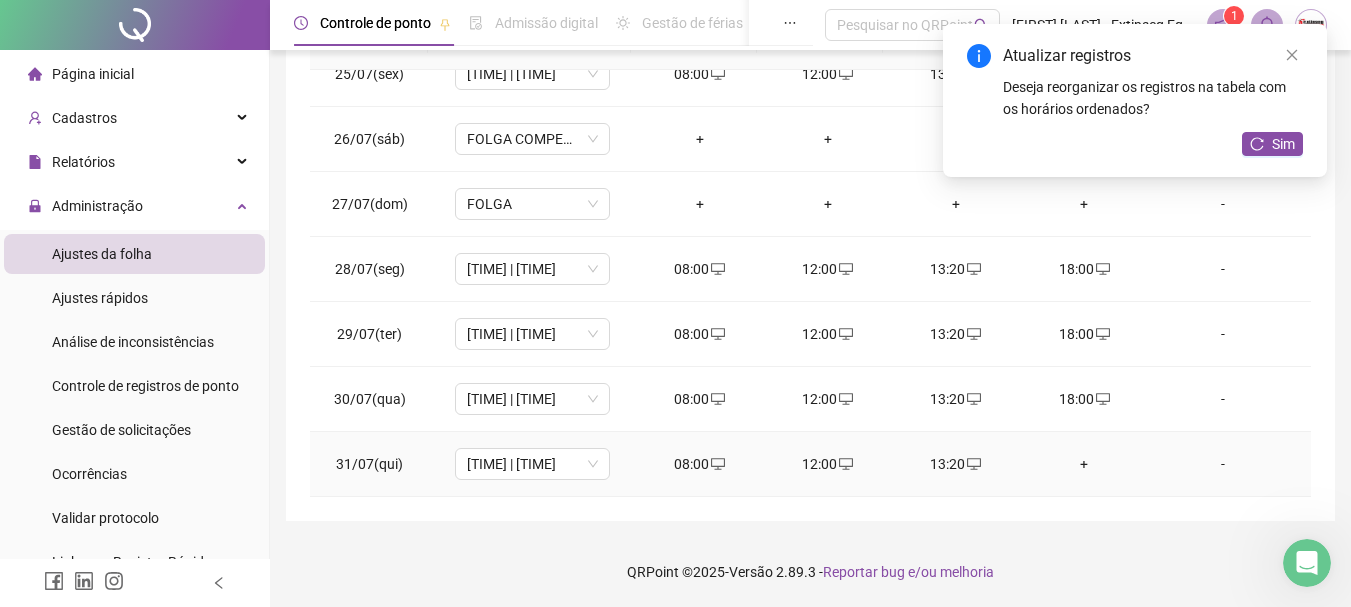 click on "+" at bounding box center [1084, 464] 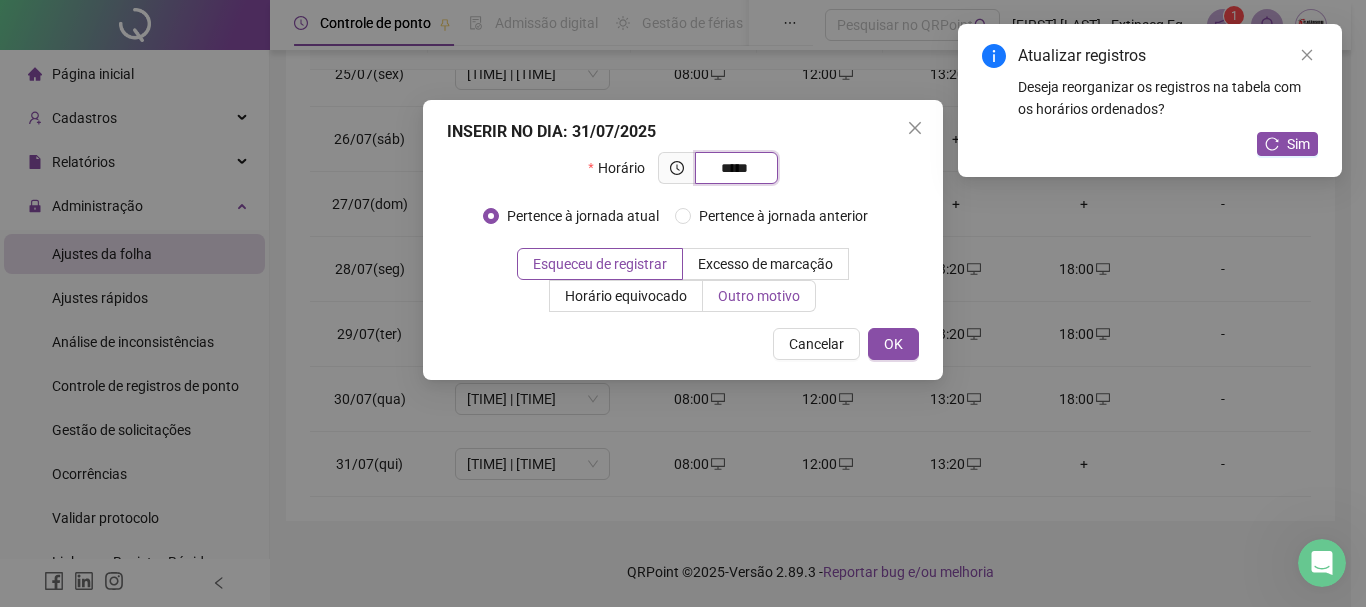 type on "*****" 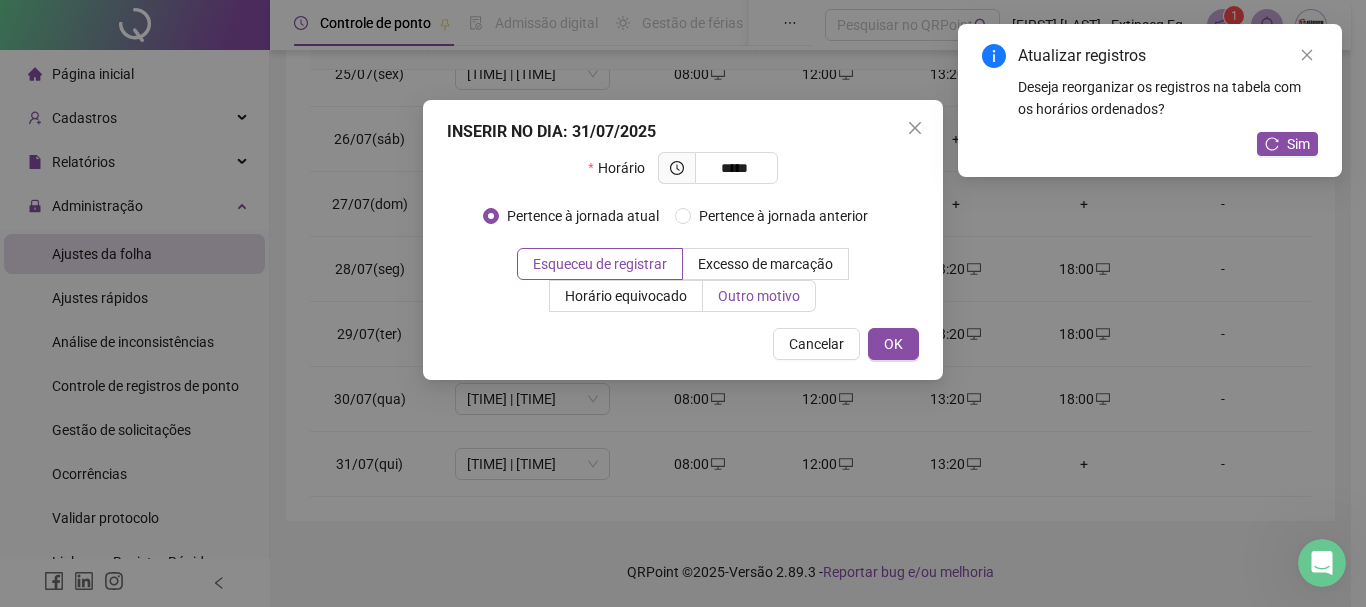 click on "Outro motivo" at bounding box center (759, 296) 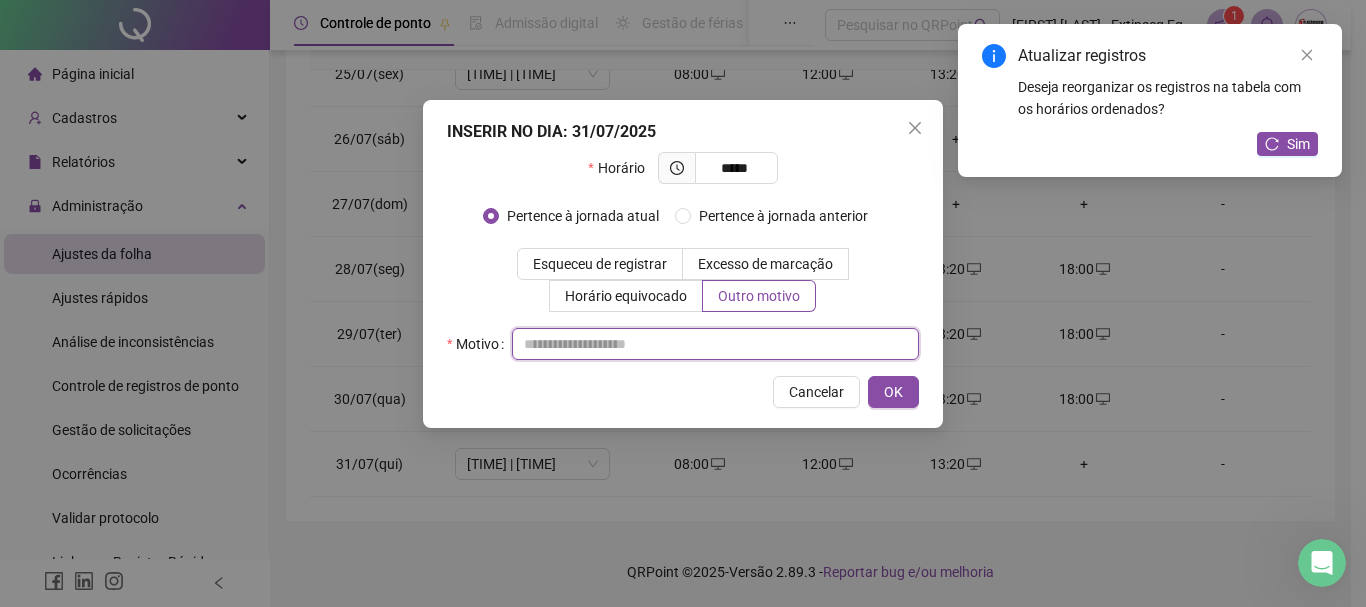 click at bounding box center [715, 344] 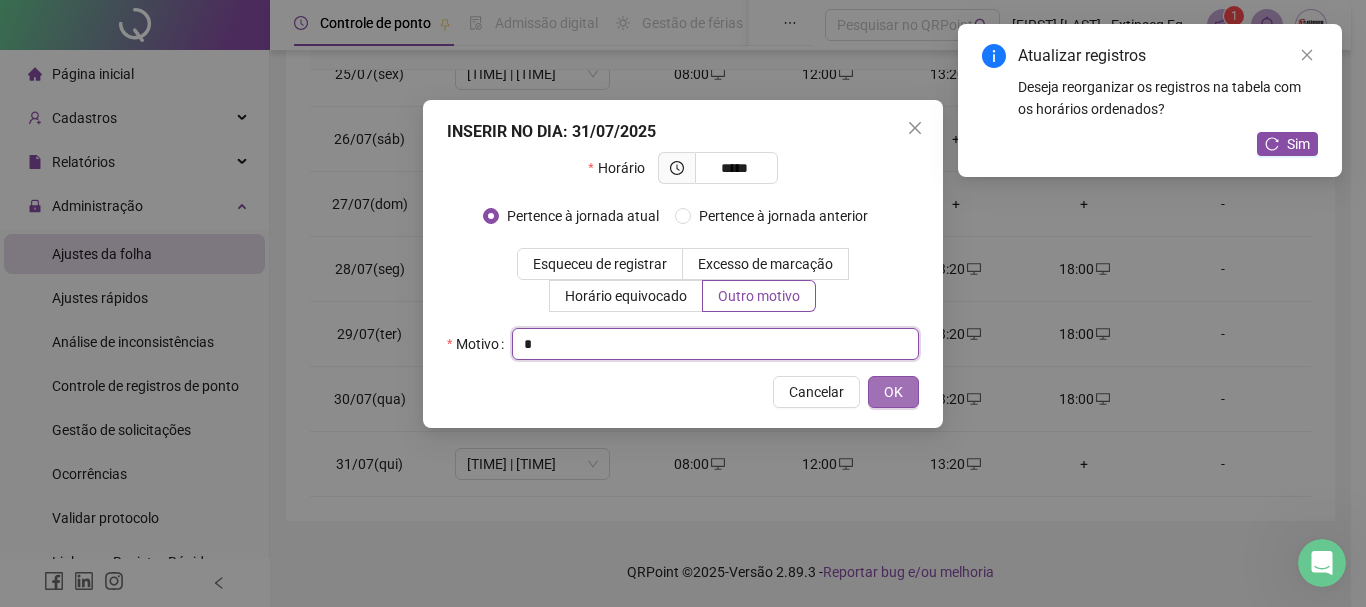 type on "*" 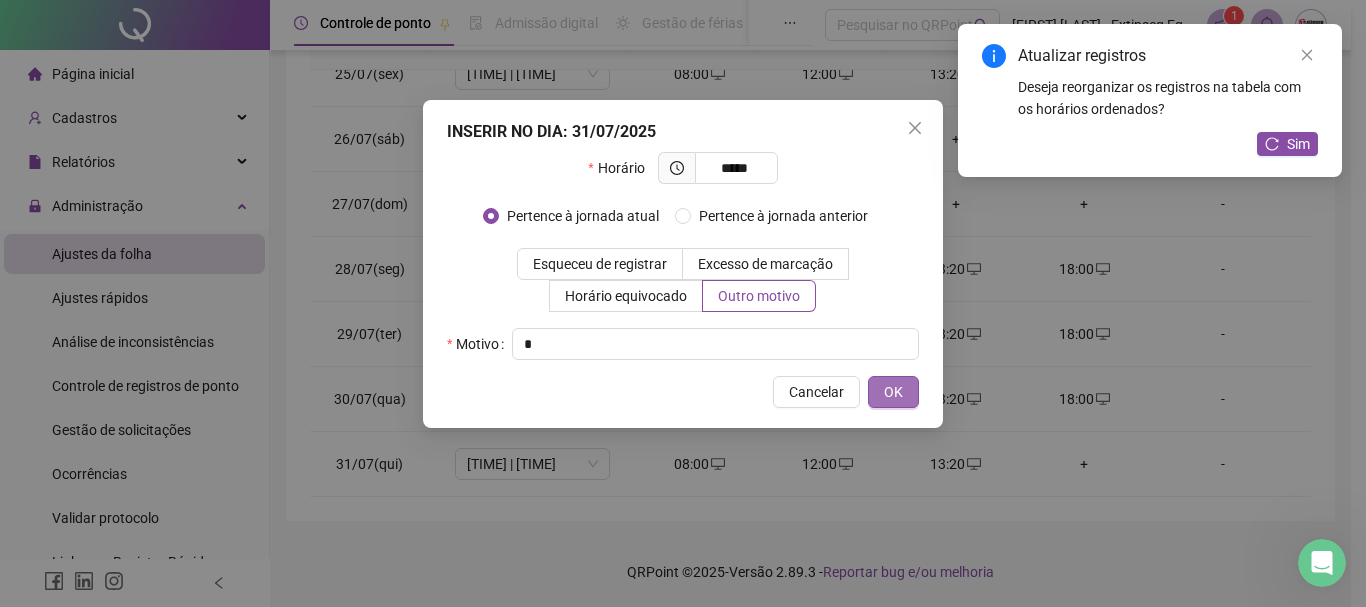 click on "OK" at bounding box center (893, 392) 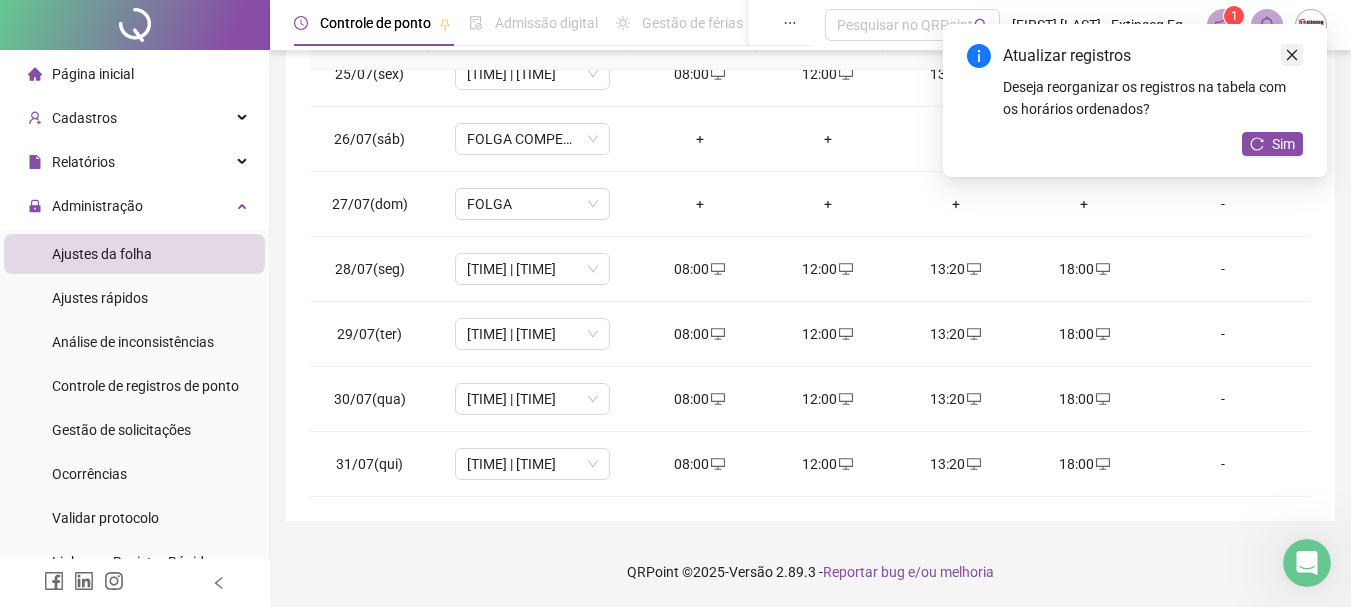 click 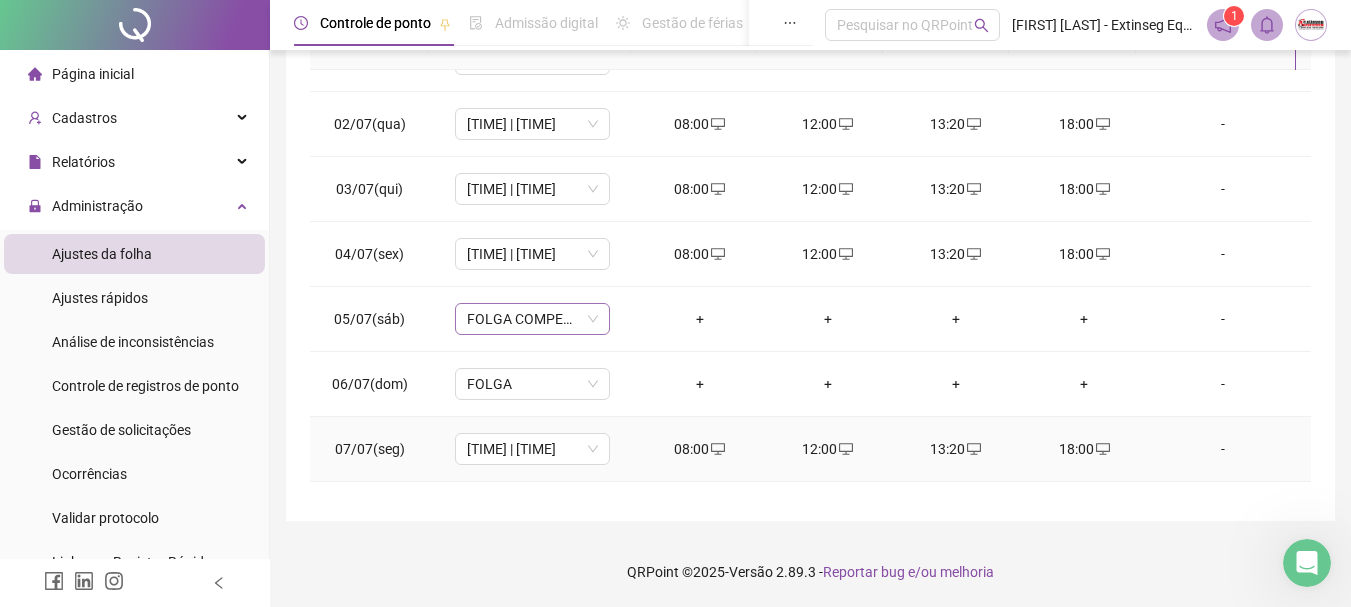 scroll, scrollTop: 0, scrollLeft: 0, axis: both 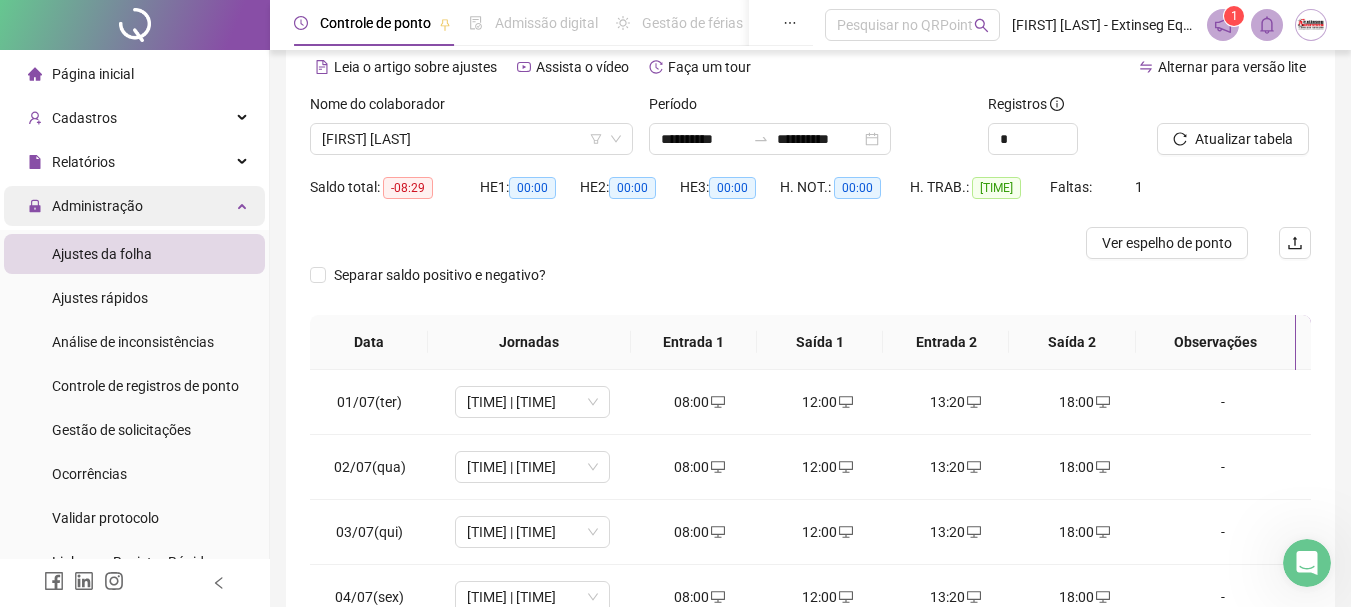 click on "Administração" at bounding box center (134, 206) 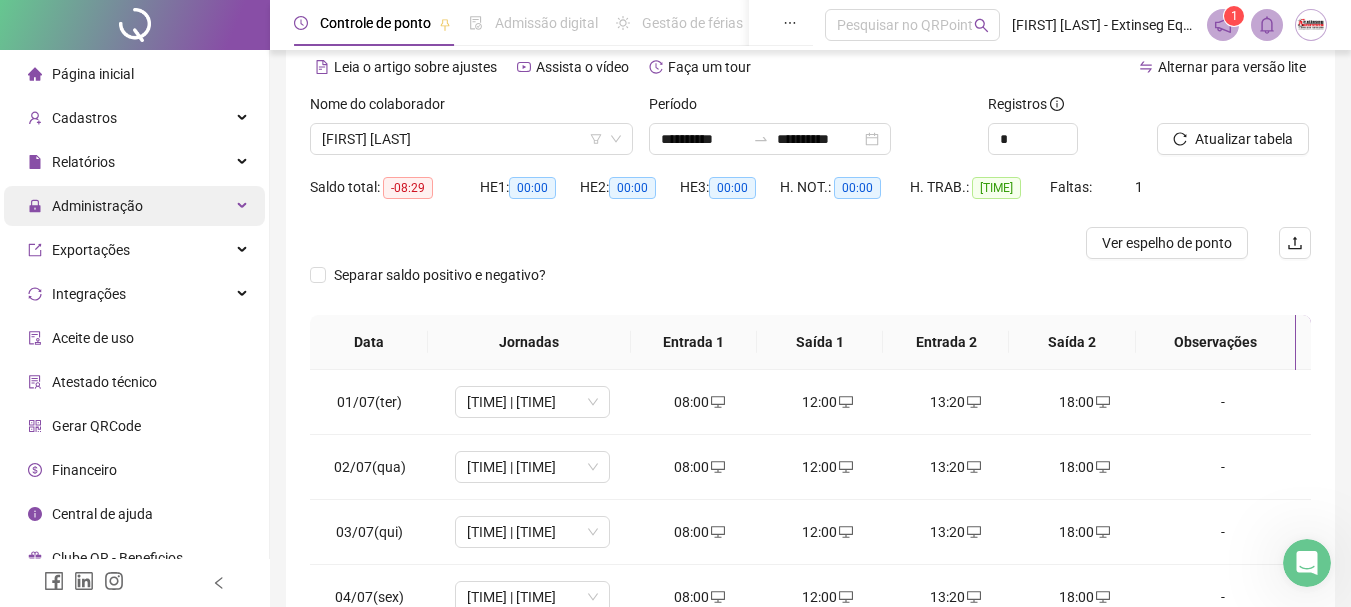 click on "Administração" at bounding box center [134, 206] 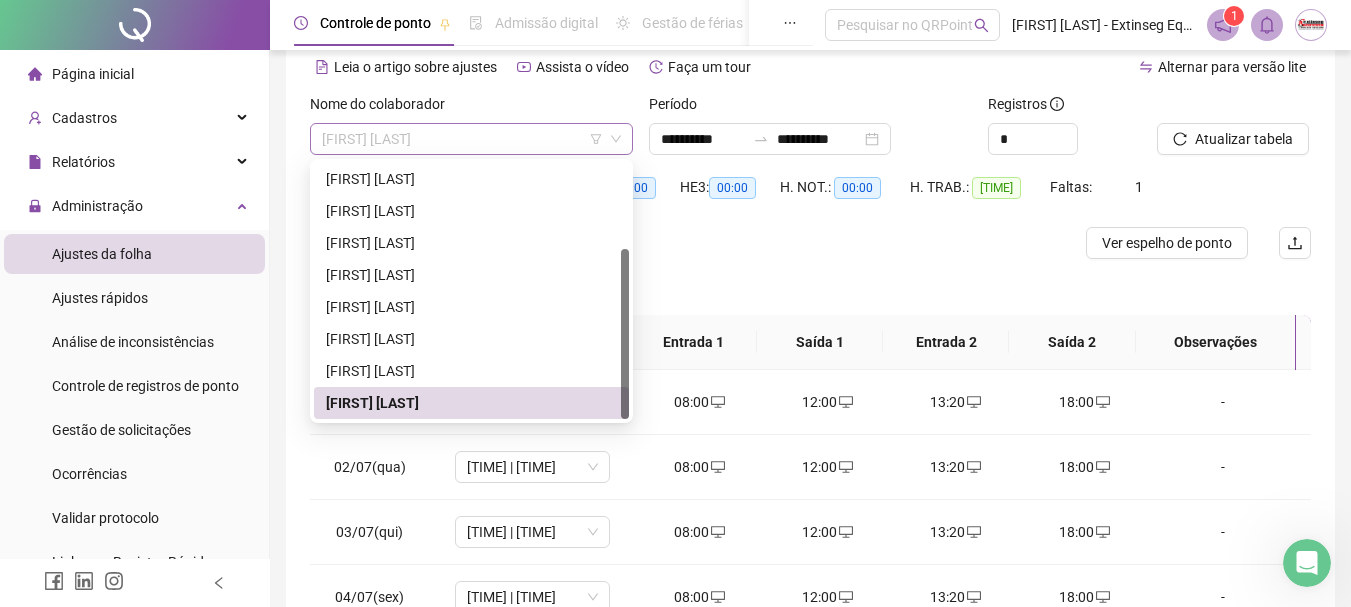 click on "[FIRST] [LAST]" at bounding box center [471, 139] 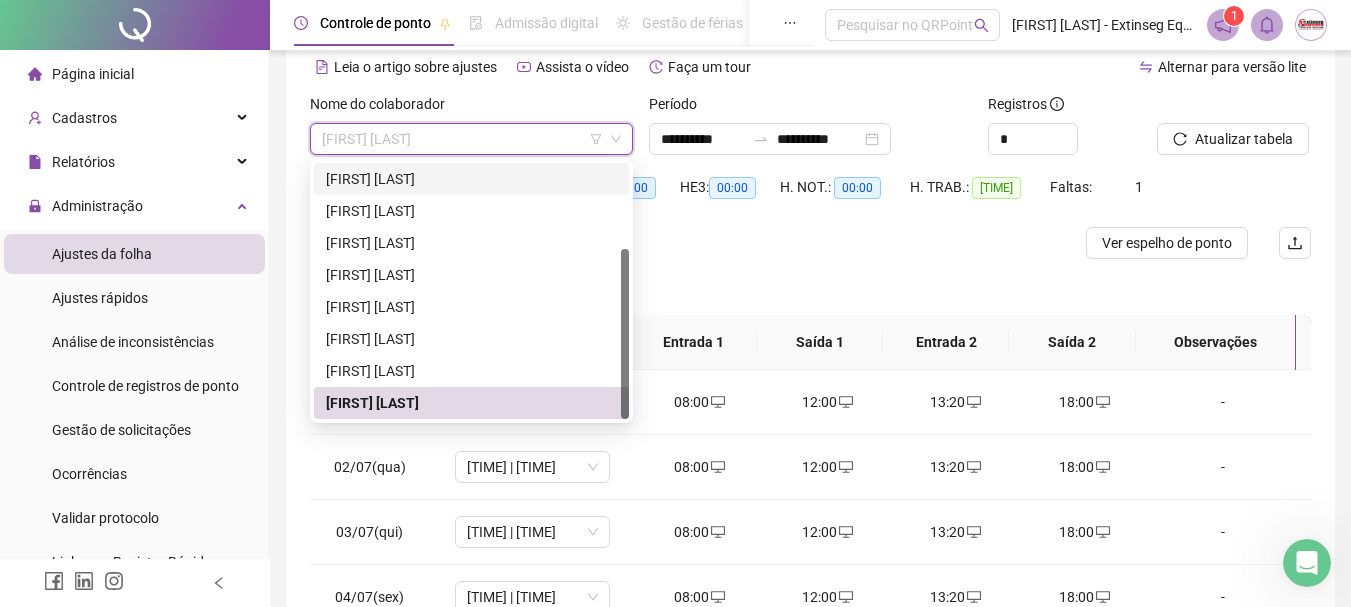 click on "[FIRST] [LAST]" at bounding box center (471, 179) 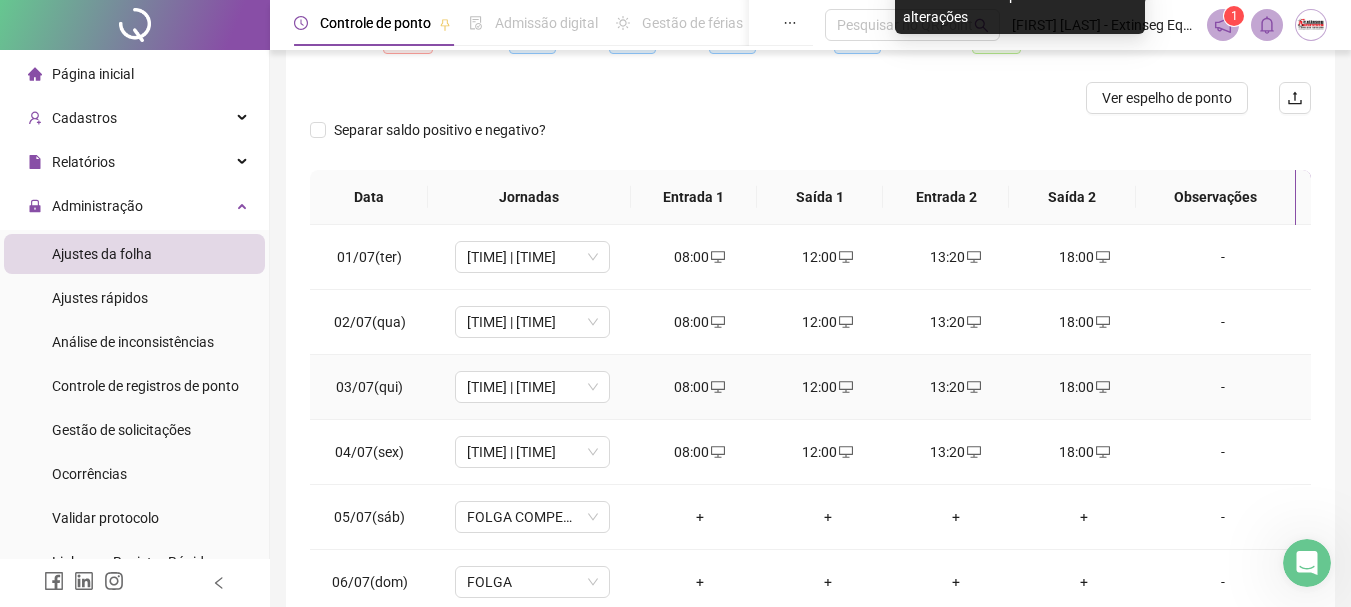 scroll, scrollTop: 391, scrollLeft: 0, axis: vertical 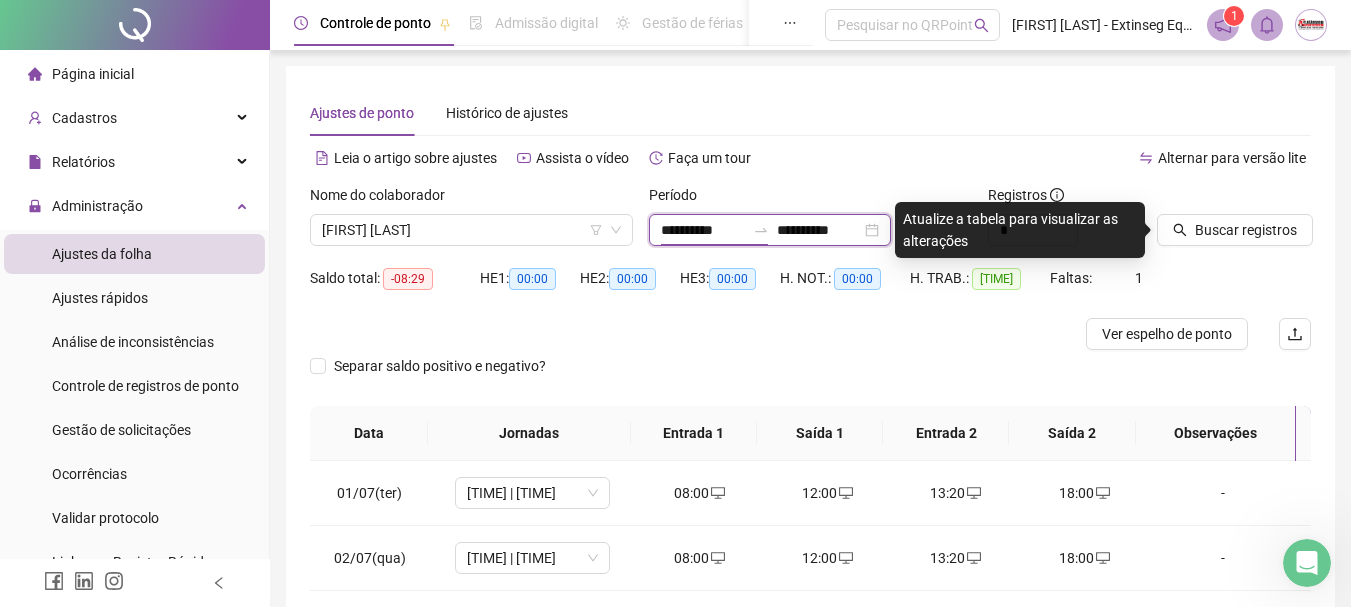click on "**********" at bounding box center [703, 230] 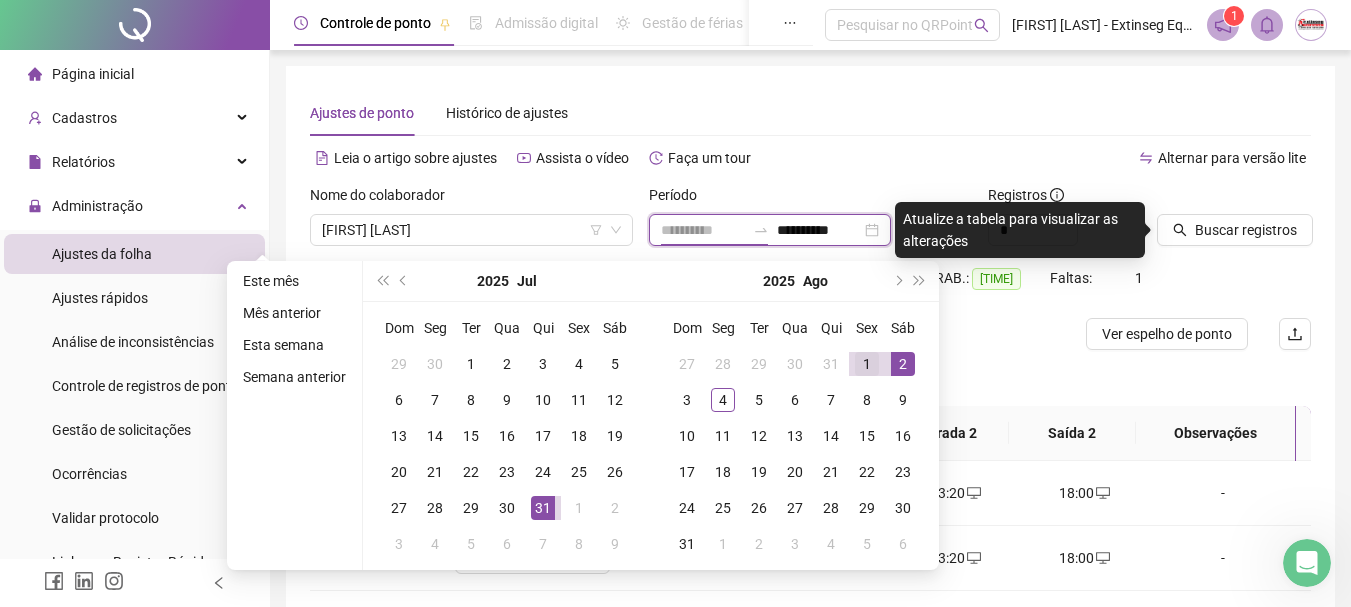 type on "**********" 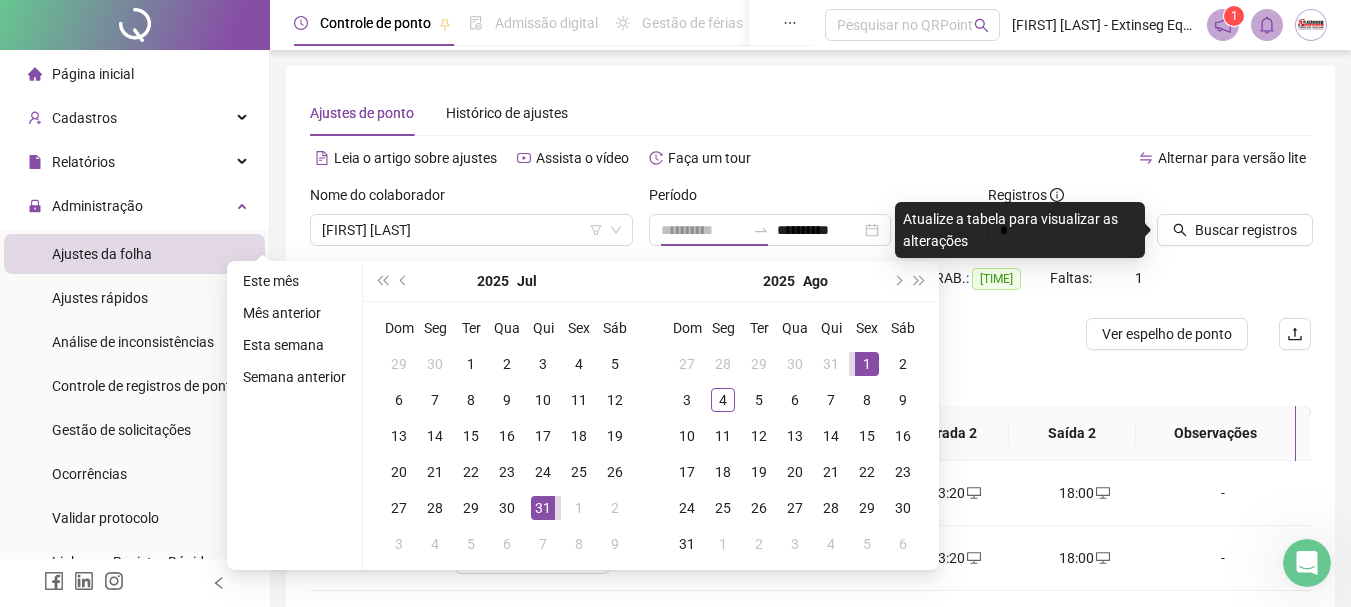 click on "1" at bounding box center [867, 364] 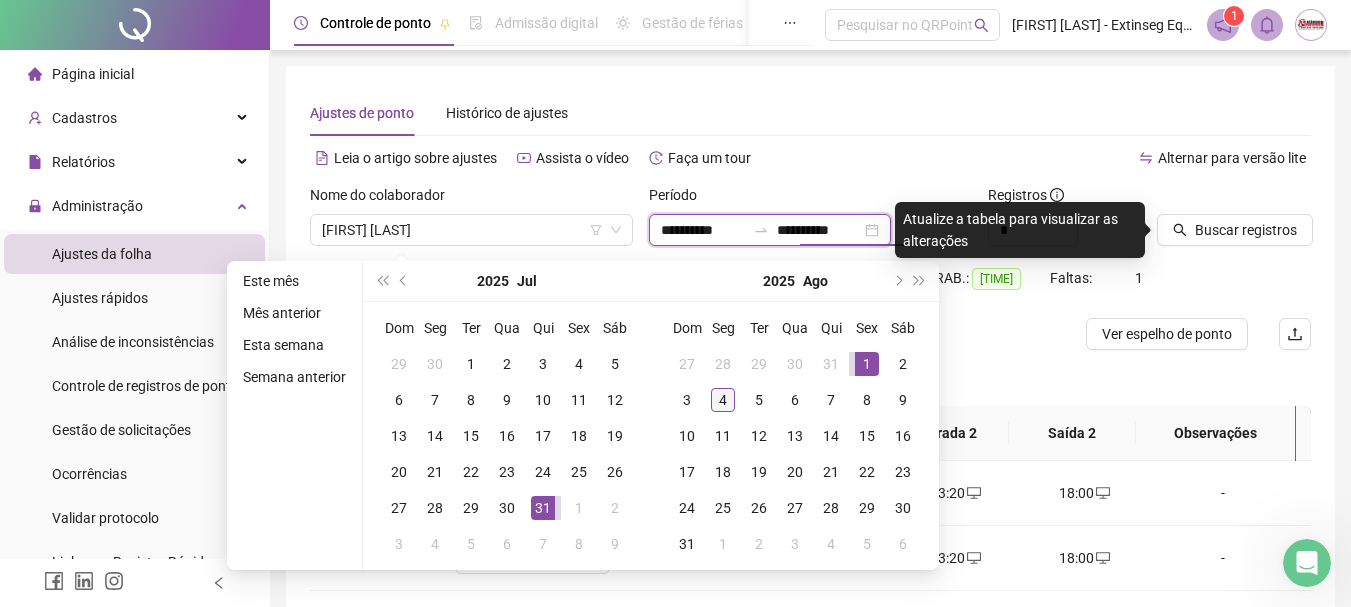 type on "**********" 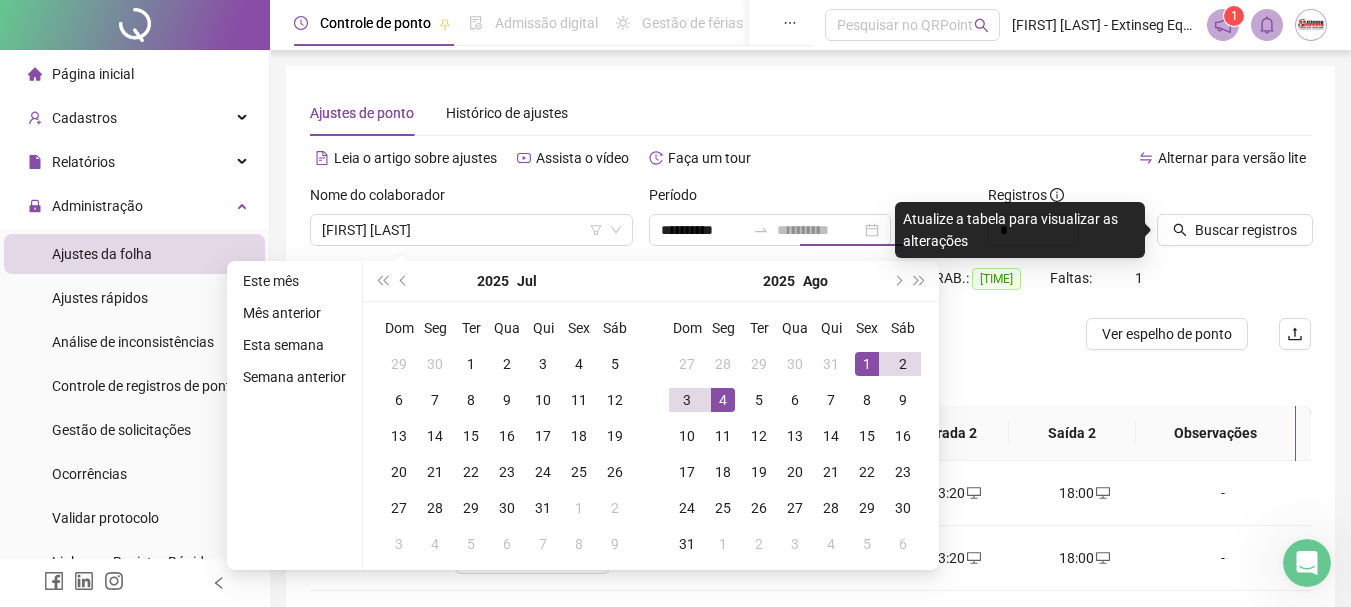 click on "4" at bounding box center [723, 400] 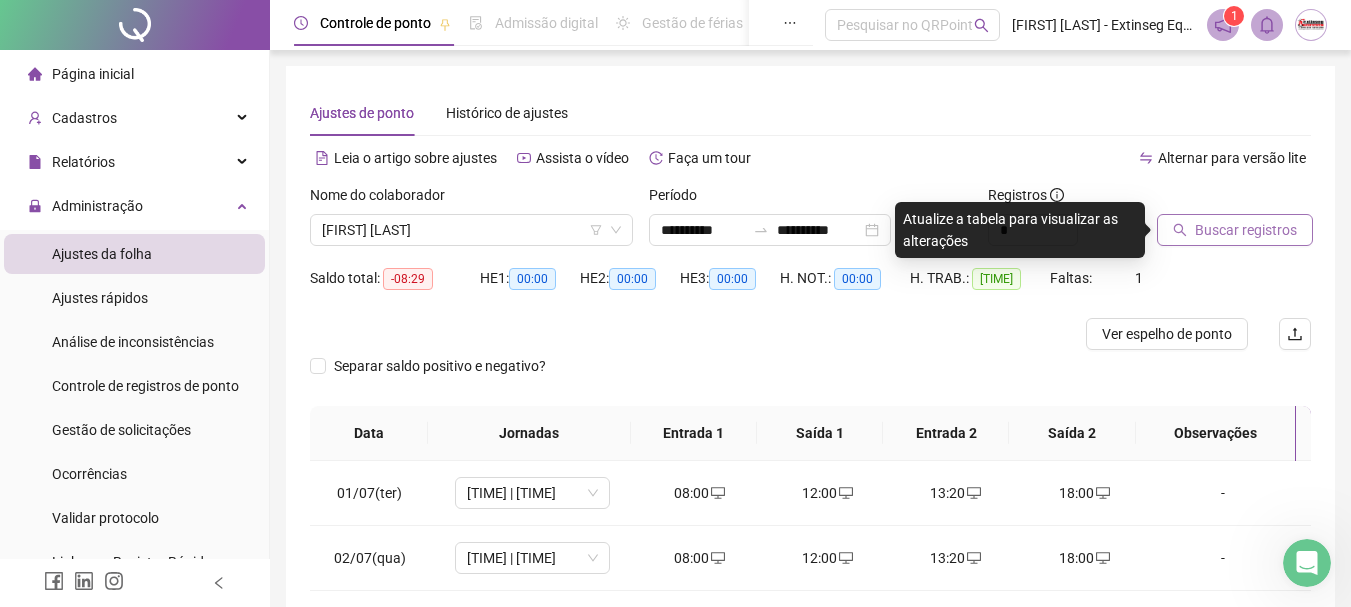 click on "Buscar registros" at bounding box center (1246, 230) 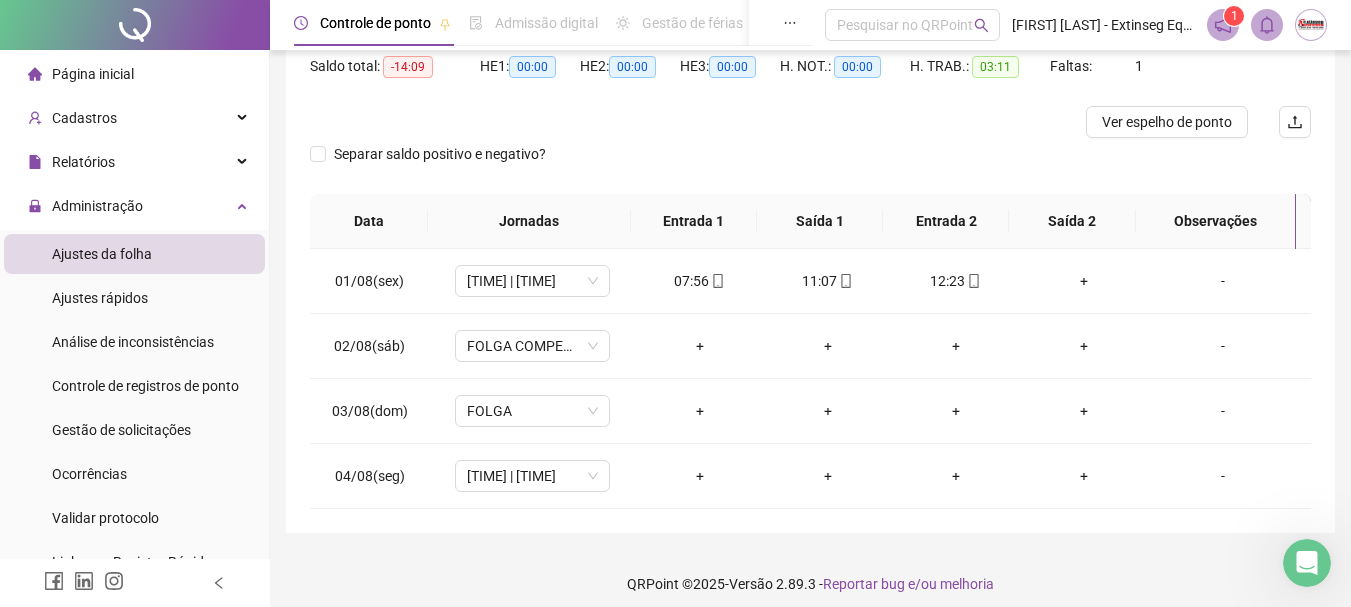 scroll, scrollTop: 224, scrollLeft: 0, axis: vertical 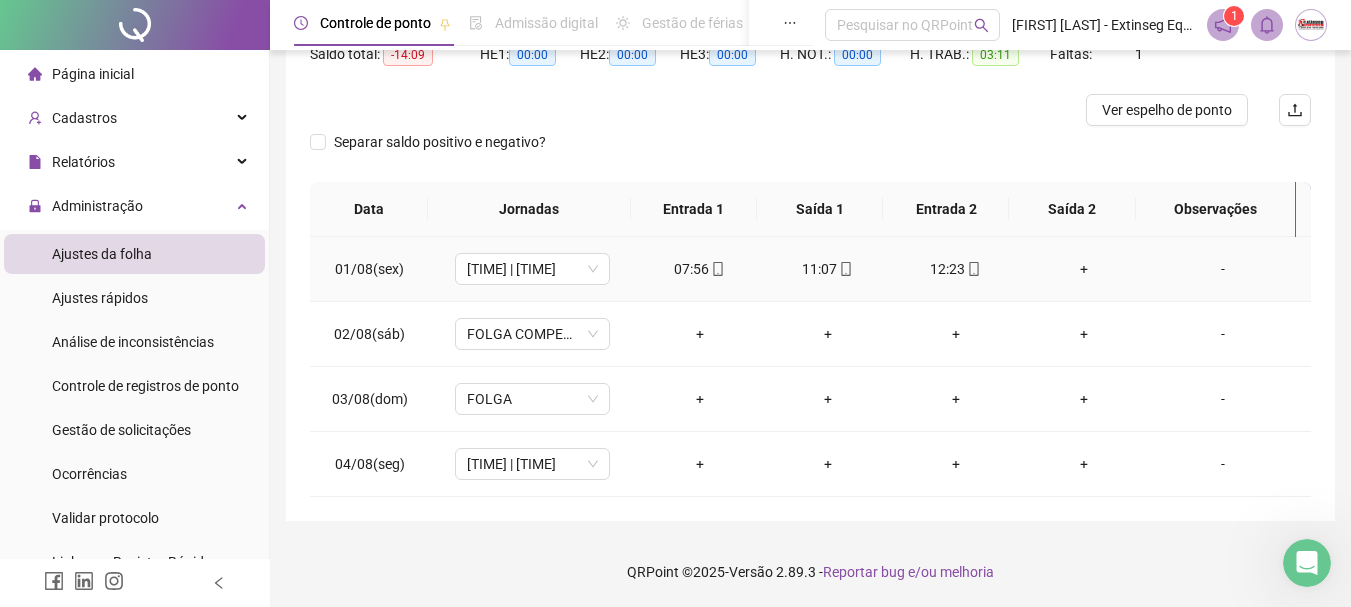 click on "+" at bounding box center [1084, 269] 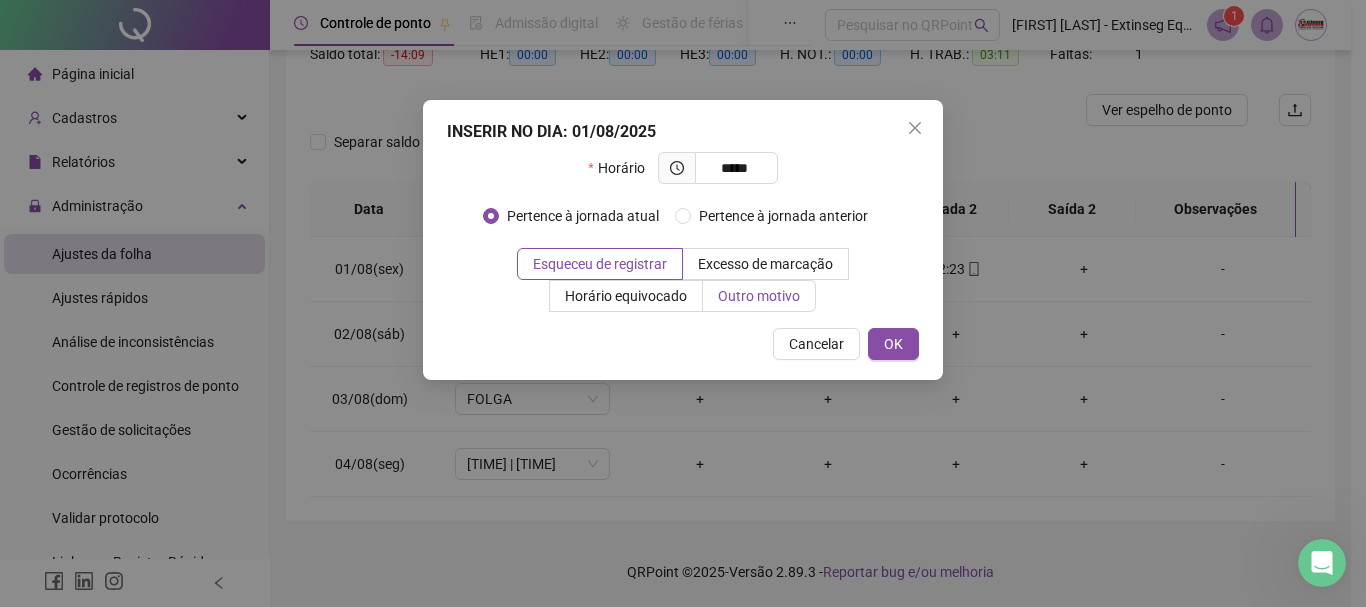 type on "*****" 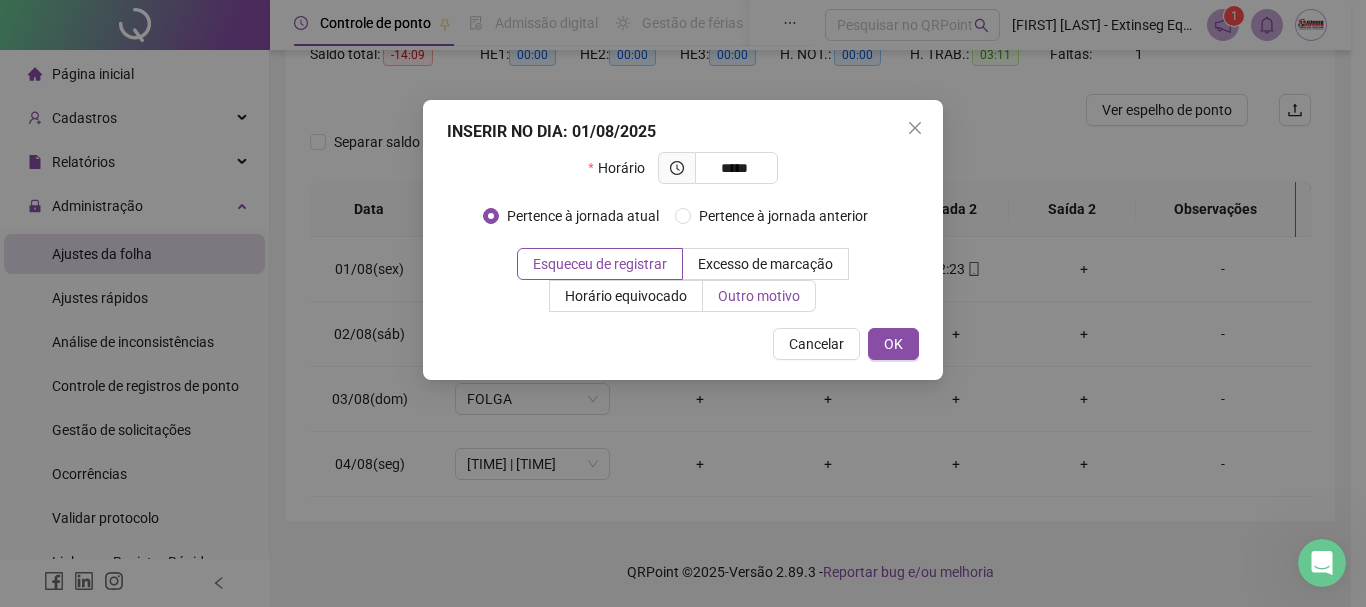 click on "Outro motivo" at bounding box center [759, 296] 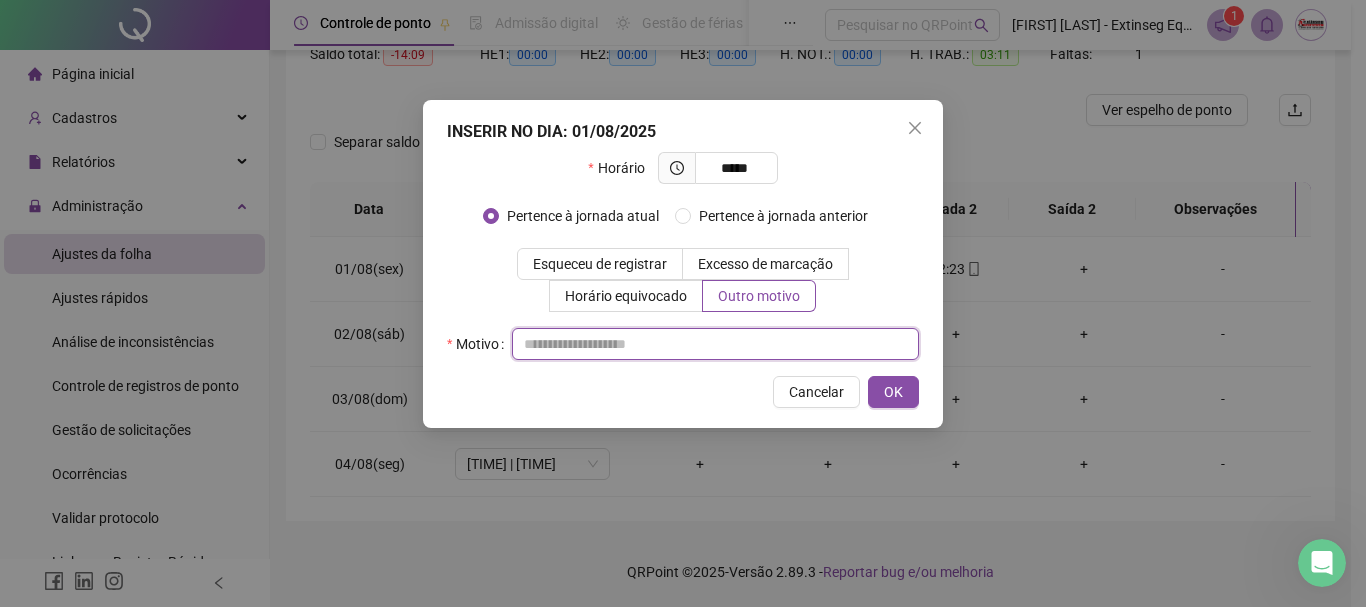 click at bounding box center (715, 344) 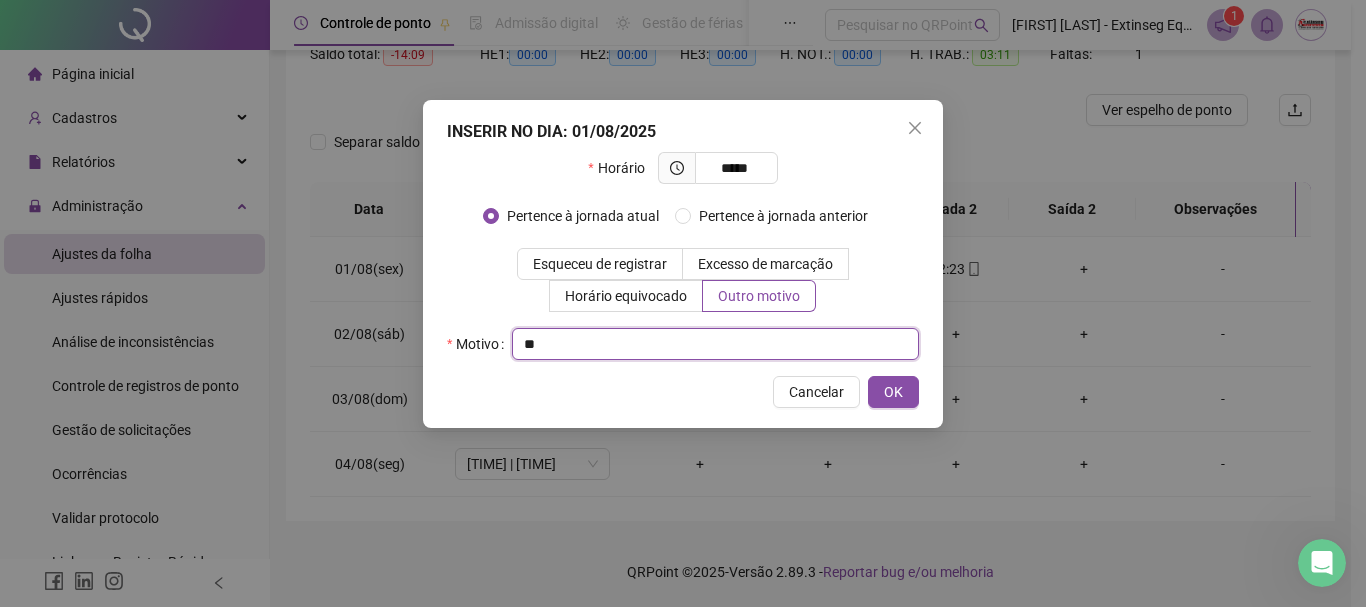 type on "*" 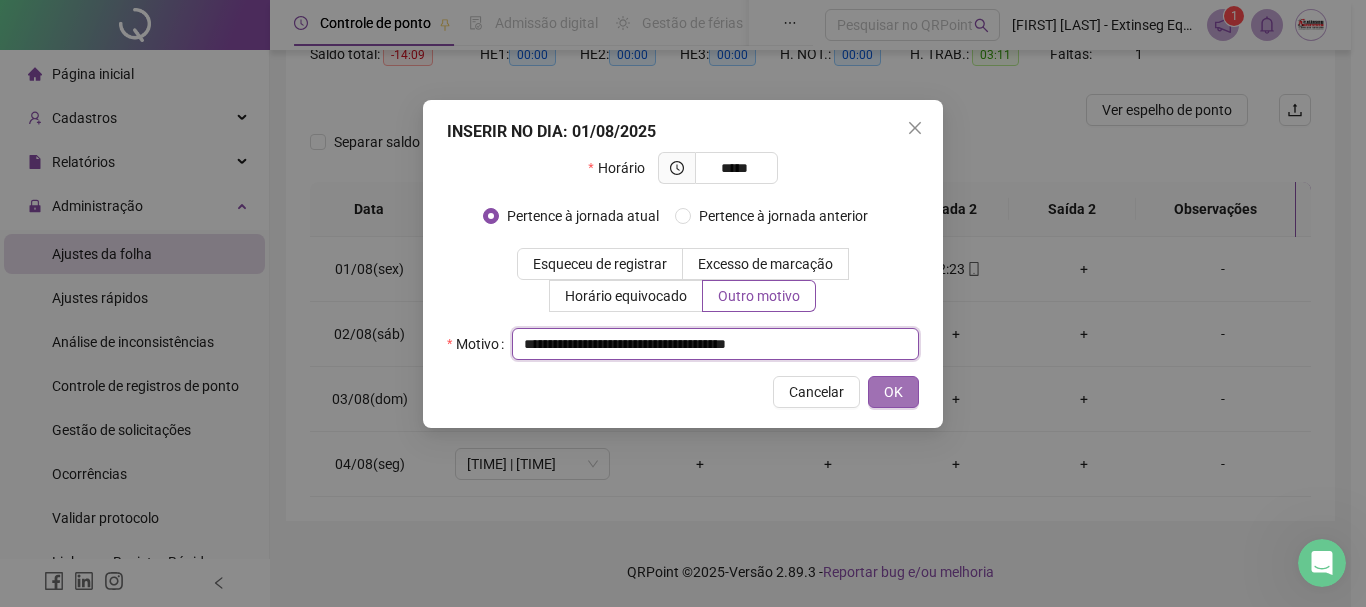 type on "**********" 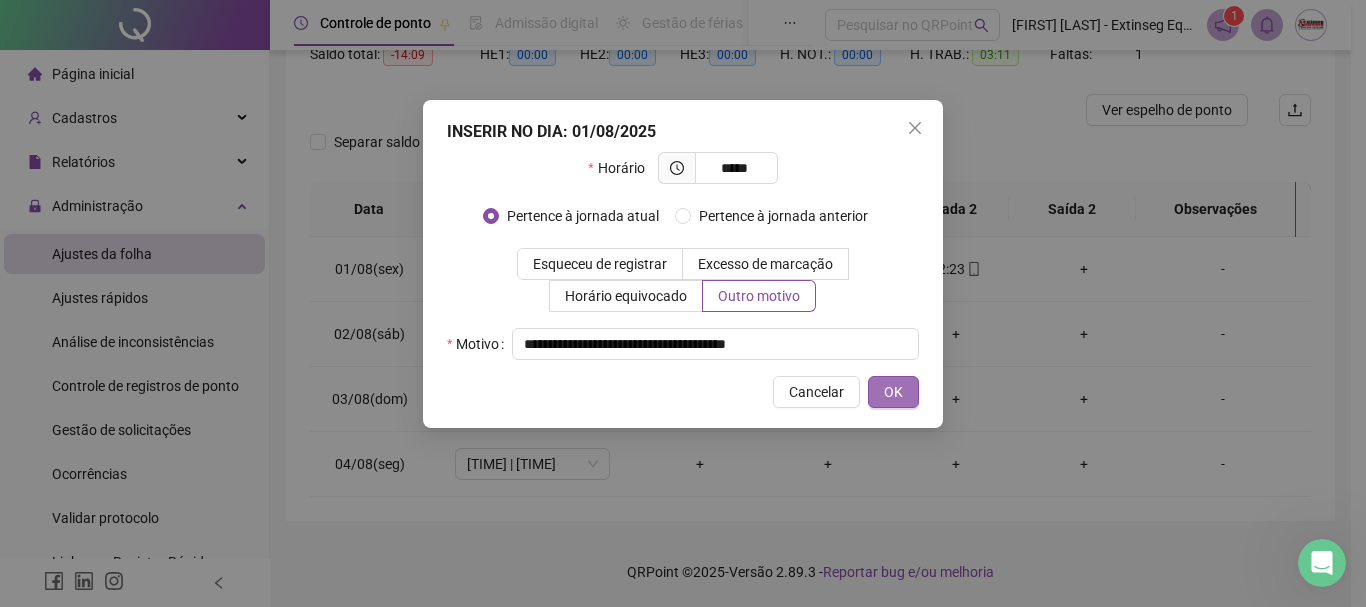 click on "OK" at bounding box center [893, 392] 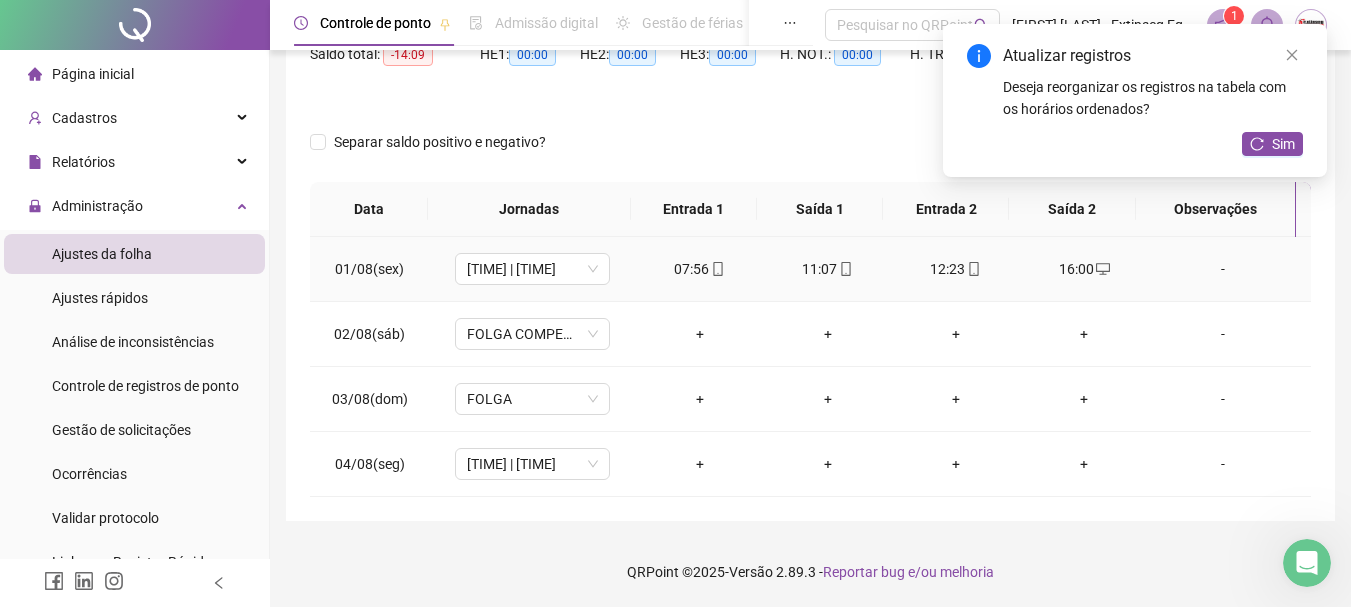 click on "-" at bounding box center (1223, 269) 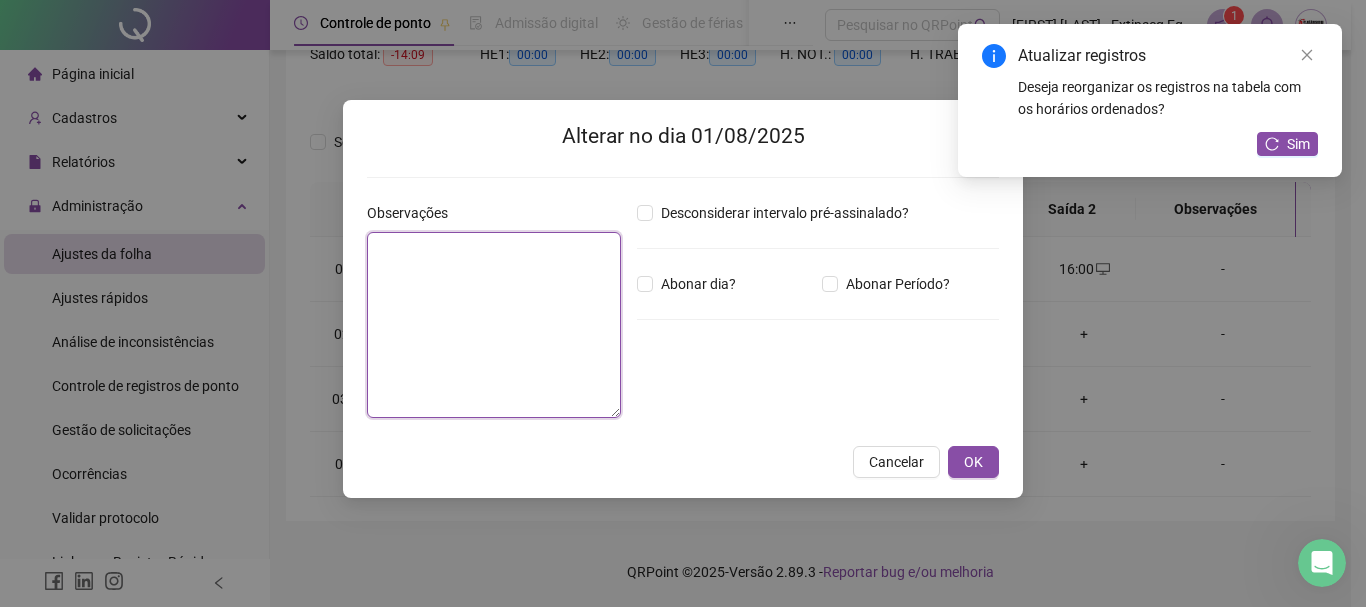 click at bounding box center [494, 325] 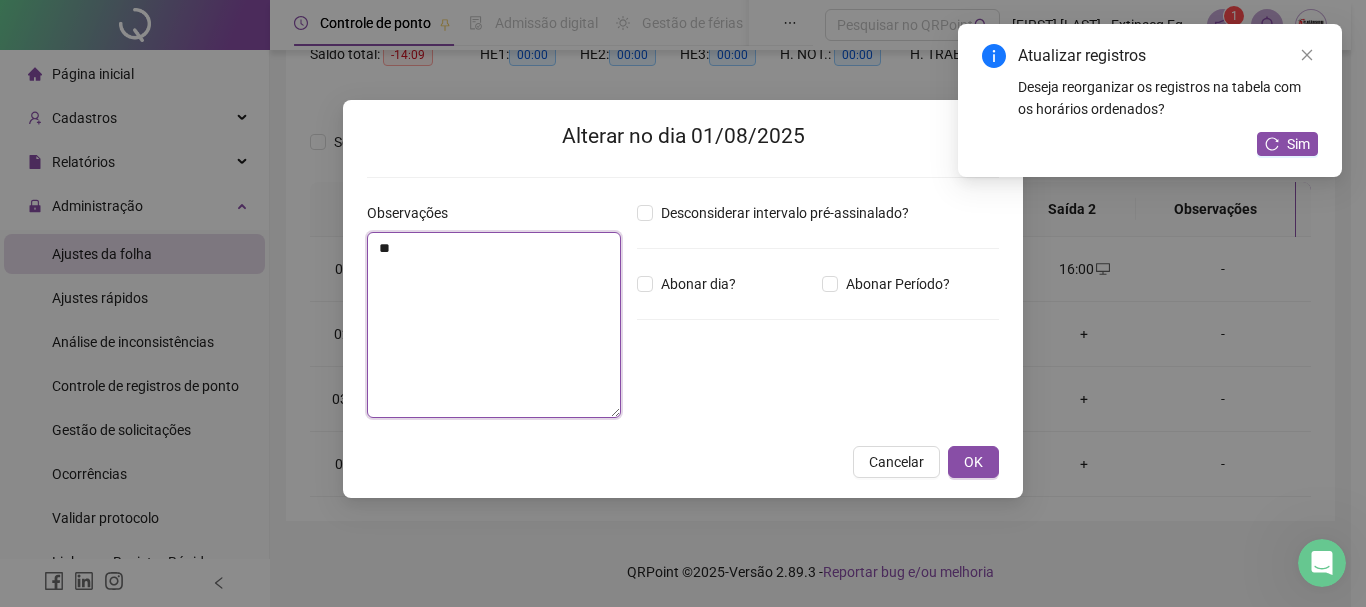 type on "*" 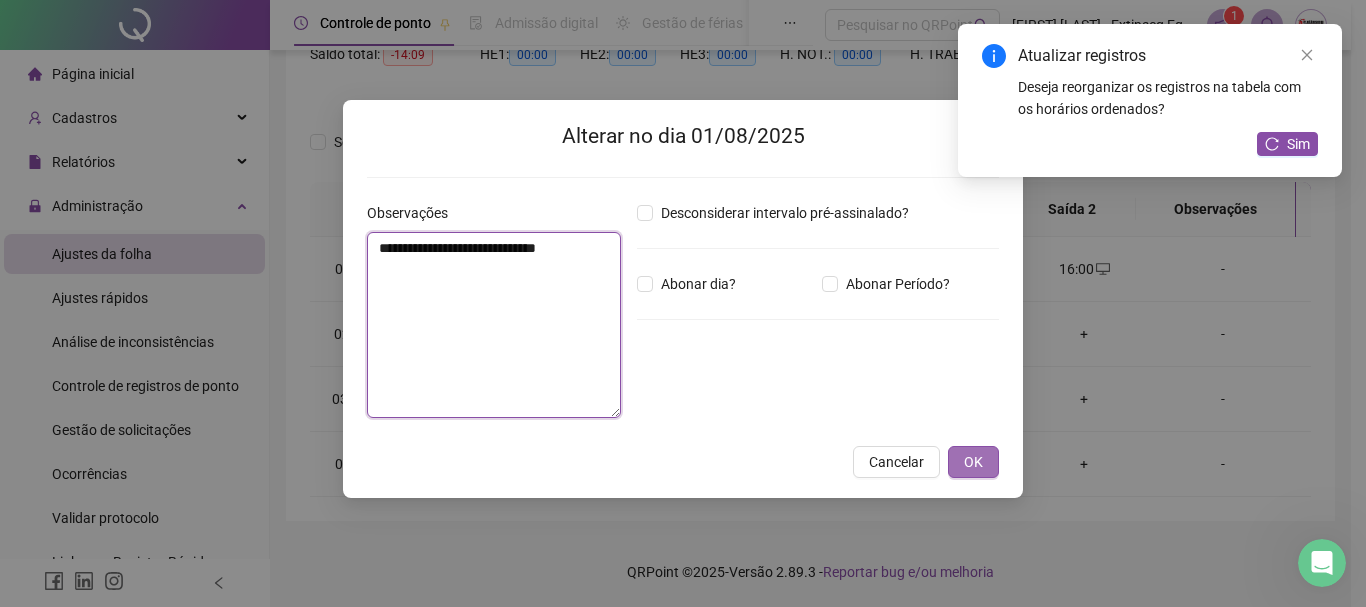 type on "**********" 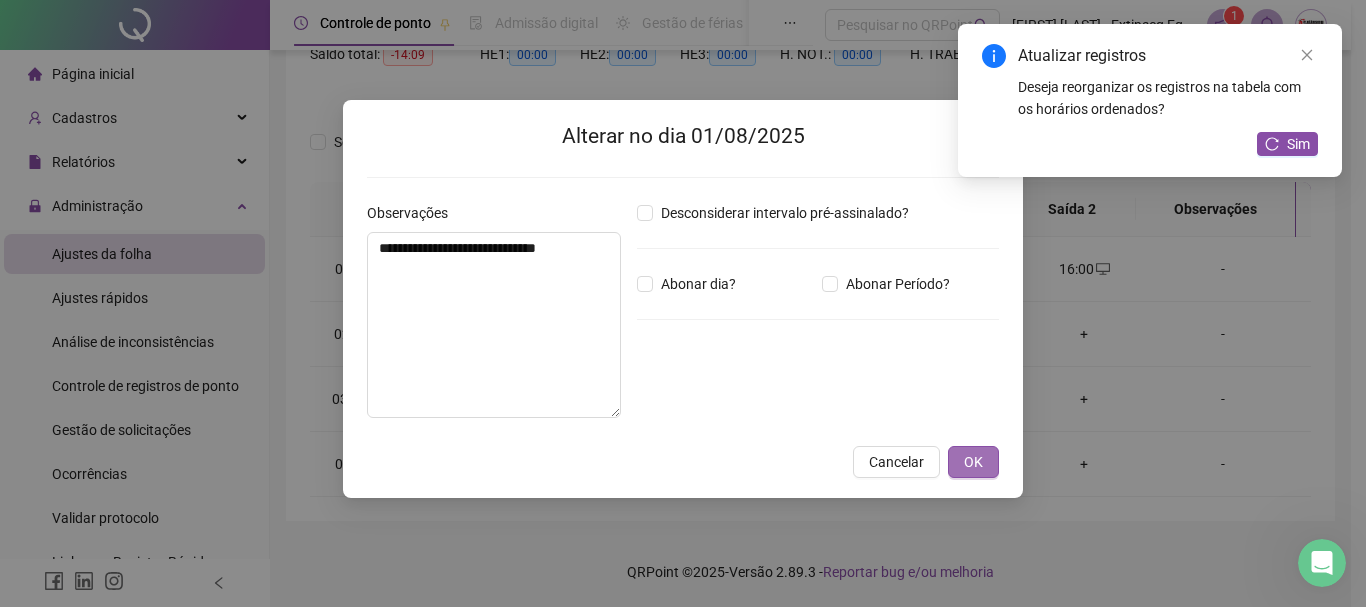 click on "OK" at bounding box center [973, 462] 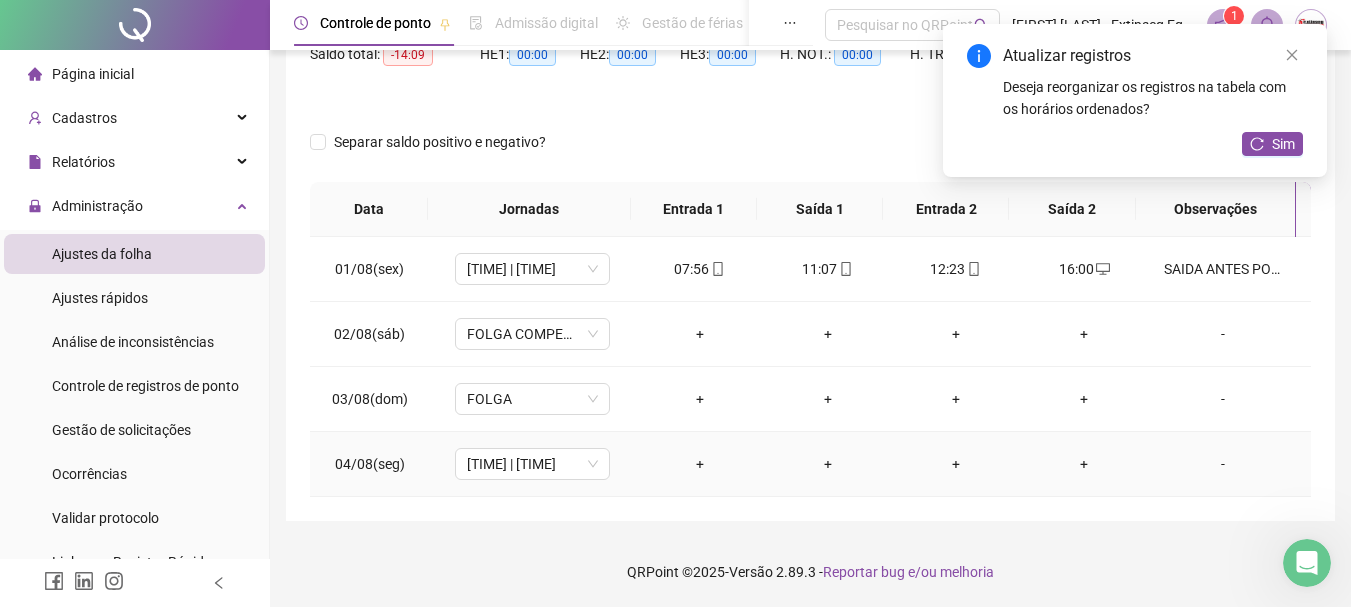click on "-" at bounding box center [1223, 464] 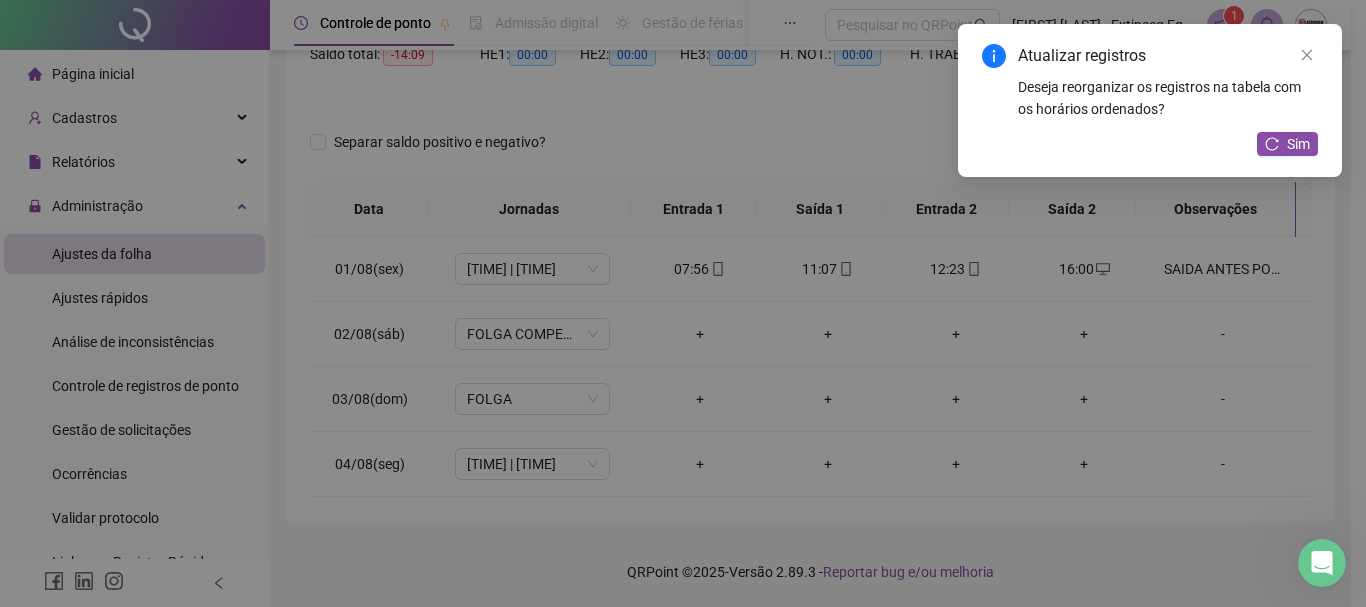 type 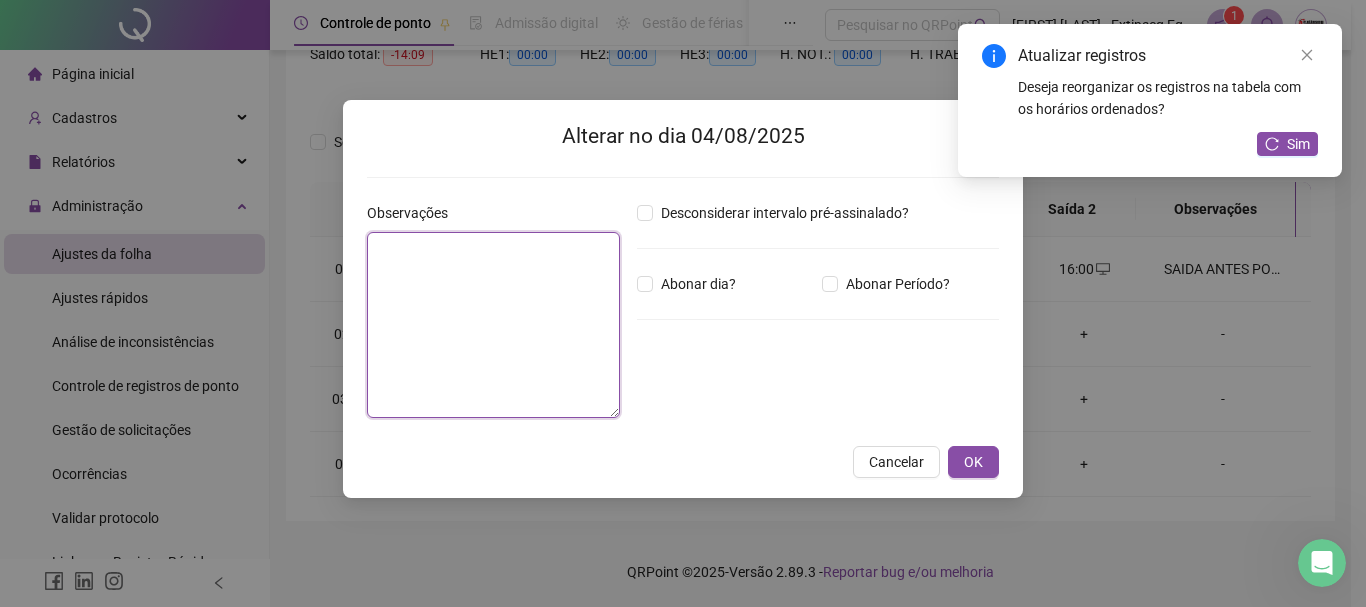 click at bounding box center (493, 325) 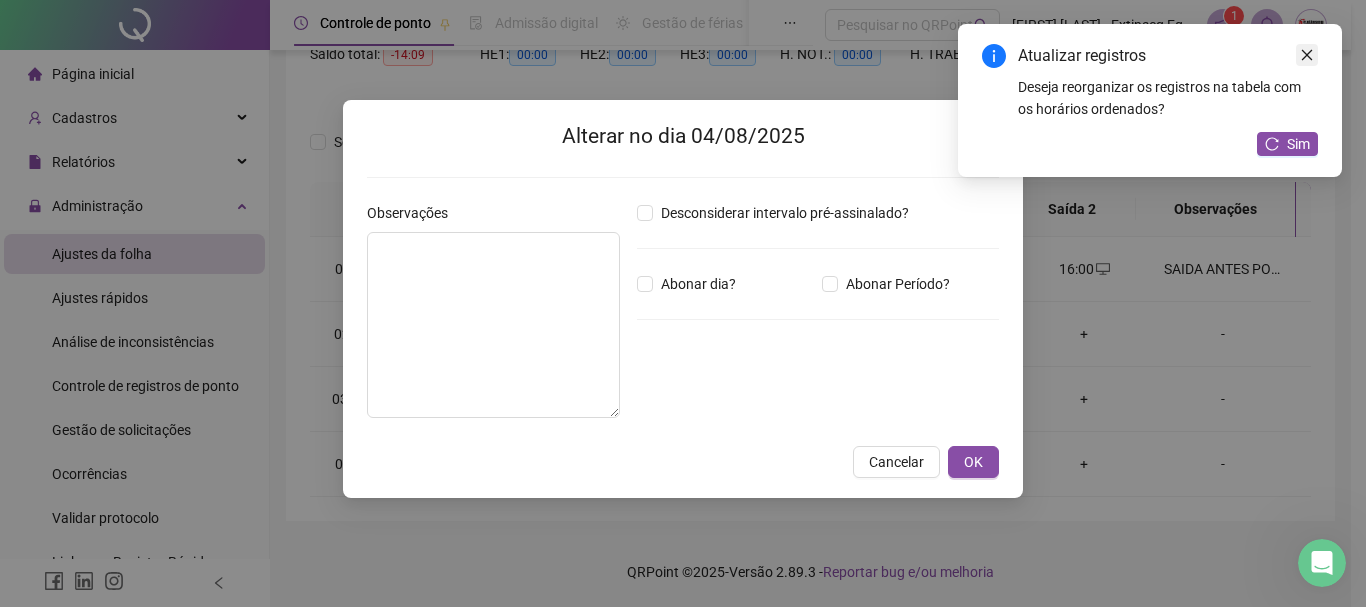 click 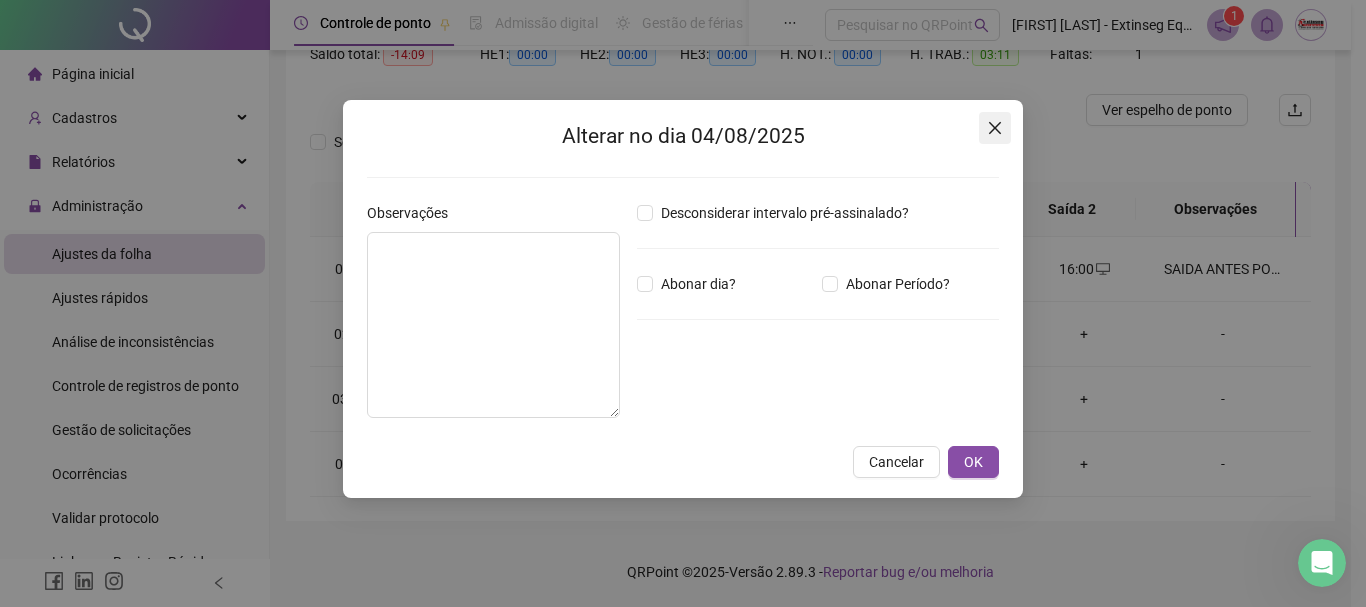 click 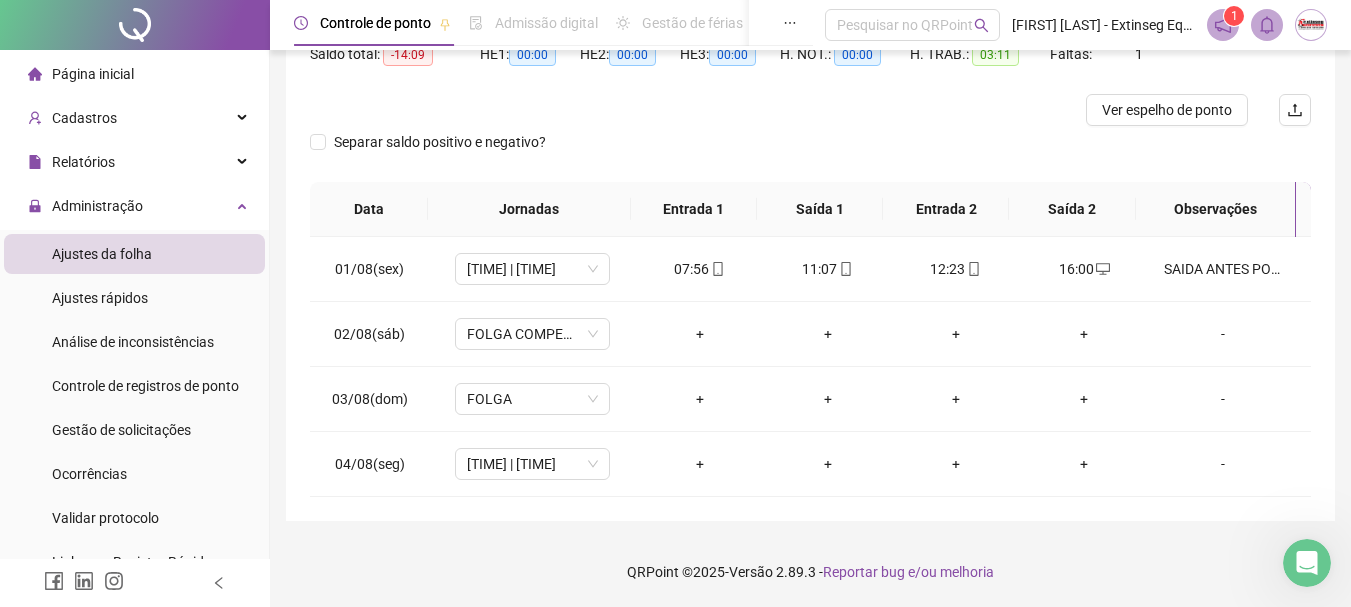 click 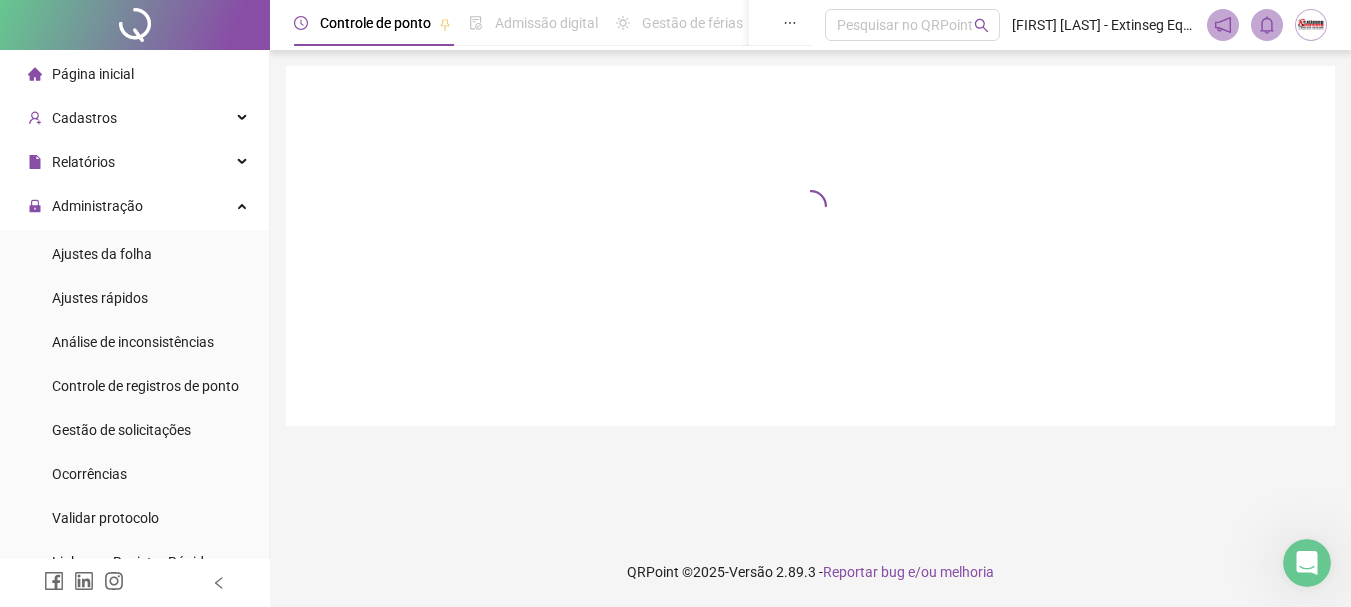 scroll, scrollTop: 0, scrollLeft: 0, axis: both 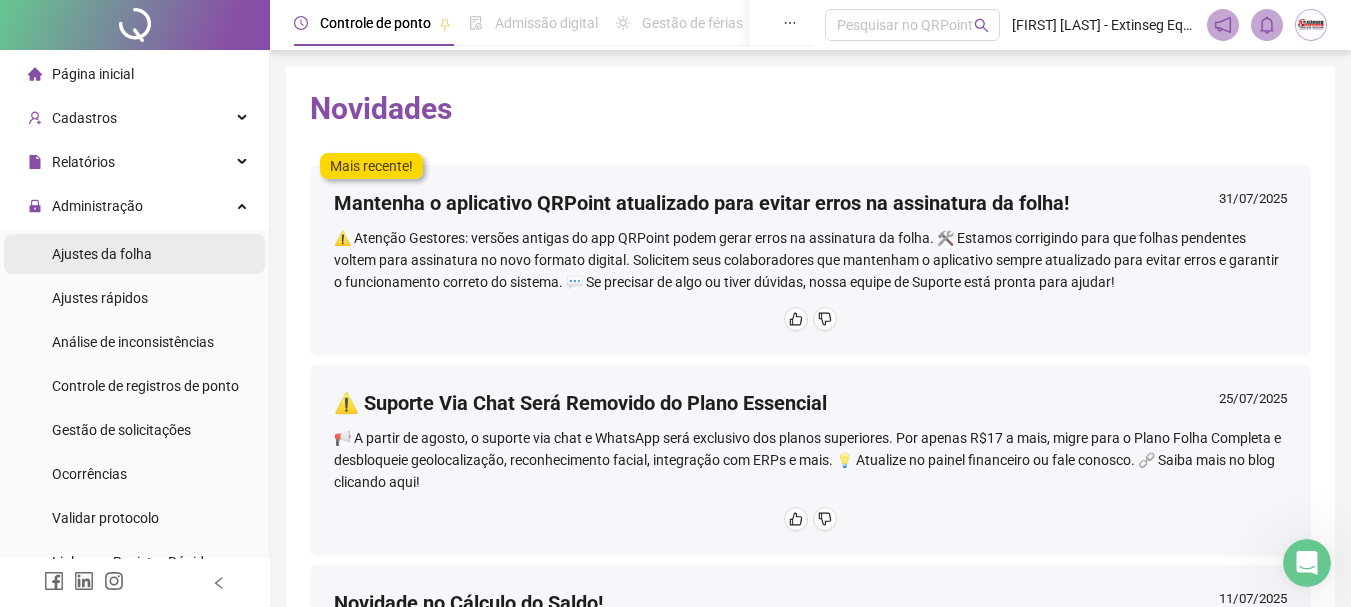 click on "Ajustes da folha" at bounding box center [102, 254] 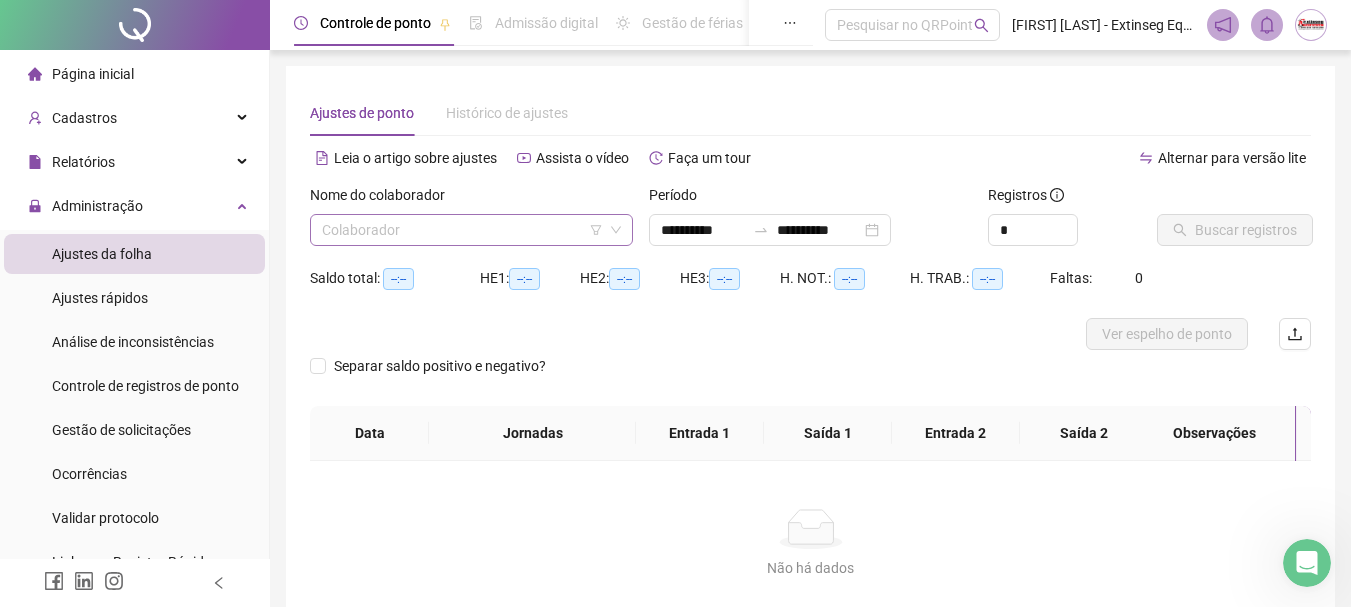 click at bounding box center (462, 230) 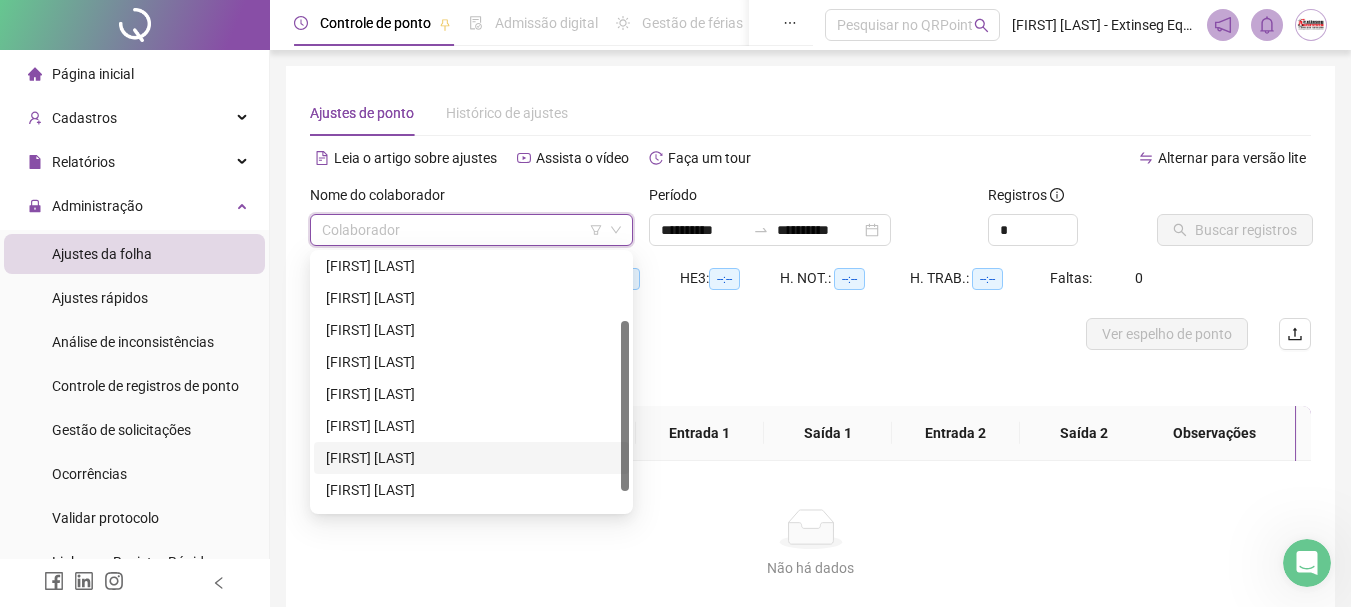 scroll, scrollTop: 128, scrollLeft: 0, axis: vertical 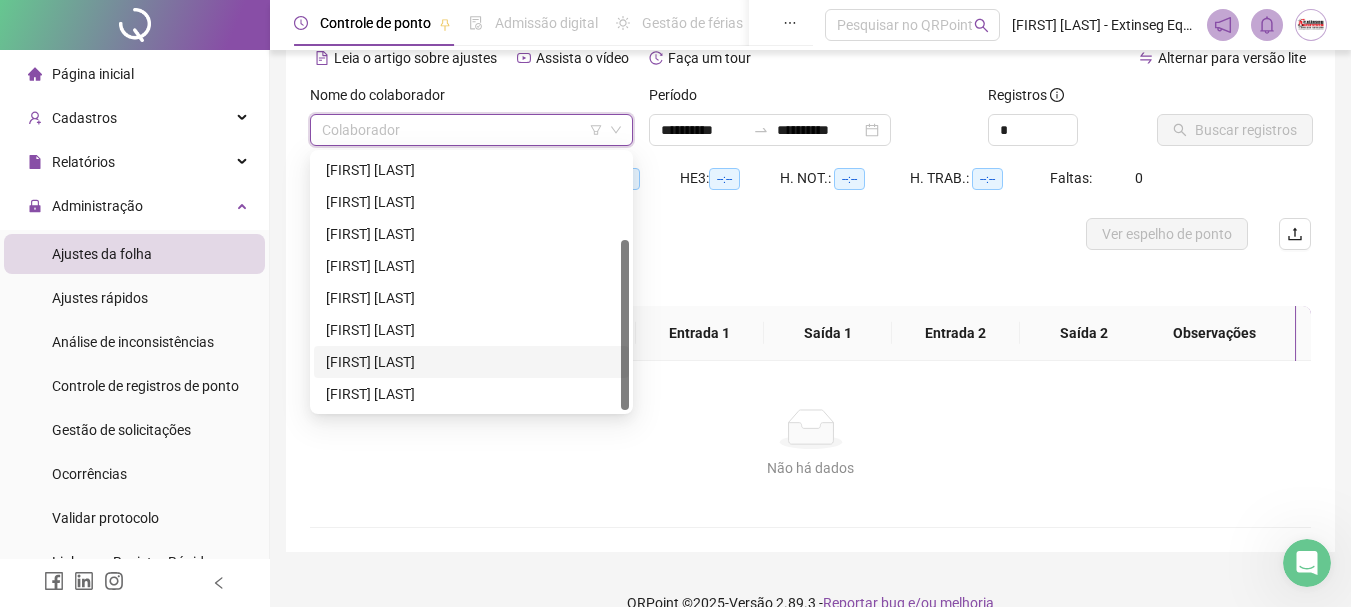 click on "[FIRST] [LAST]" at bounding box center [471, 362] 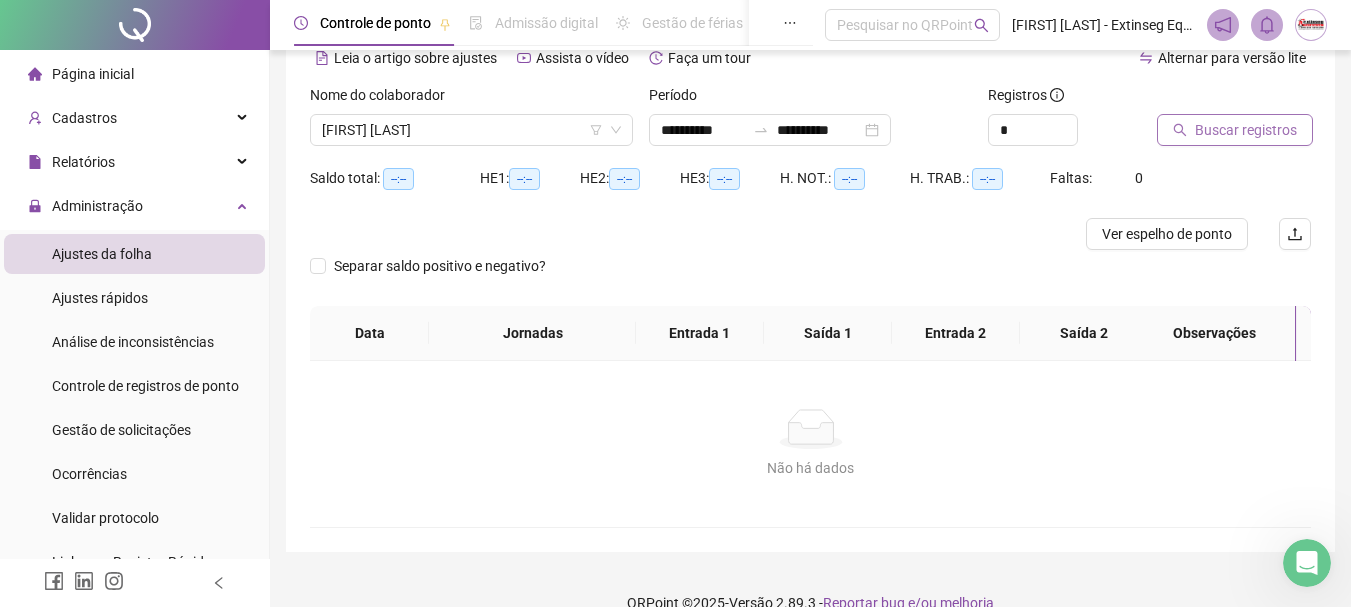 click on "Buscar registros" at bounding box center (1246, 130) 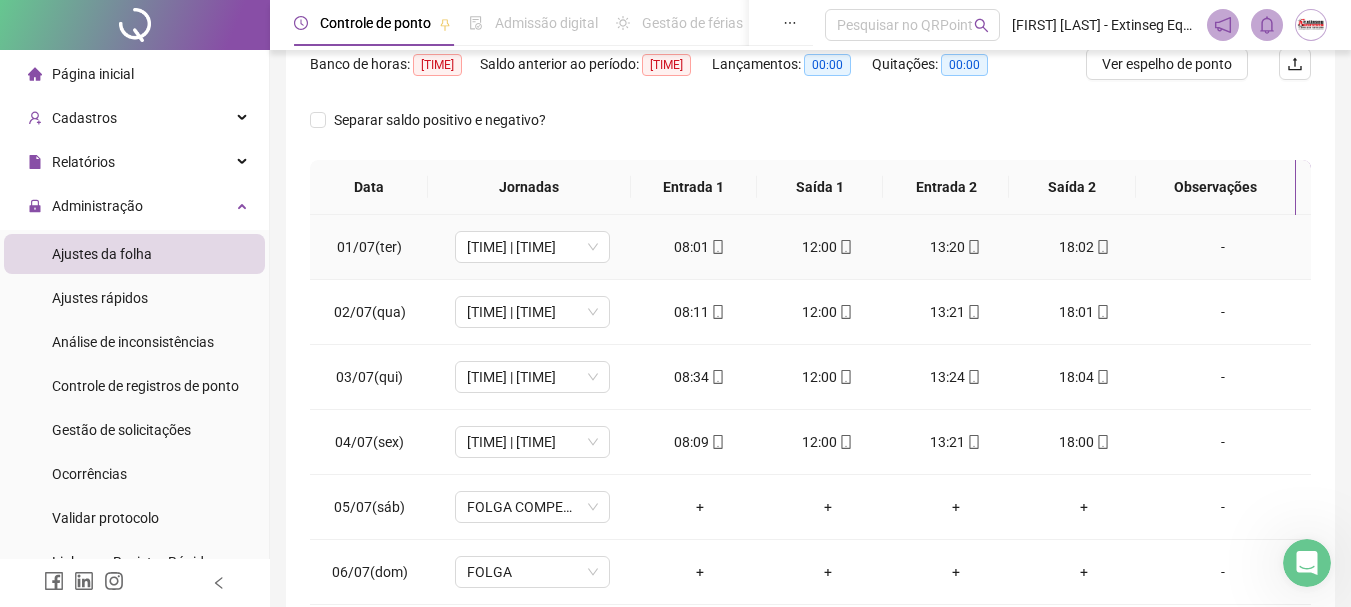 scroll, scrollTop: 415, scrollLeft: 0, axis: vertical 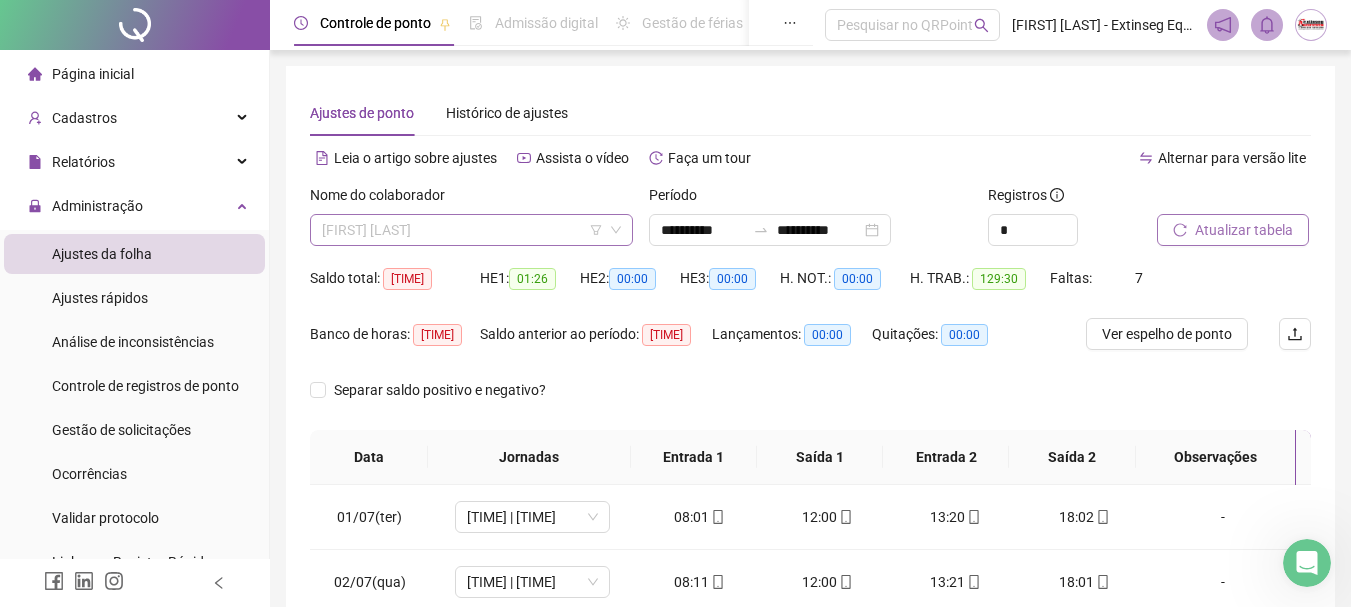 click on "[FIRST] [LAST]" at bounding box center [471, 230] 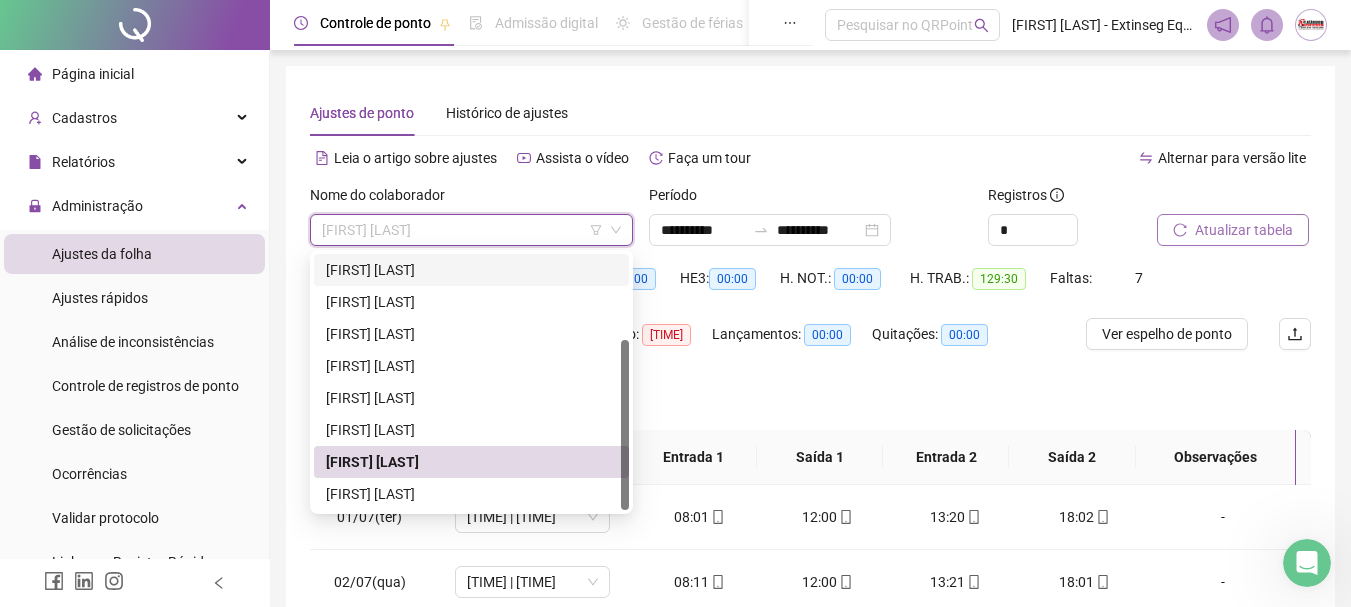 click on "[FIRST] [LAST]" at bounding box center (471, 270) 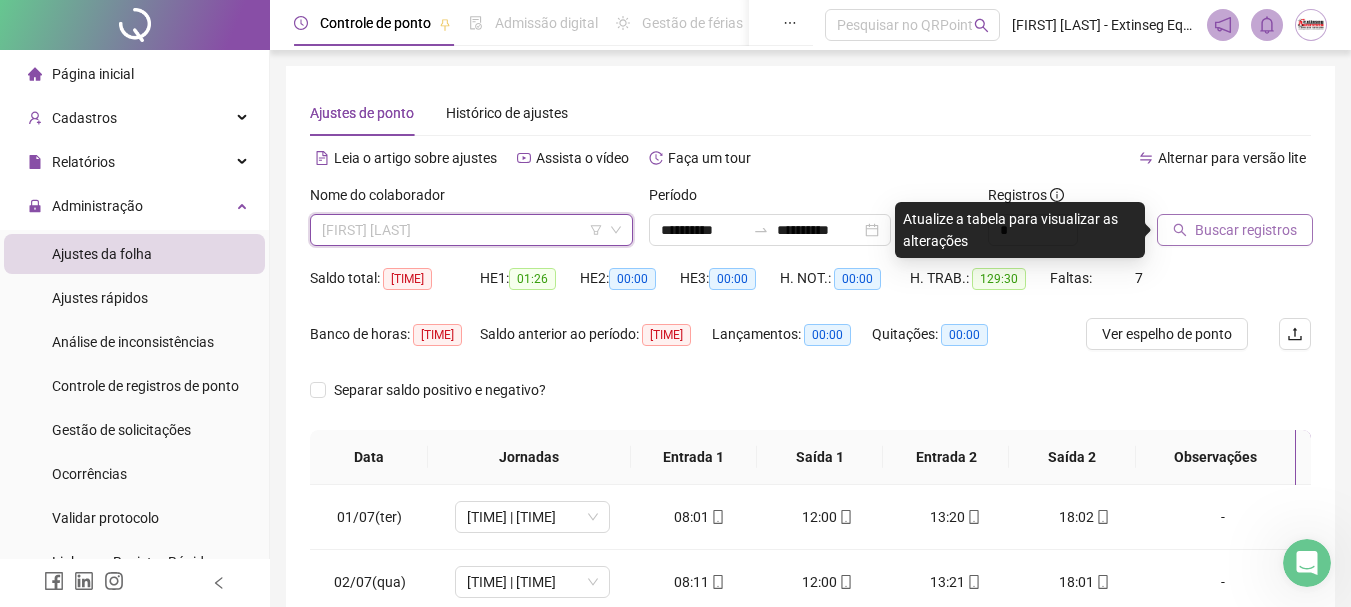 click on "[FIRST] [LAST]" at bounding box center (471, 230) 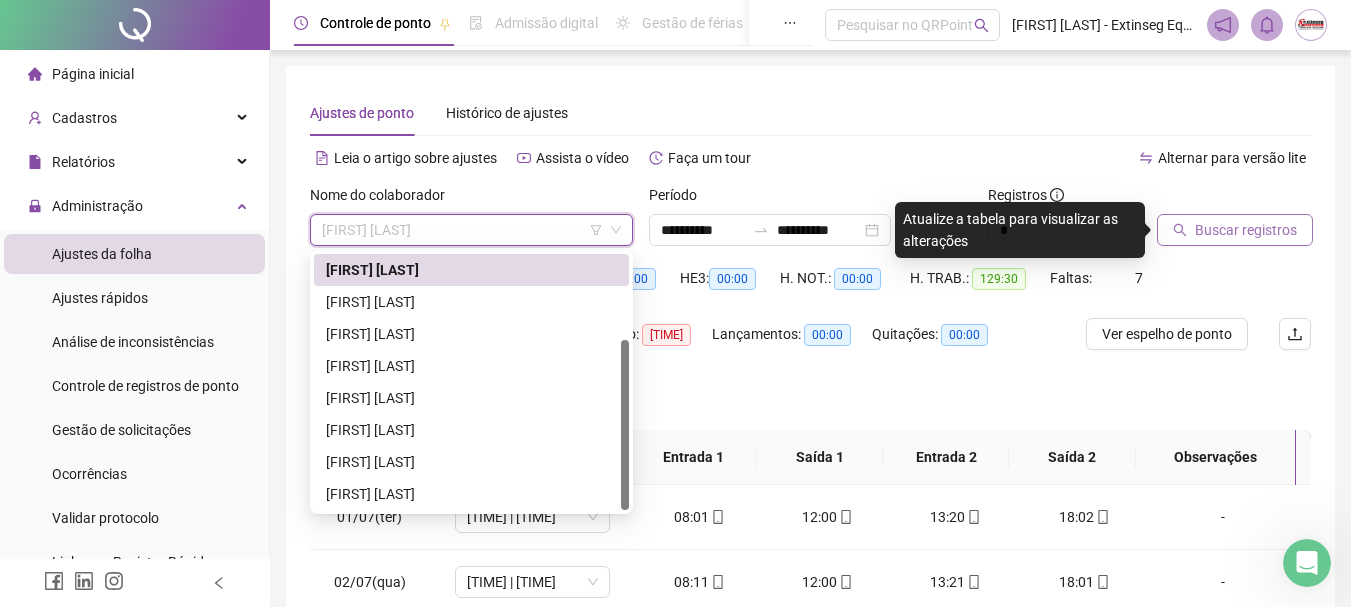 scroll, scrollTop: 0, scrollLeft: 0, axis: both 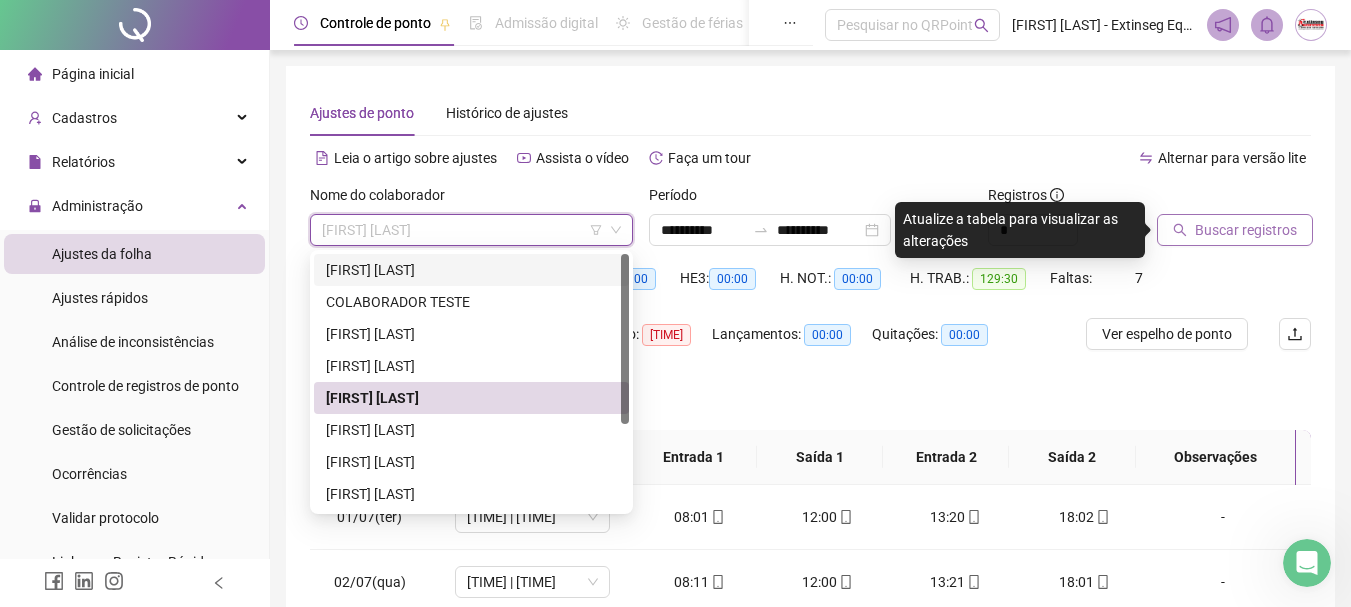 click on "[FIRST] [LAST]" at bounding box center [471, 270] 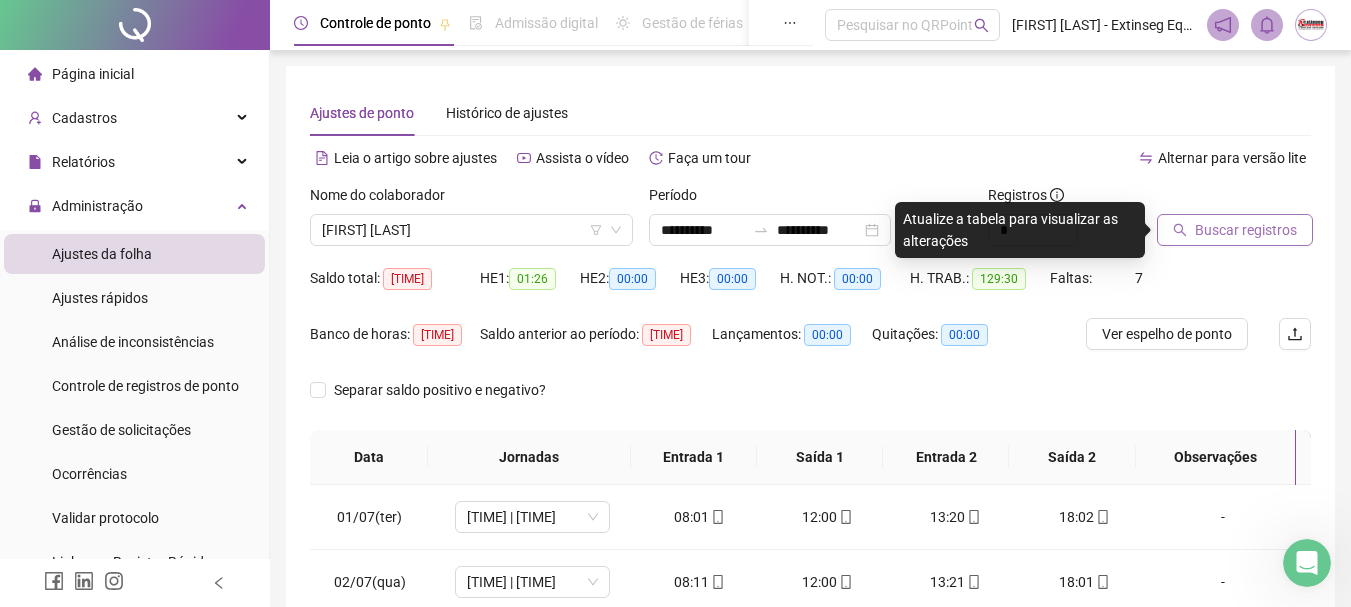 click on "Buscar registros" at bounding box center [1246, 230] 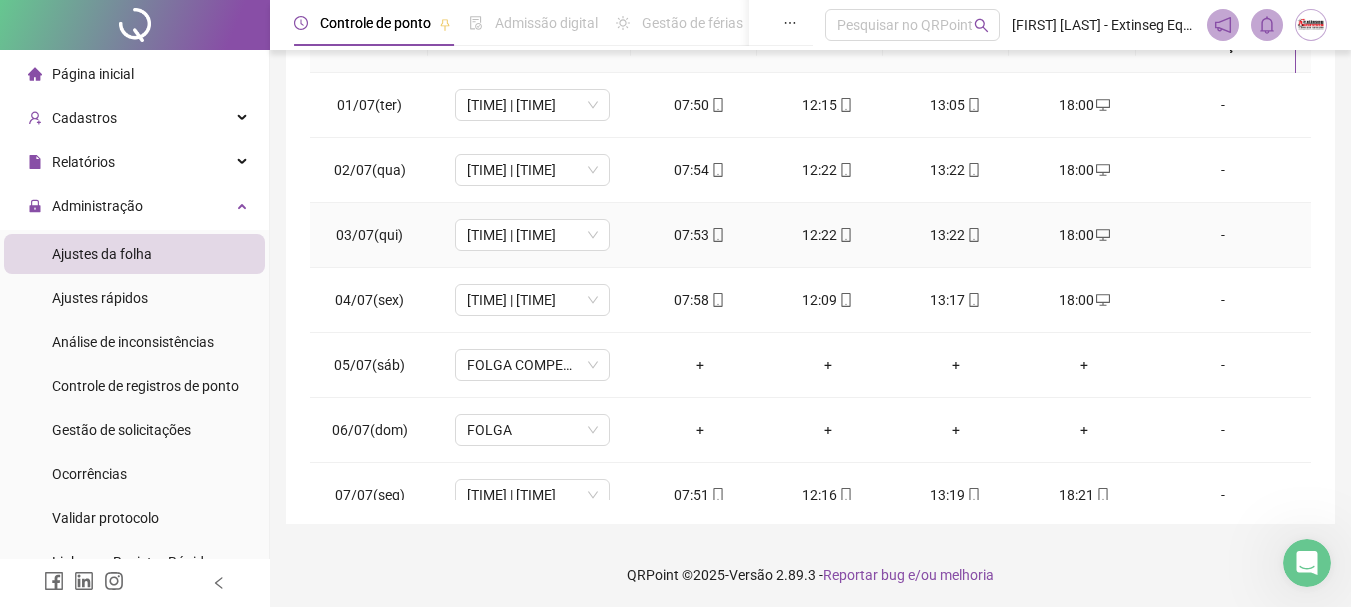 scroll, scrollTop: 415, scrollLeft: 0, axis: vertical 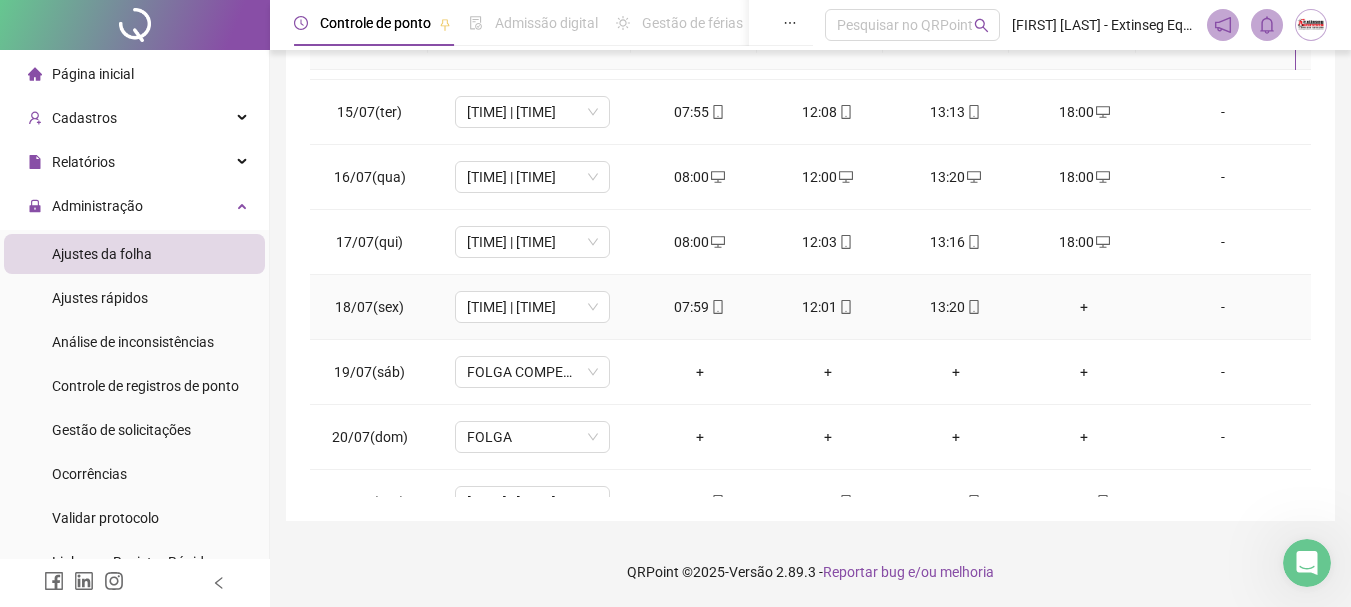 click on "+" at bounding box center [1084, 307] 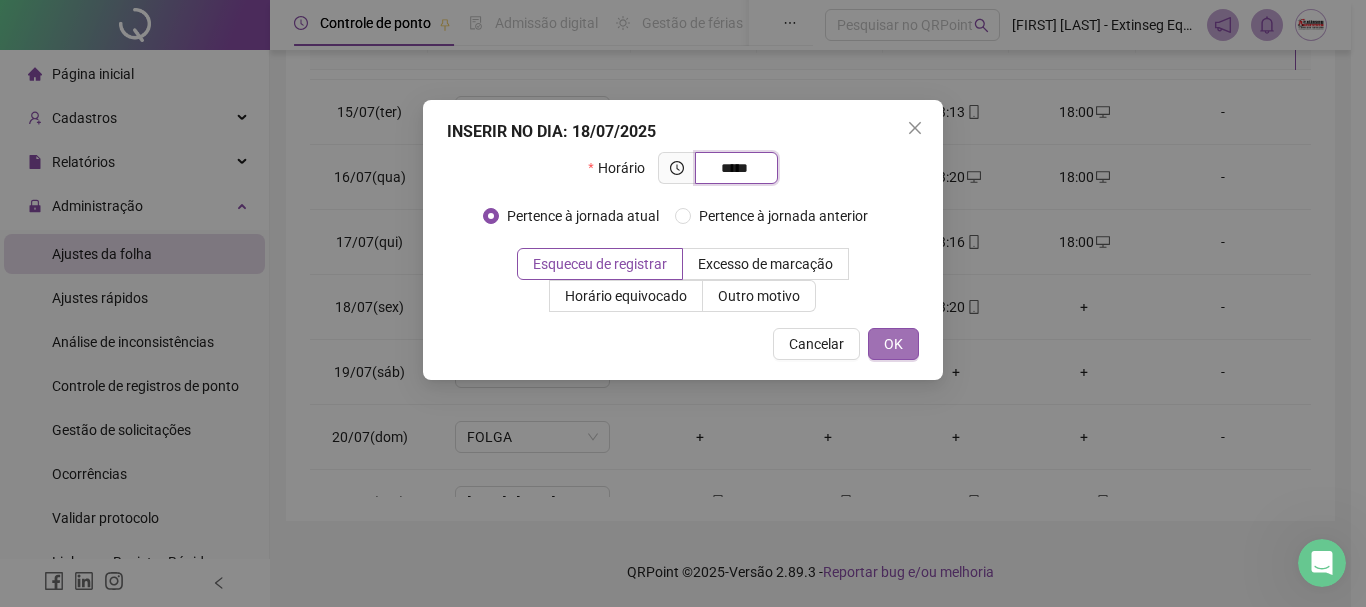type on "*****" 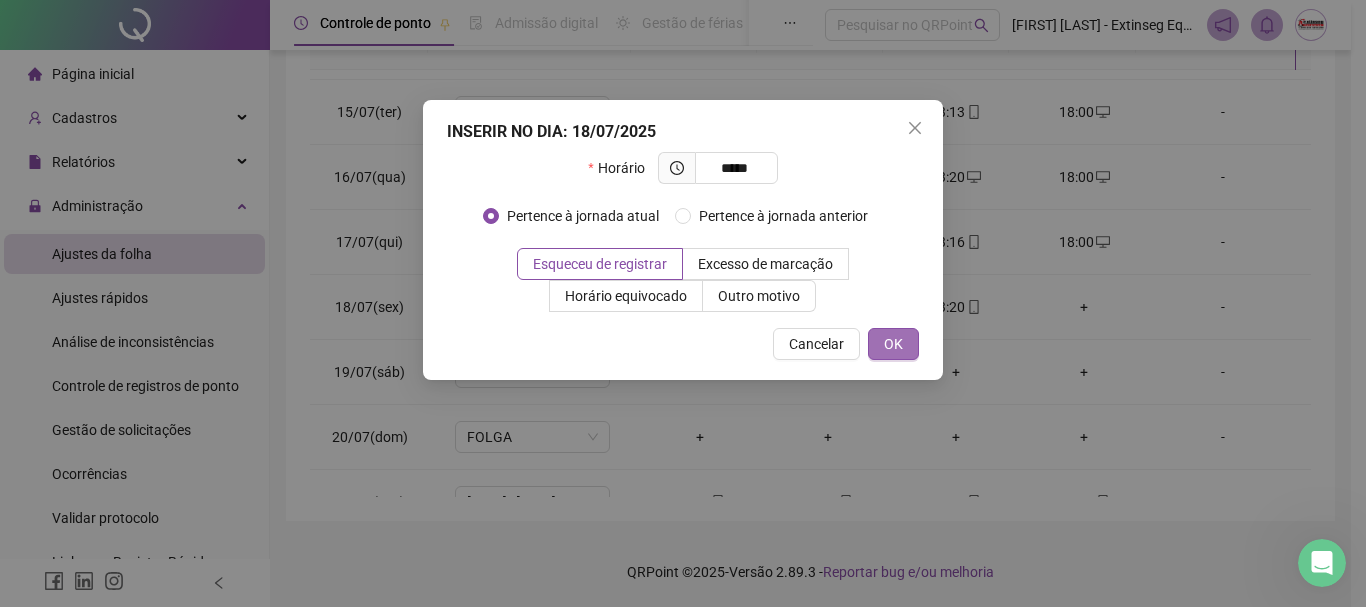 click on "OK" at bounding box center [893, 344] 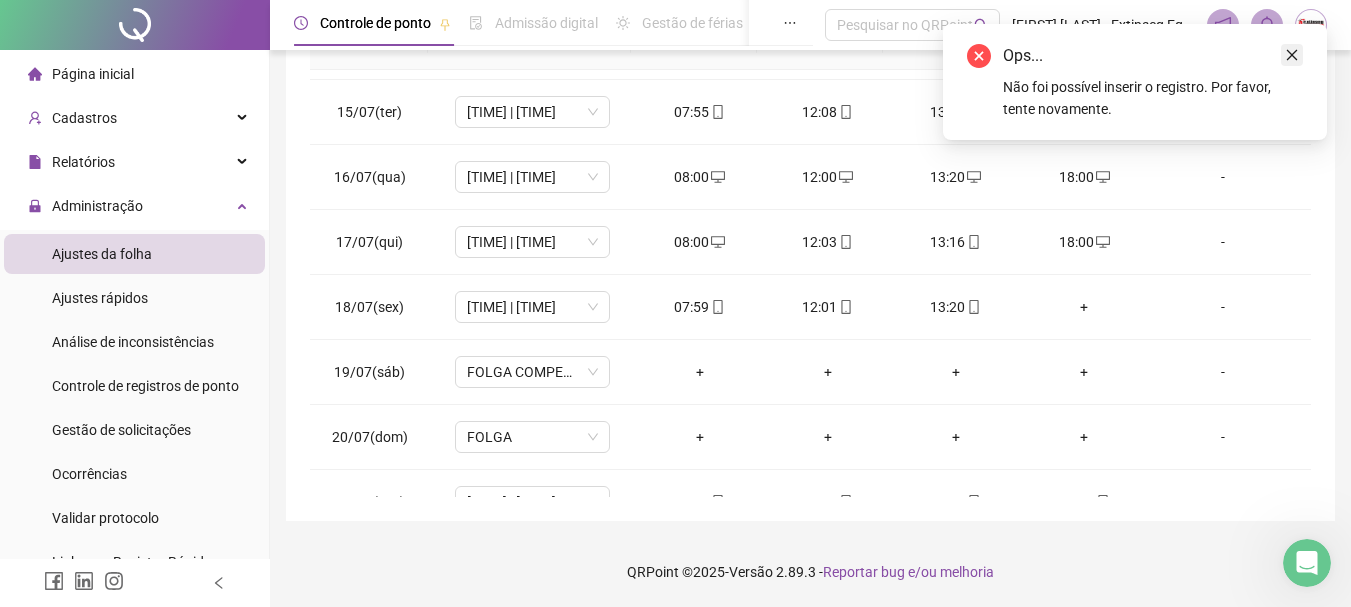 click 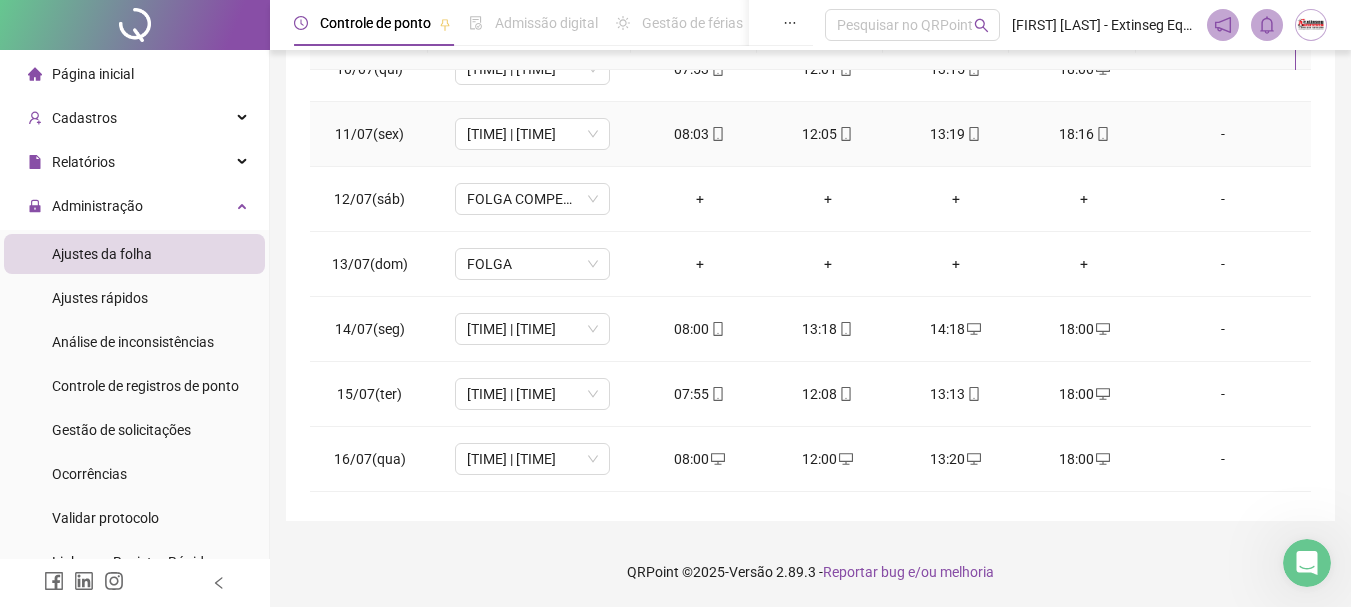 scroll, scrollTop: 900, scrollLeft: 0, axis: vertical 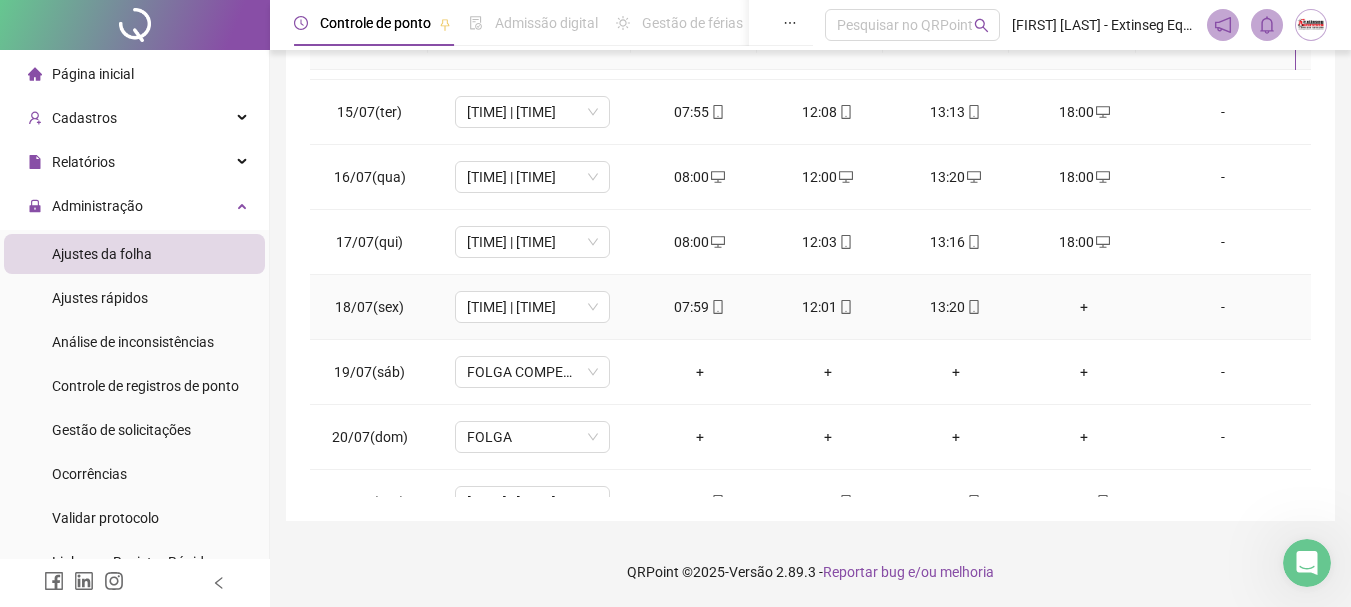 click on "+" at bounding box center [1084, 307] 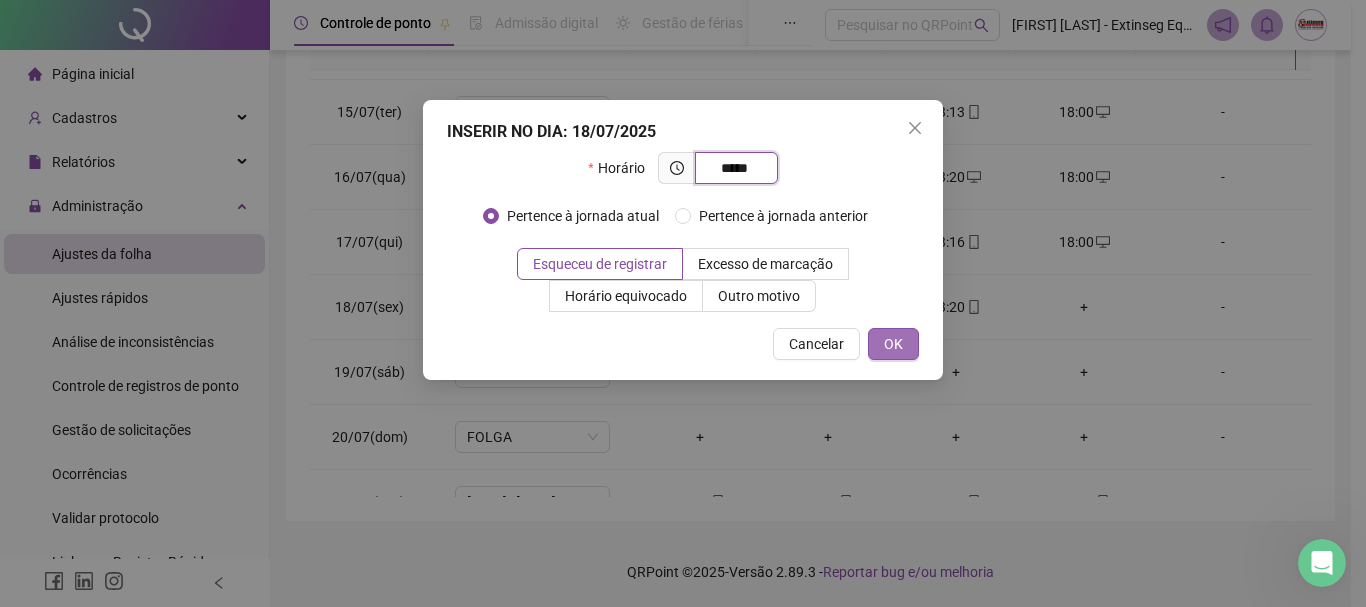 type on "*****" 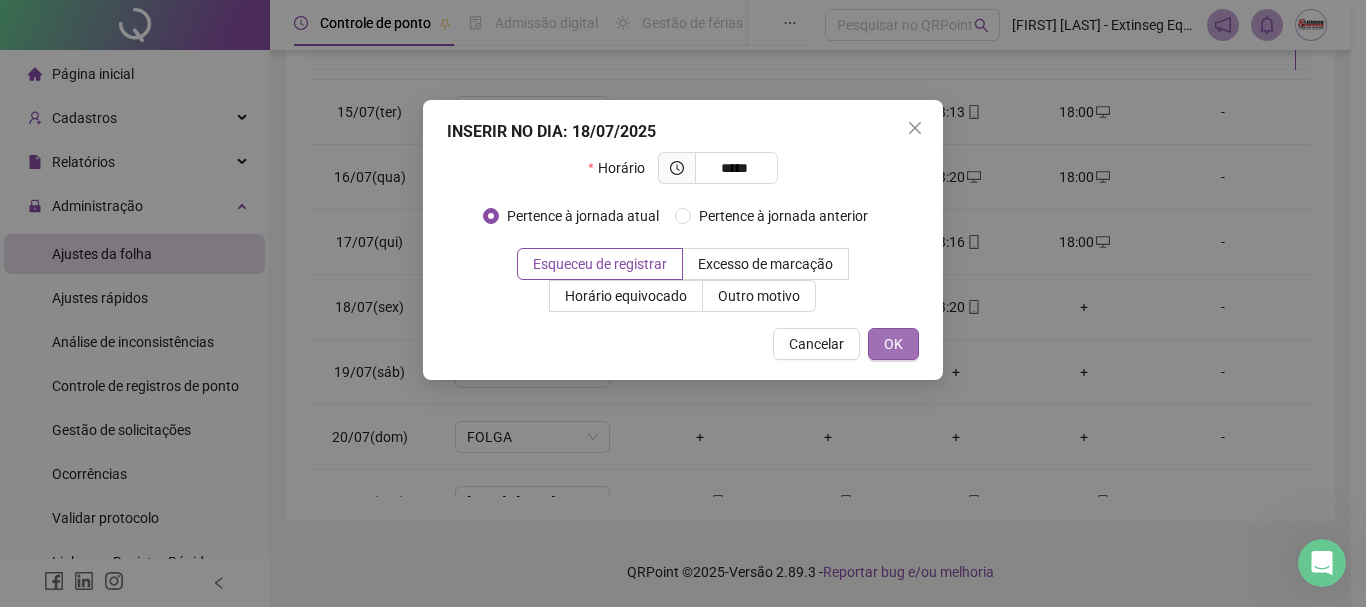click on "OK" at bounding box center [893, 344] 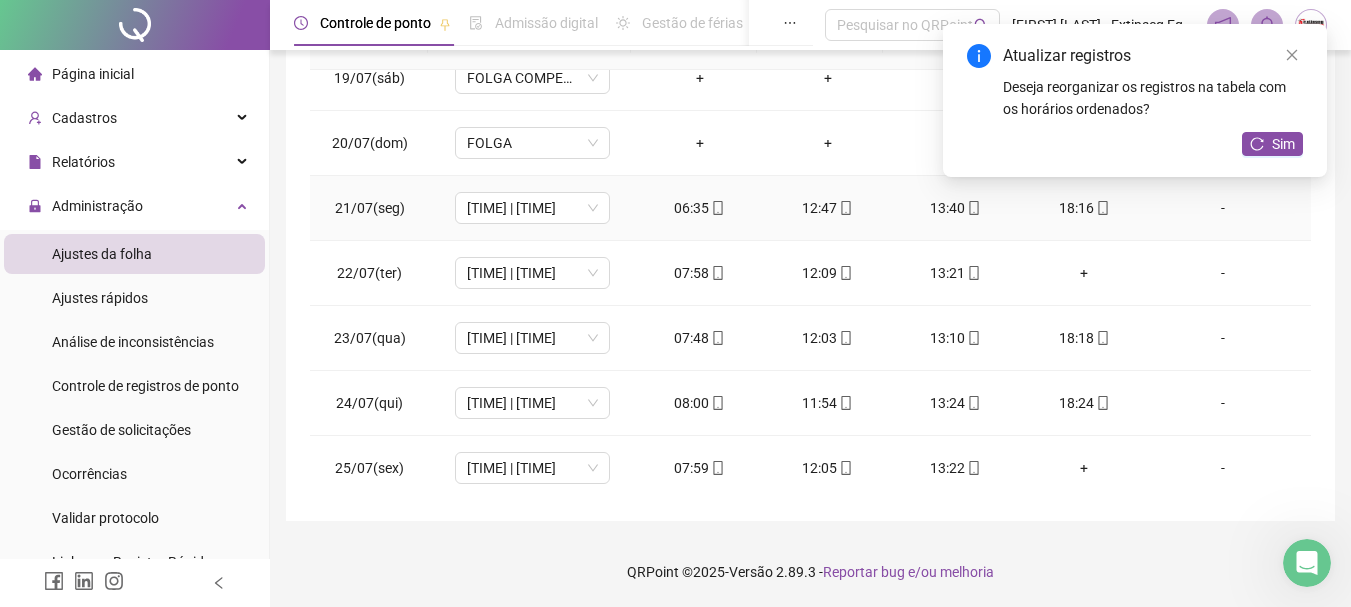 scroll, scrollTop: 1200, scrollLeft: 0, axis: vertical 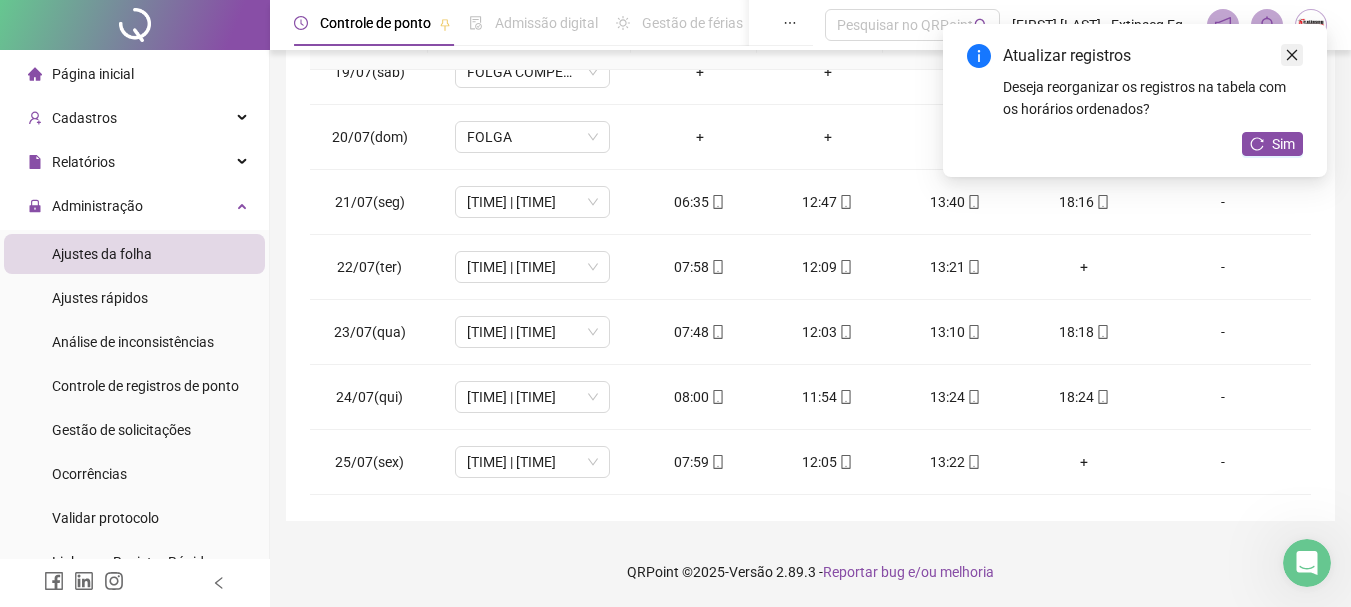 click 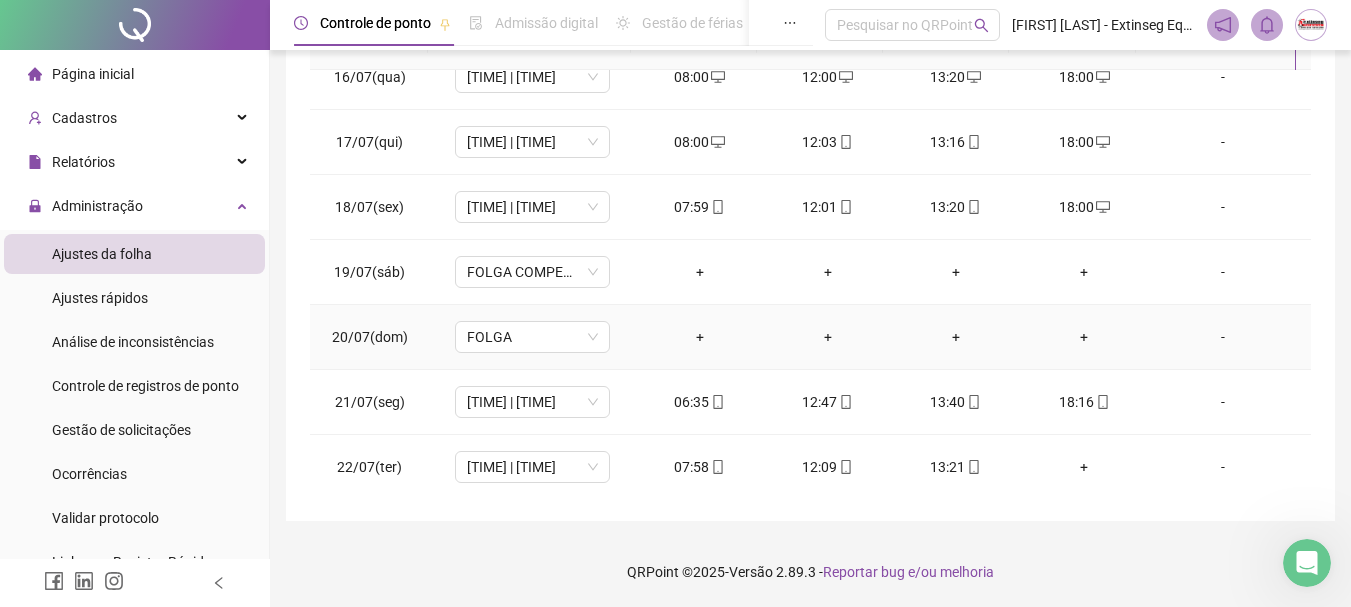 scroll, scrollTop: 1100, scrollLeft: 0, axis: vertical 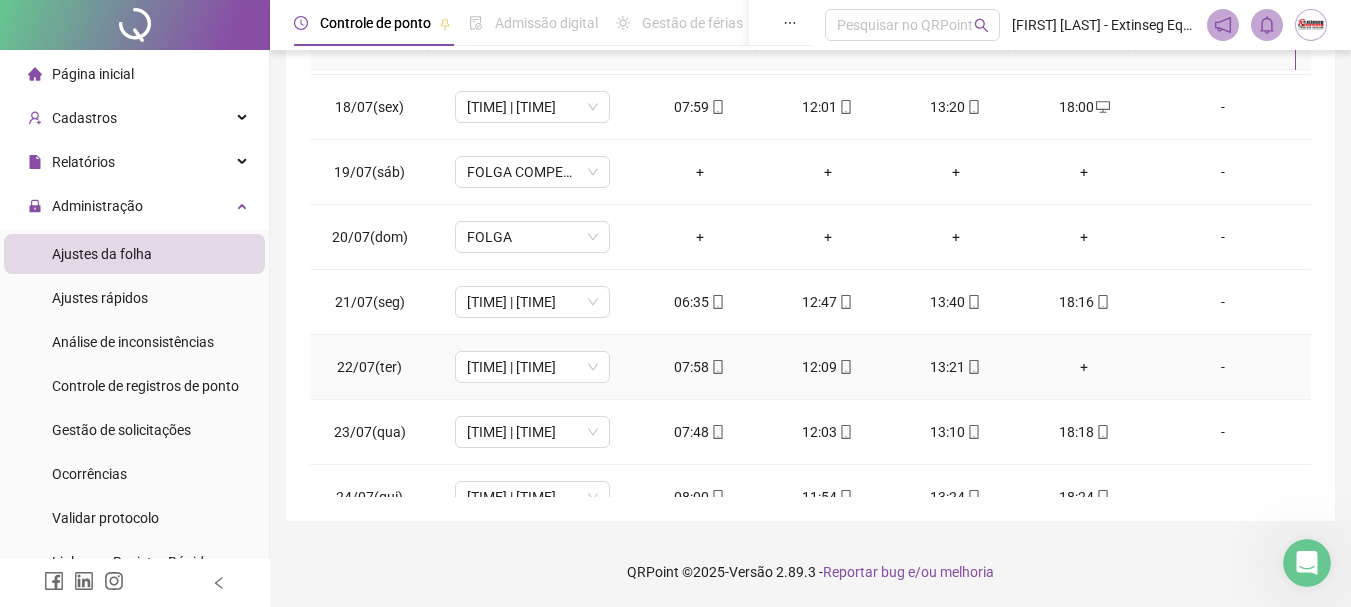 click on "+" at bounding box center (1084, 367) 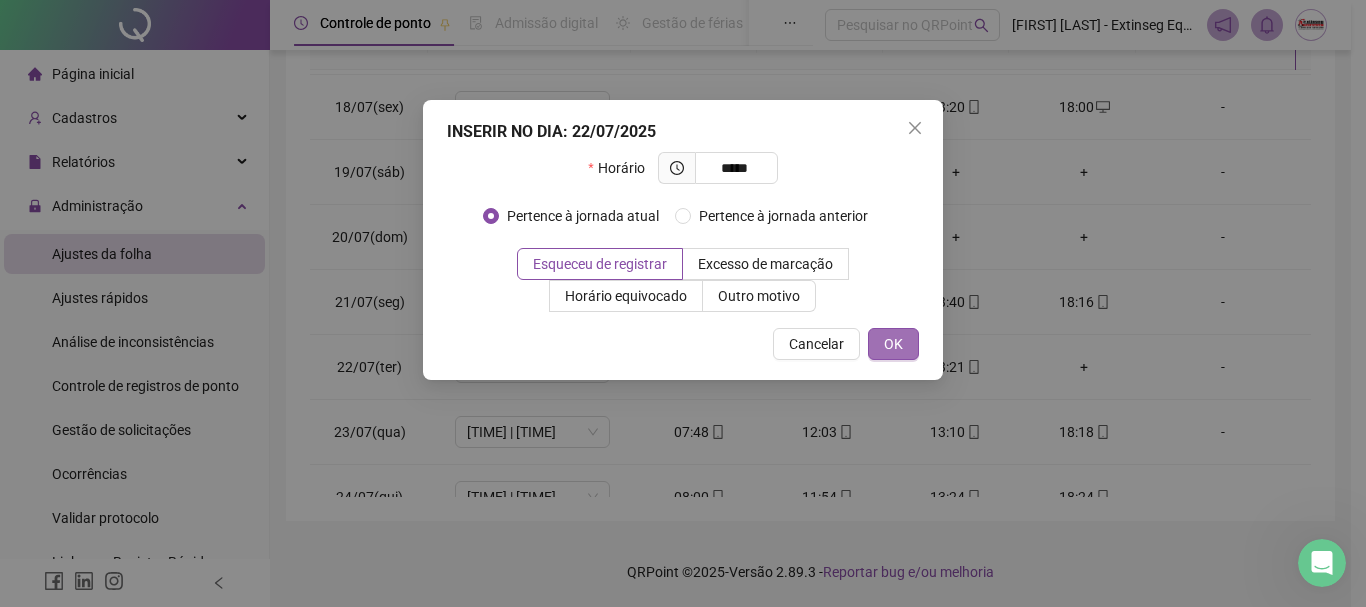 type on "*****" 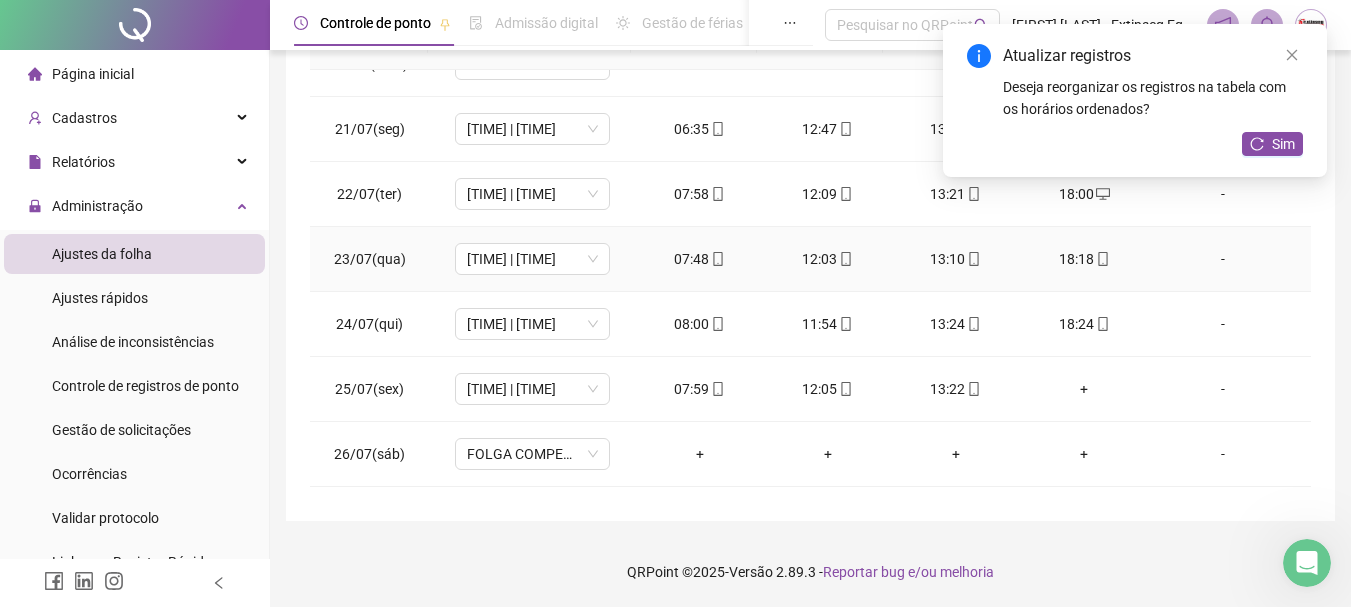 scroll, scrollTop: 1300, scrollLeft: 0, axis: vertical 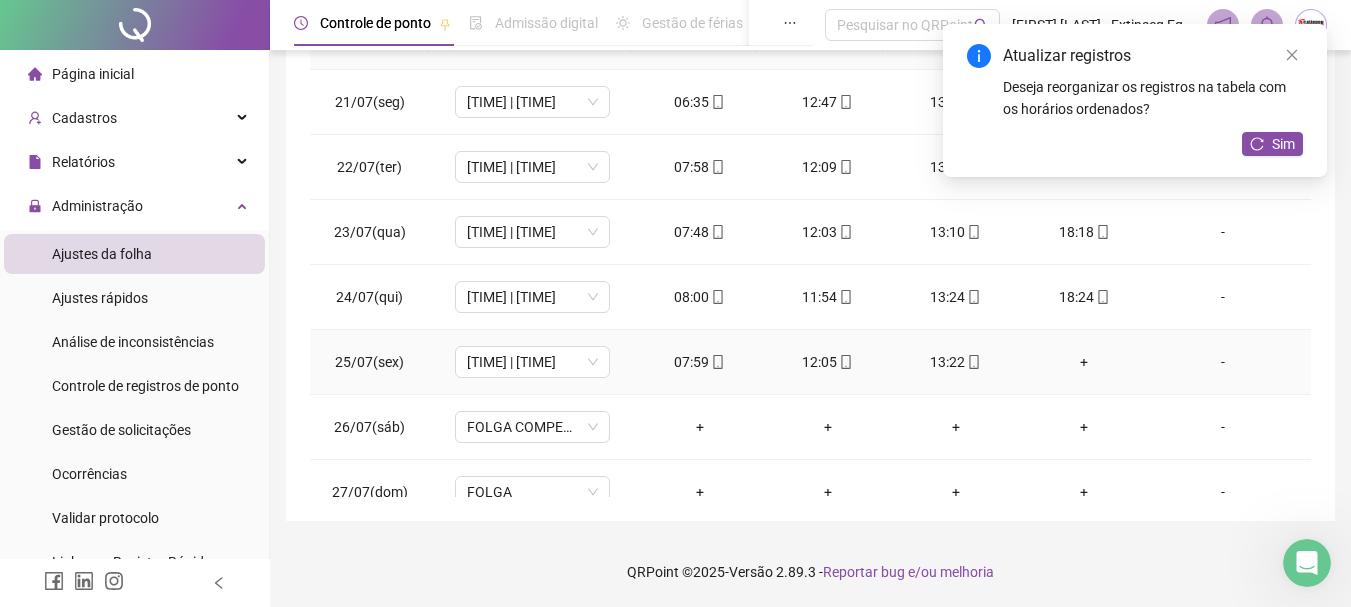 click on "+" at bounding box center [1084, 362] 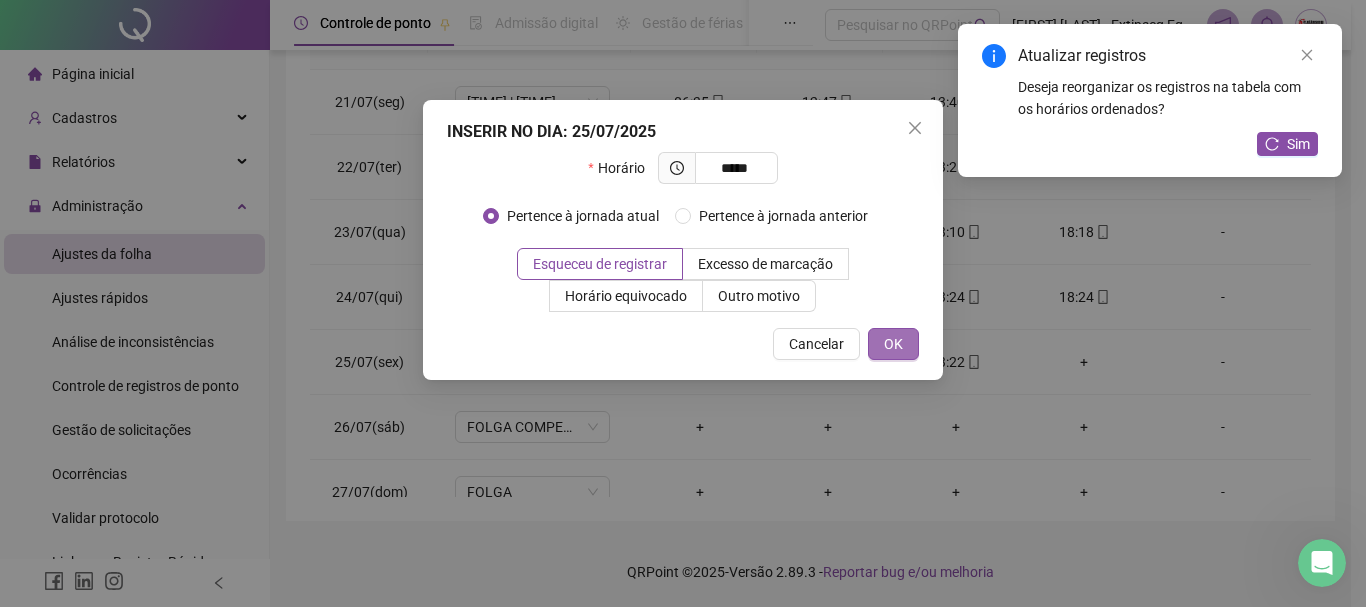 type on "*****" 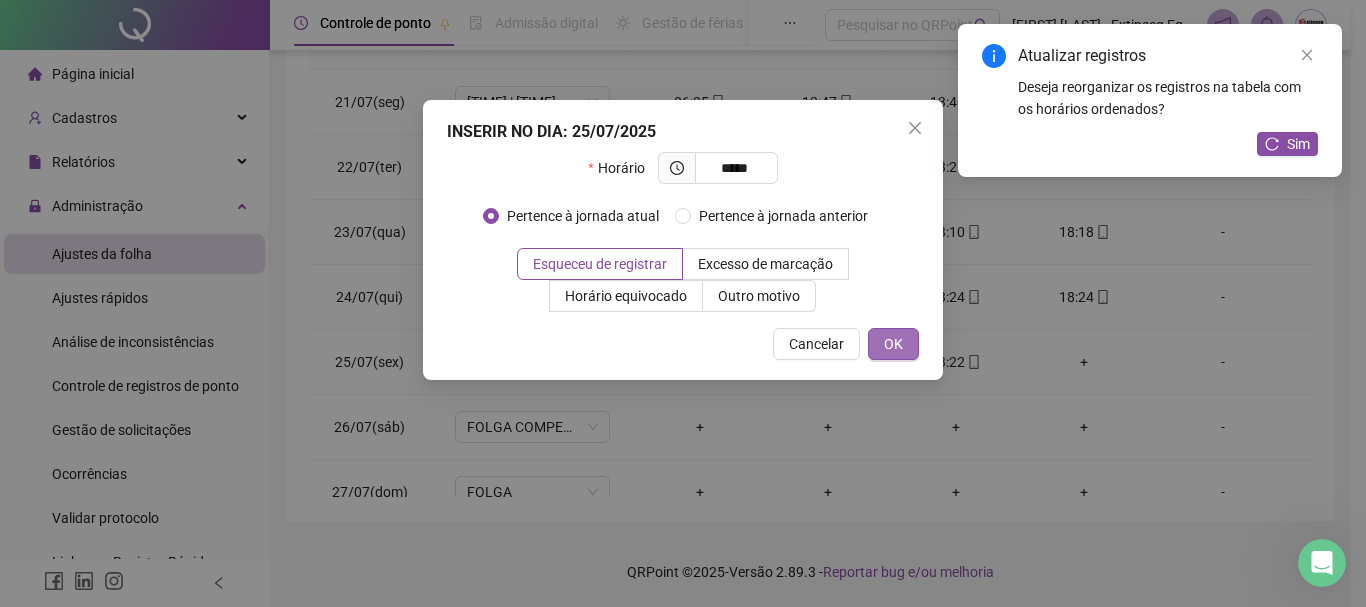 click on "OK" at bounding box center [893, 344] 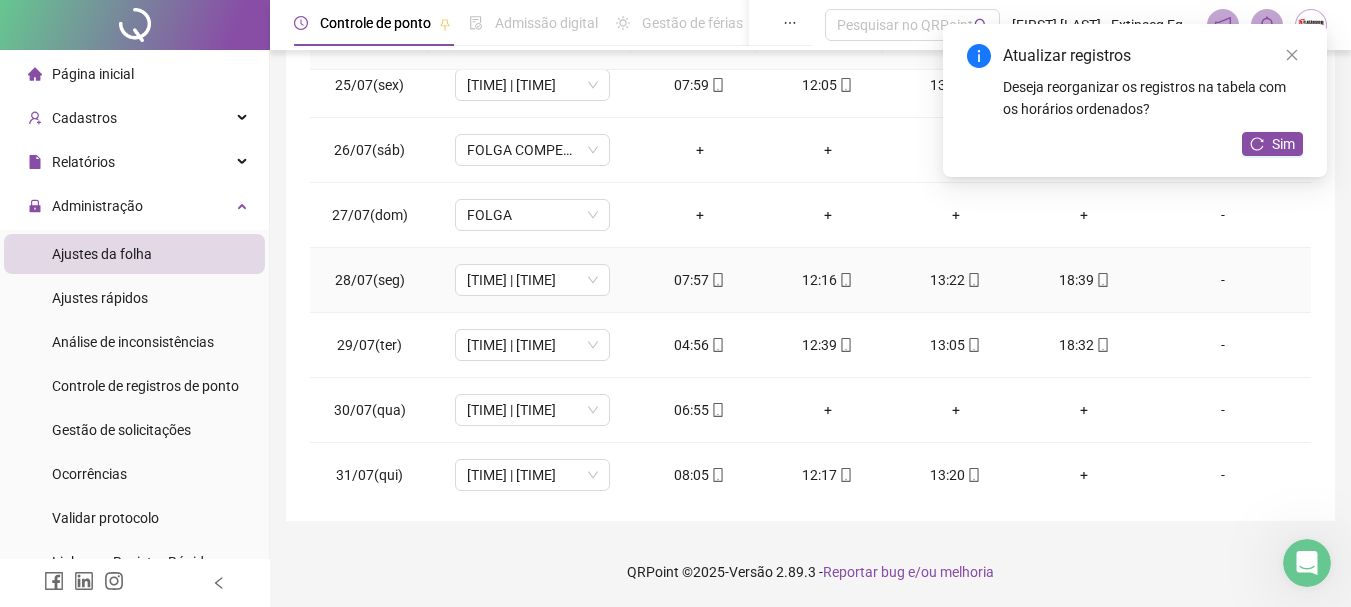 scroll, scrollTop: 1588, scrollLeft: 0, axis: vertical 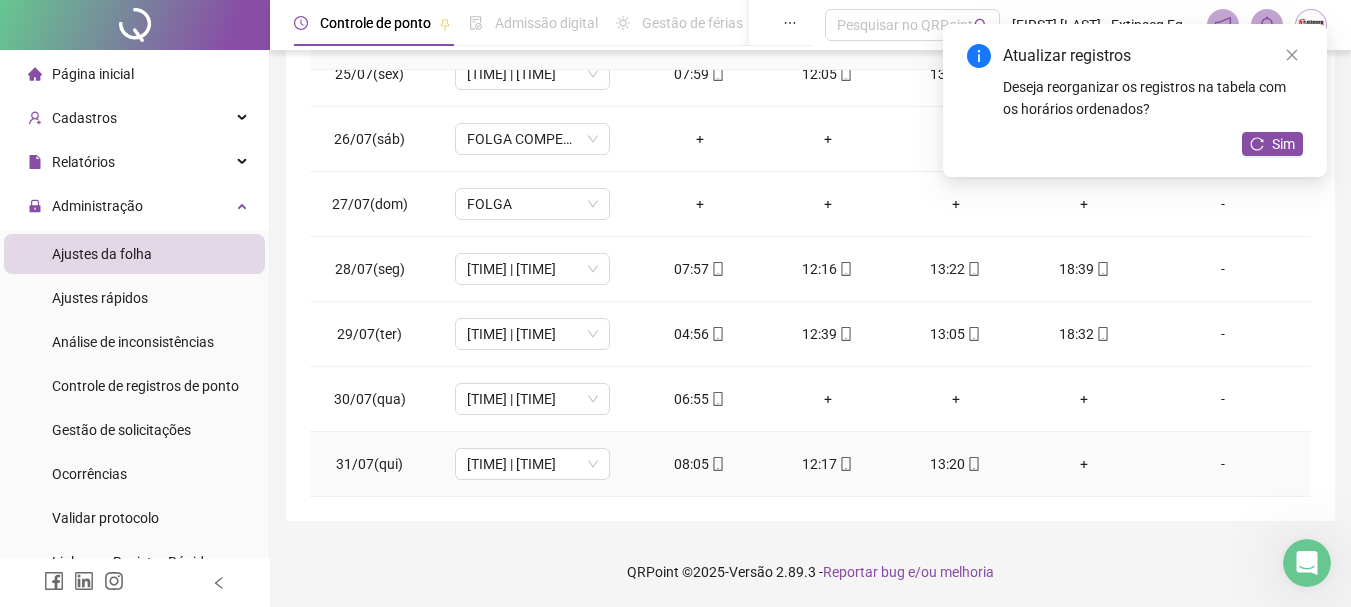 click on "+" at bounding box center (1084, 464) 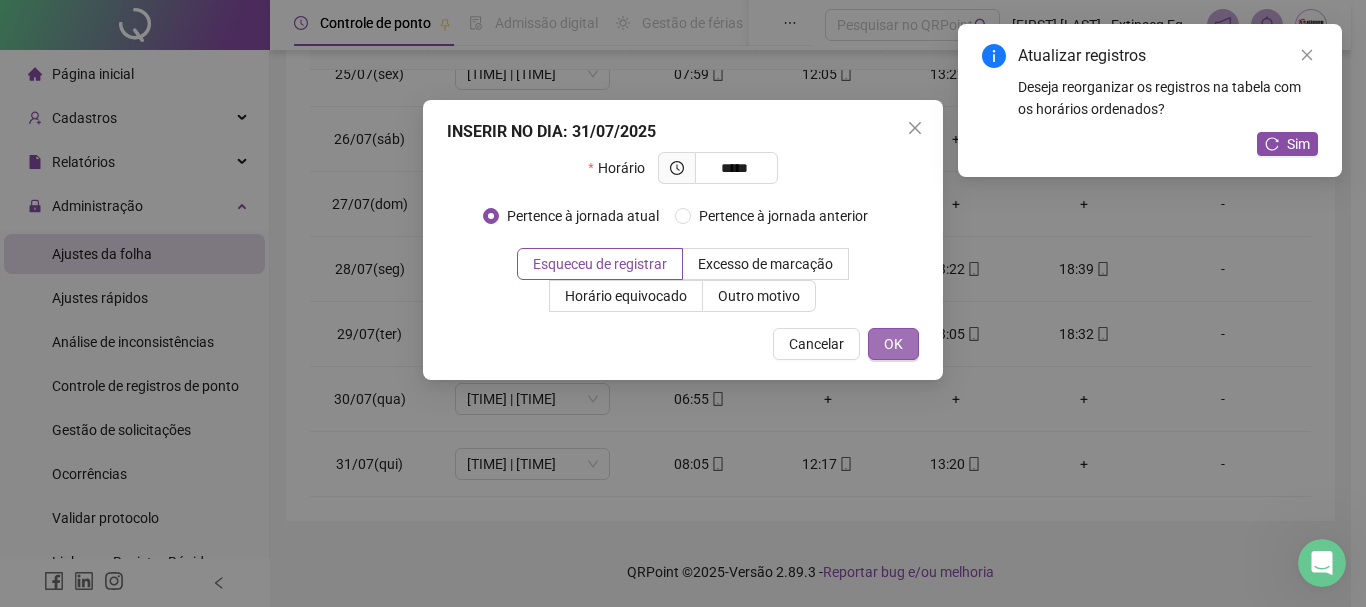 type on "*****" 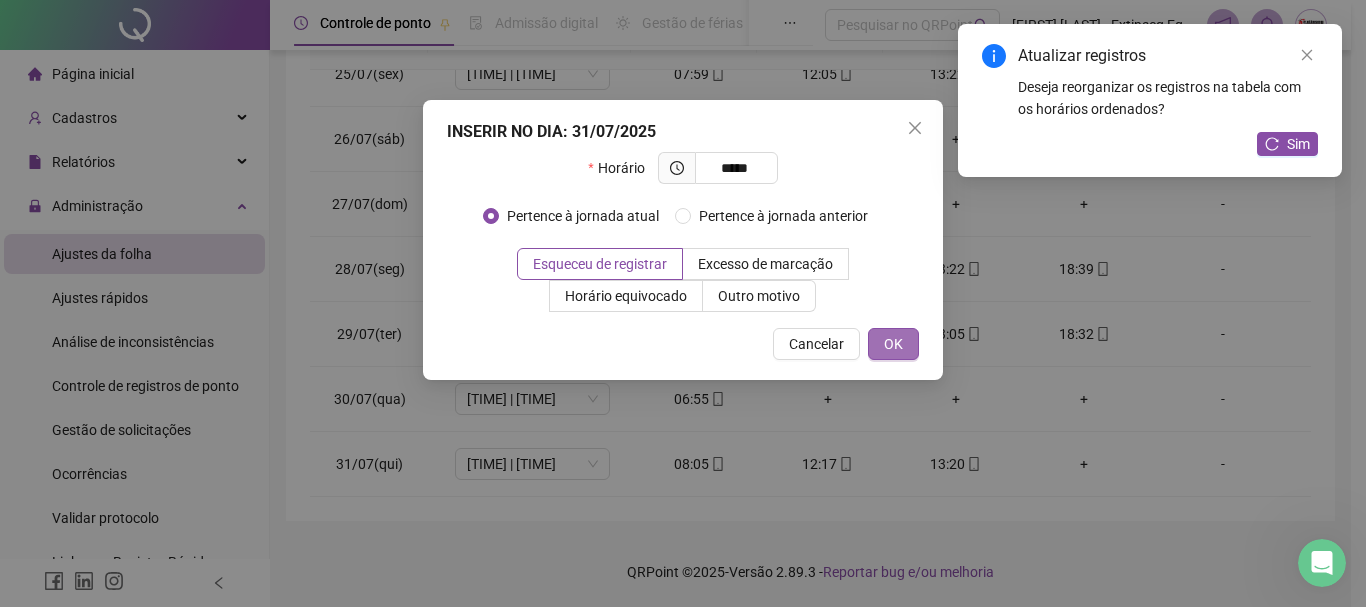 click on "OK" at bounding box center (893, 344) 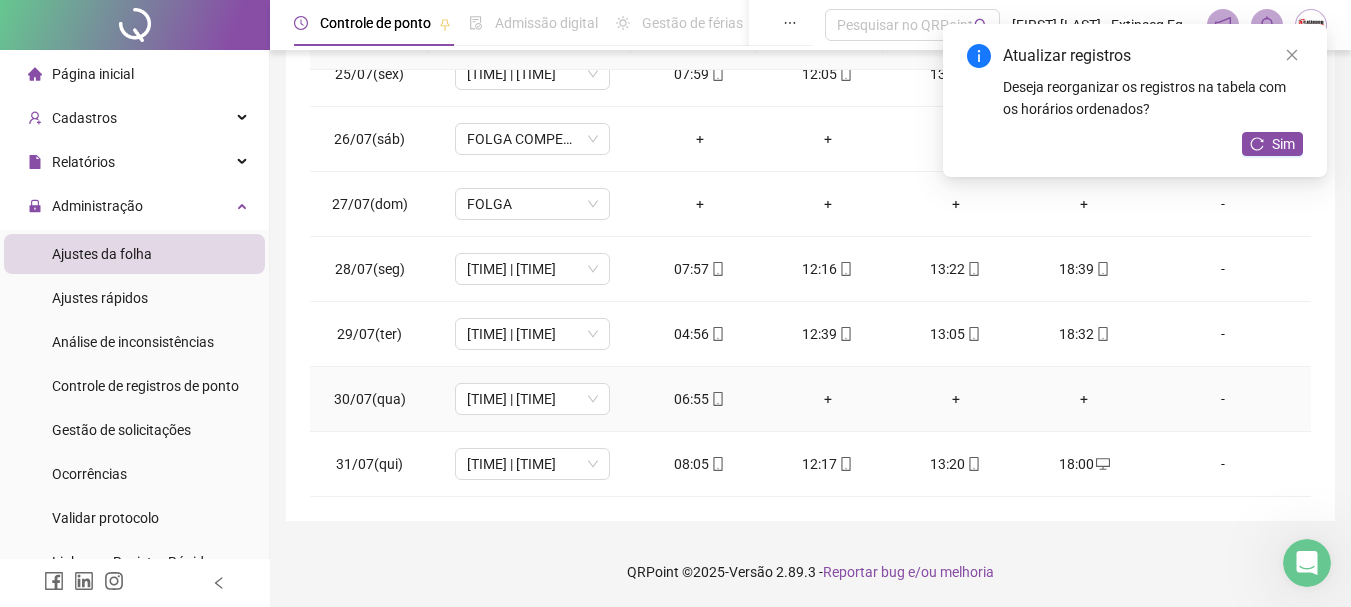 click on "+" at bounding box center (828, 399) 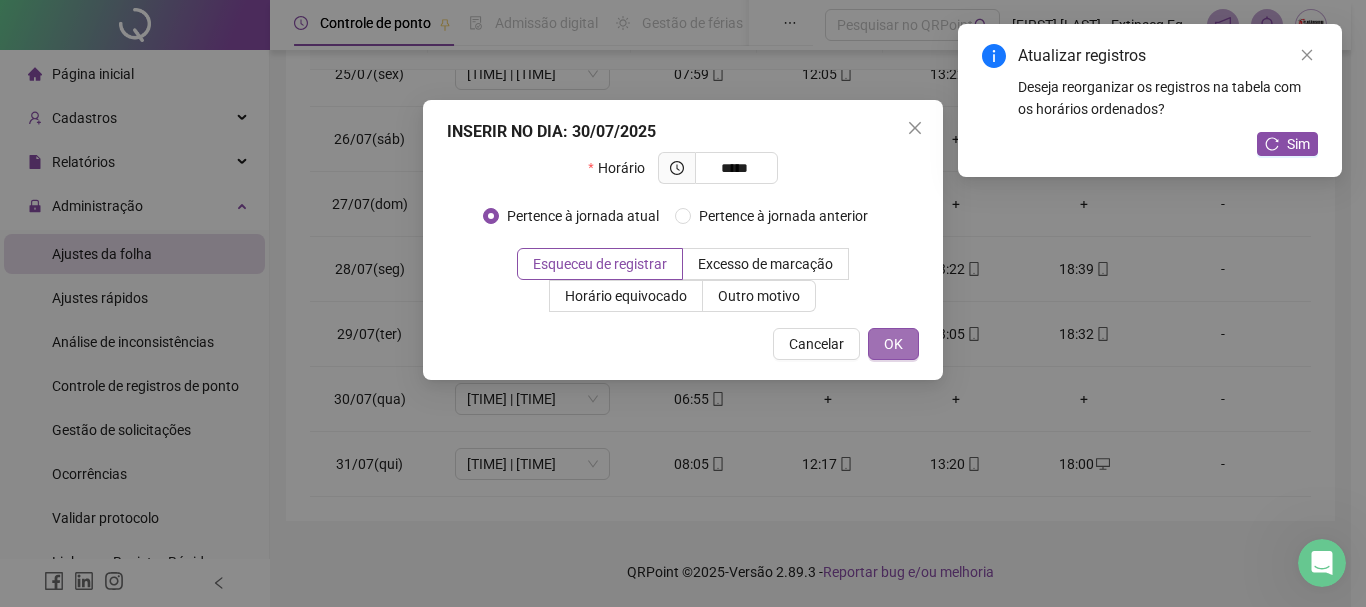type on "*****" 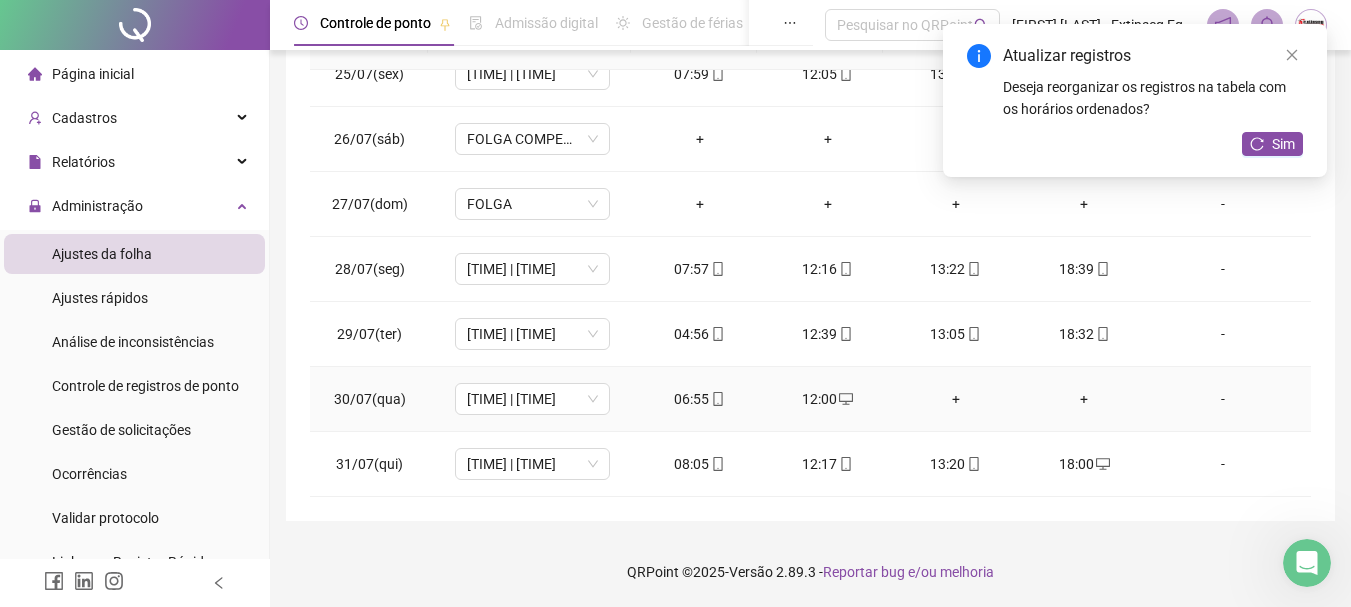 click on "+" at bounding box center [956, 399] 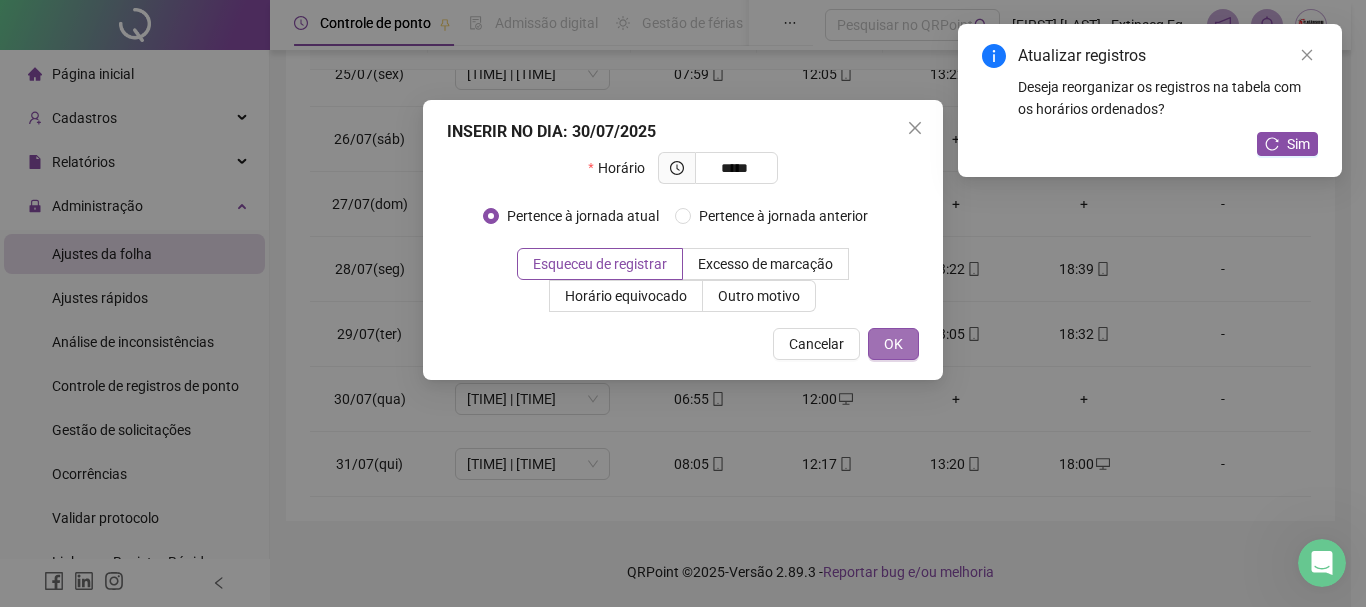 type on "*****" 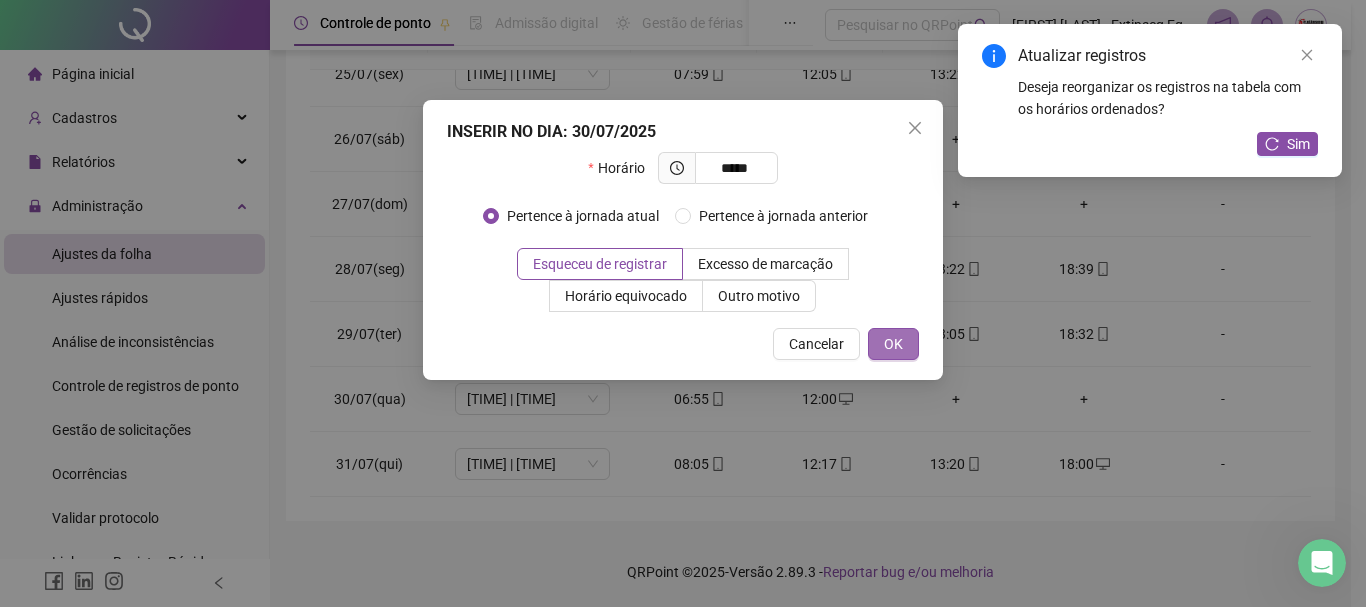 click on "OK" at bounding box center [893, 344] 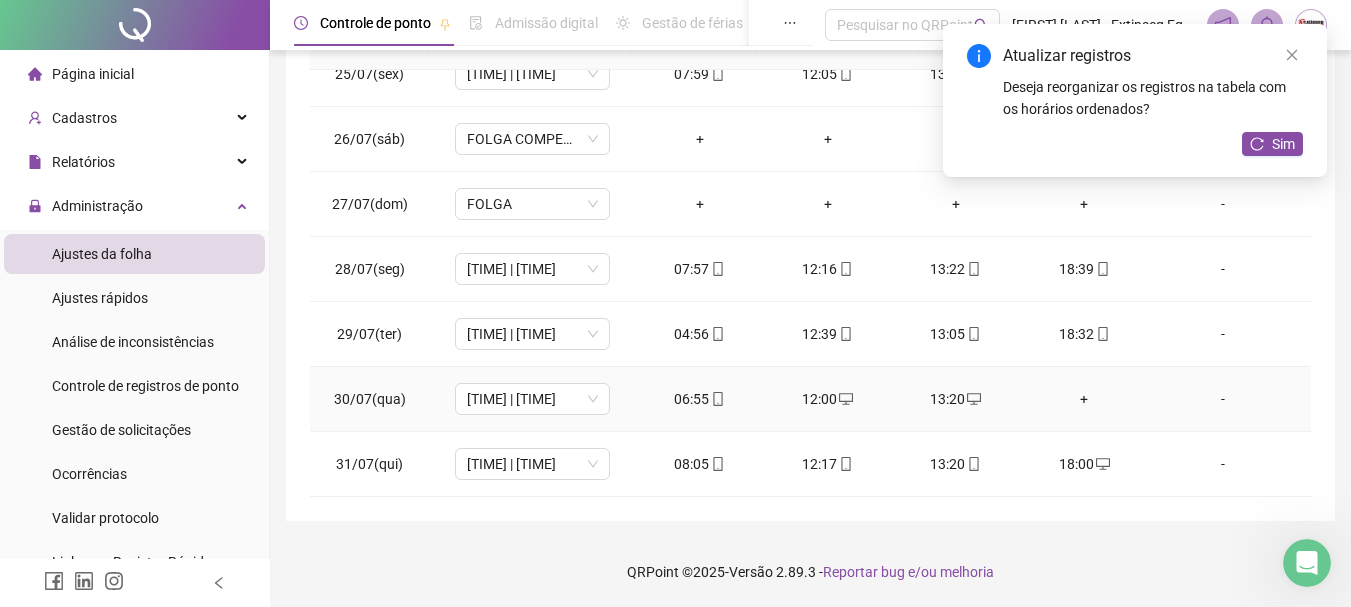 click on "+" at bounding box center (1084, 399) 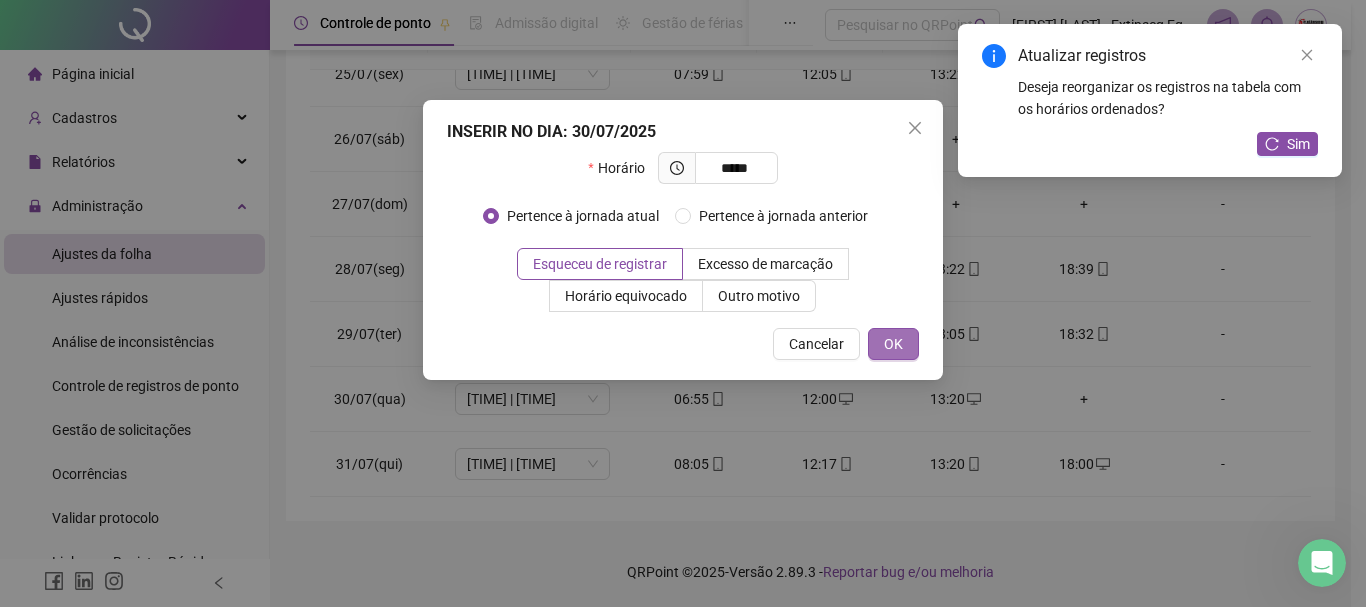 type on "*****" 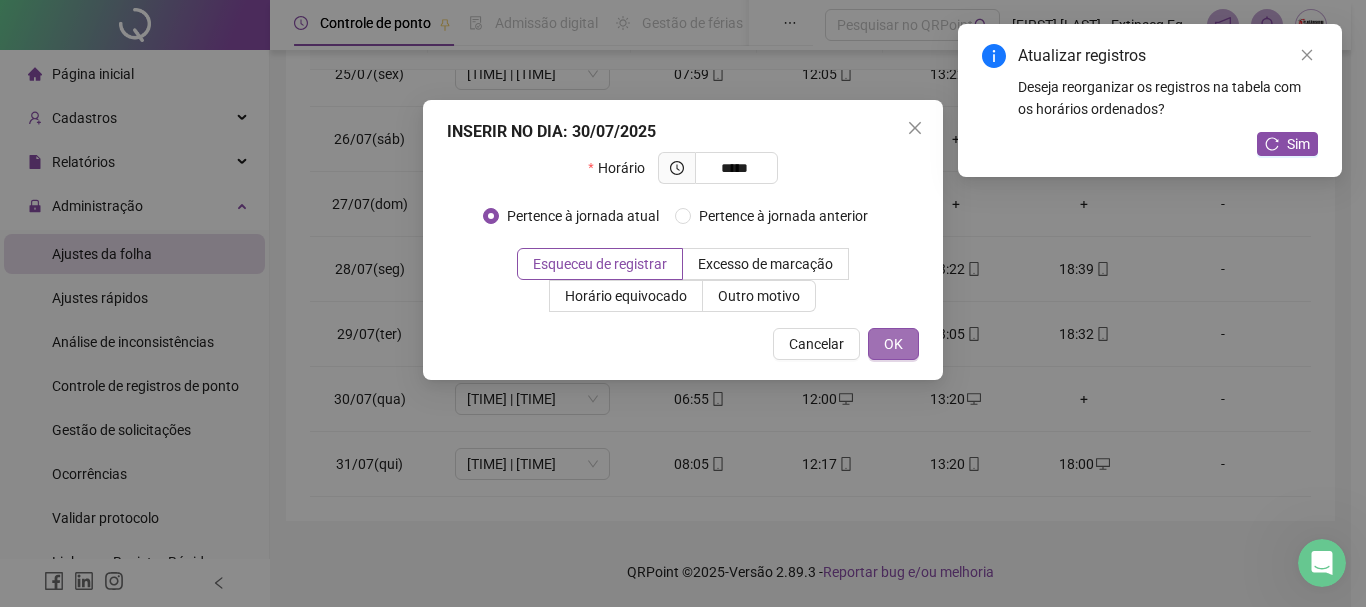 click on "OK" at bounding box center [893, 344] 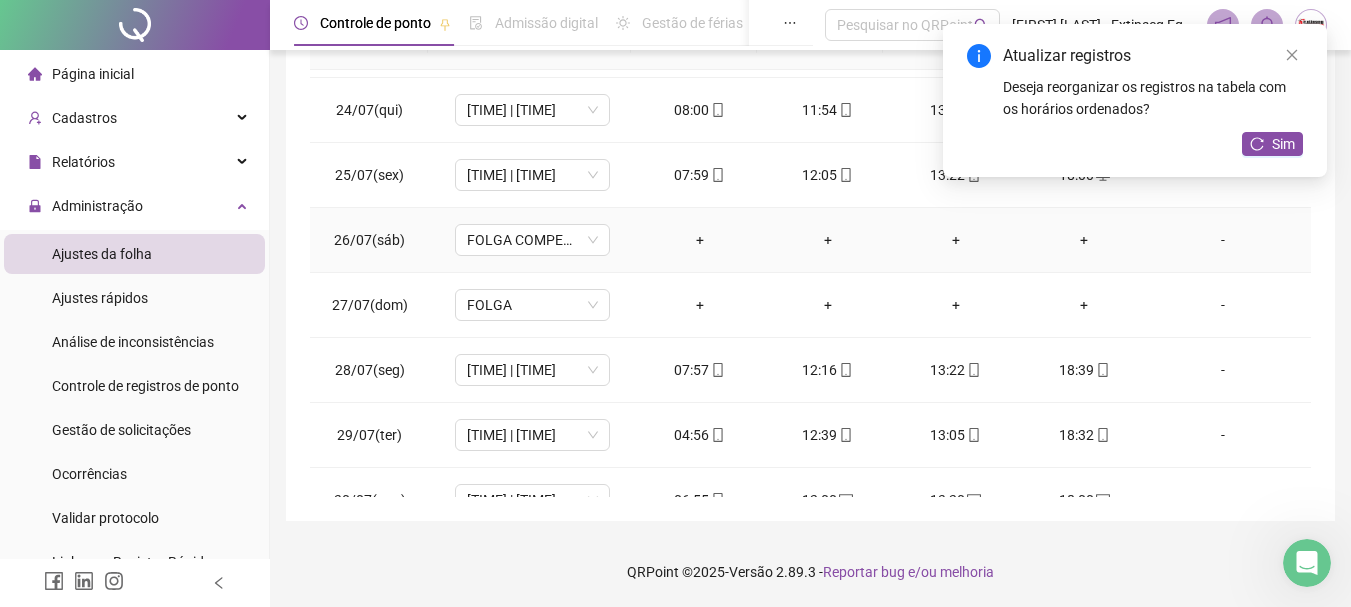 scroll, scrollTop: 1588, scrollLeft: 0, axis: vertical 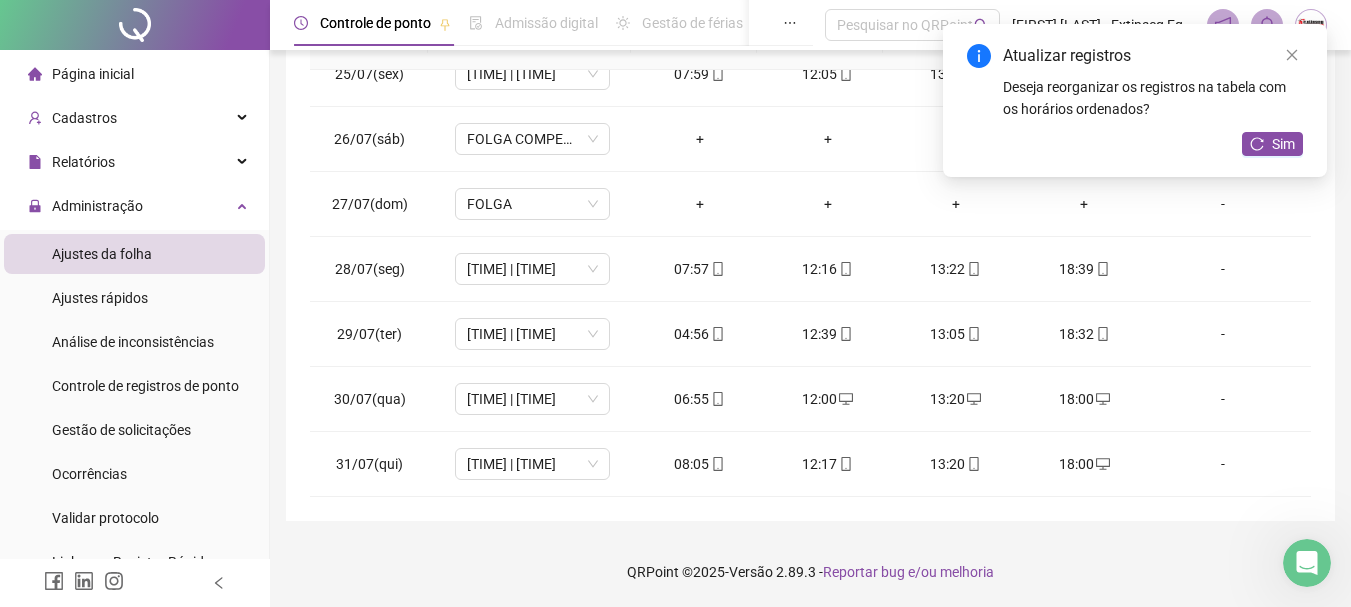 drag, startPoint x: 1294, startPoint y: 58, endPoint x: 1280, endPoint y: 81, distance: 26.925823 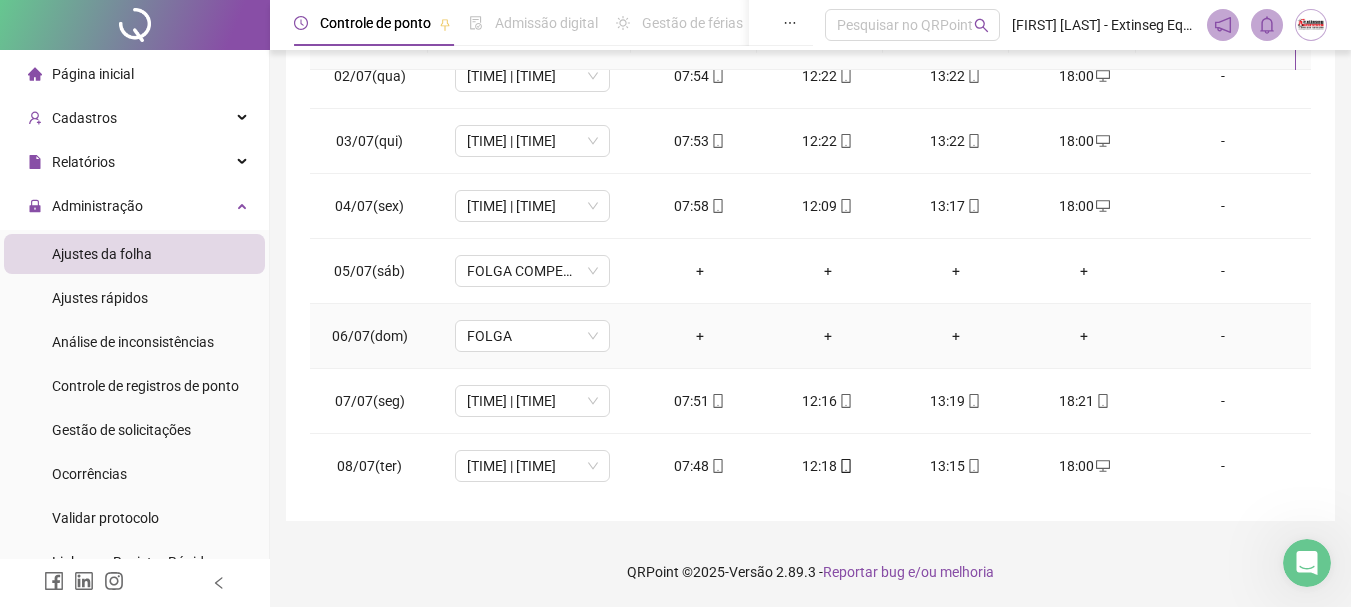 scroll, scrollTop: 0, scrollLeft: 0, axis: both 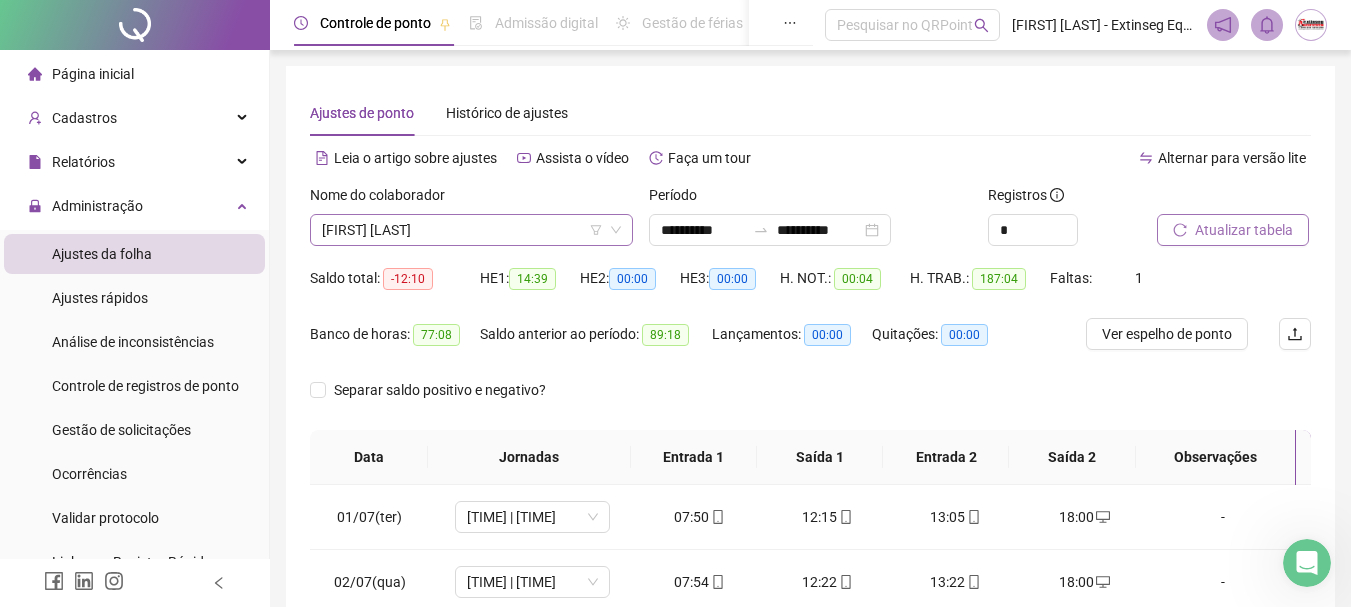 click on "[FIRST] [LAST]" at bounding box center [471, 230] 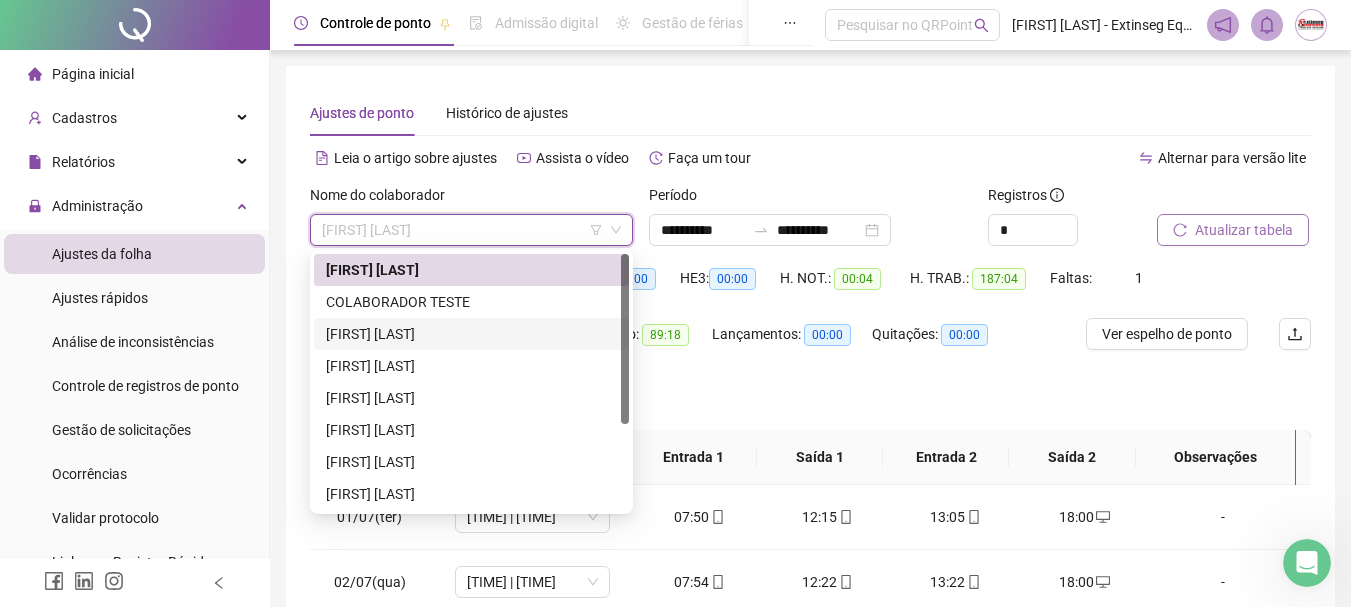 click on "[FIRST] [LAST]" at bounding box center [471, 334] 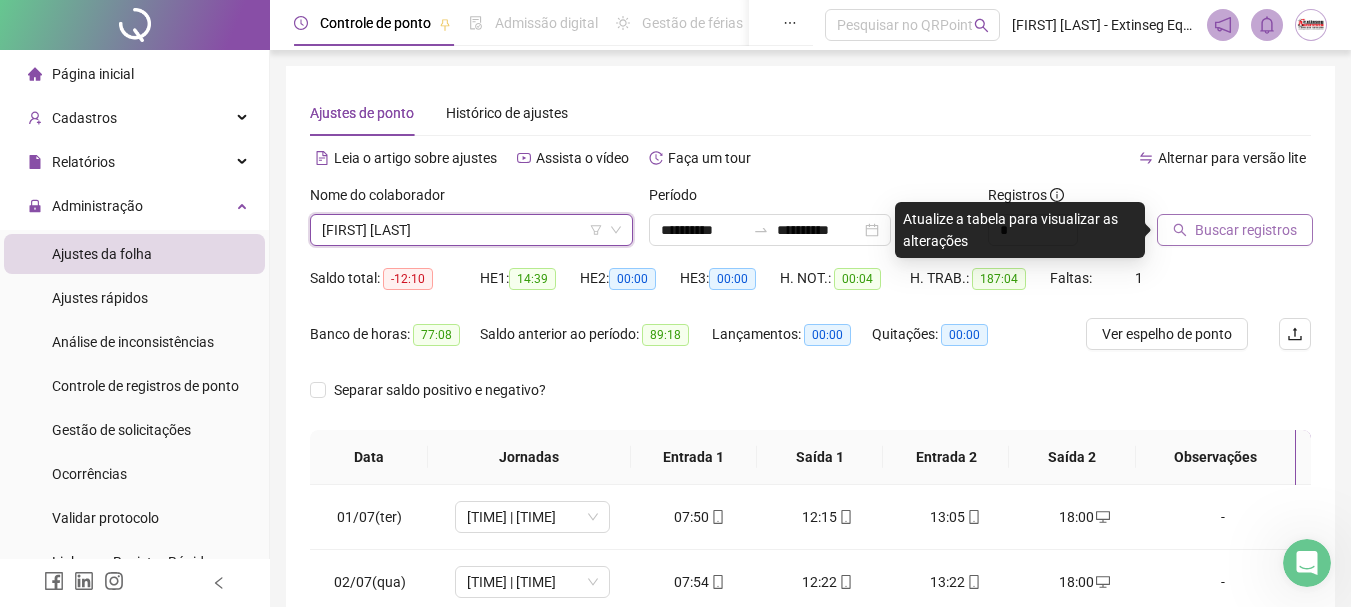 click on "Buscar registros" at bounding box center [1235, 230] 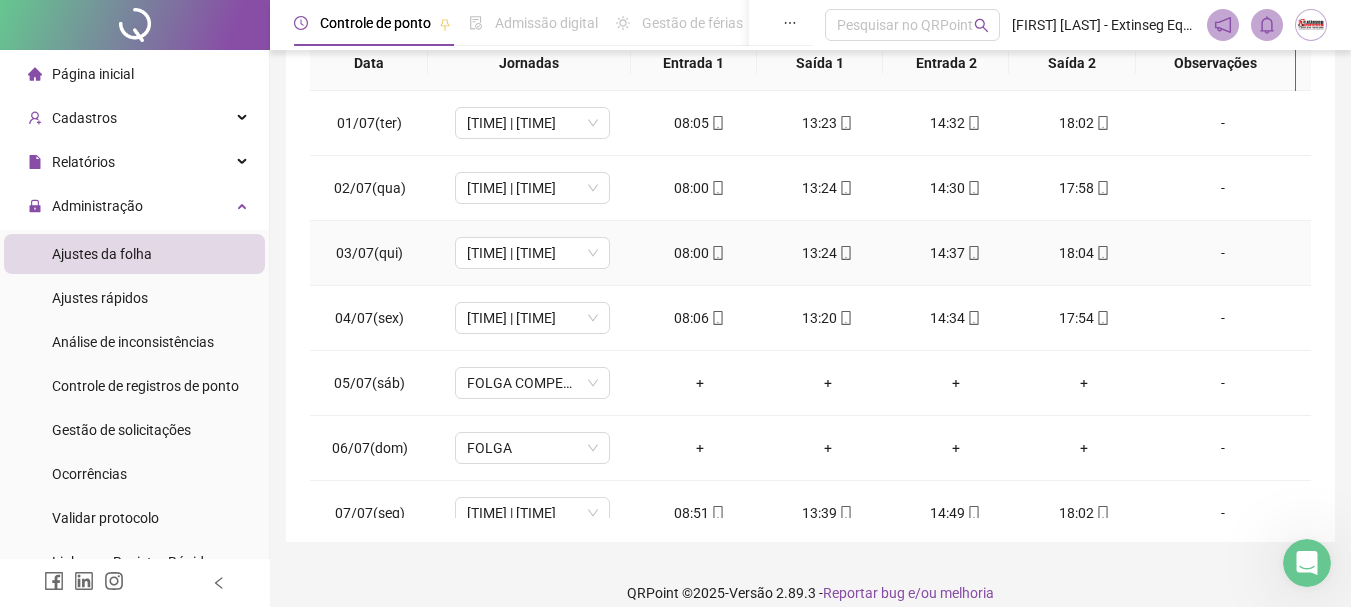 scroll, scrollTop: 415, scrollLeft: 0, axis: vertical 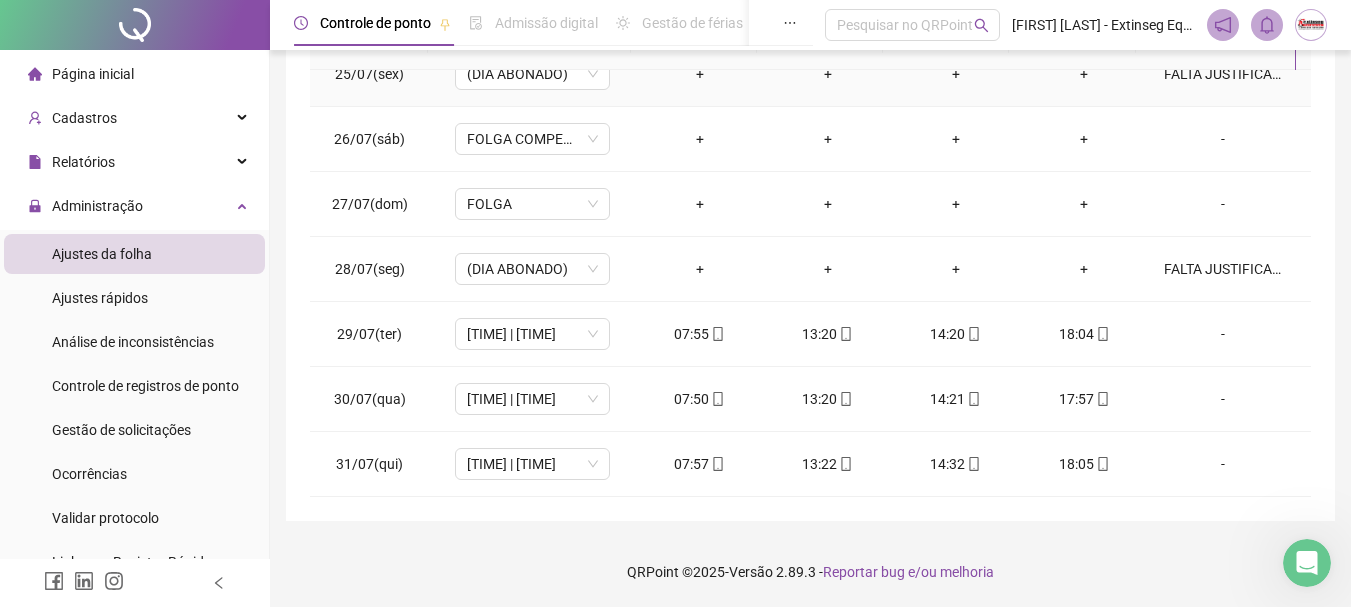 click on "FALTA JUSTIFICADA." at bounding box center (1223, 74) 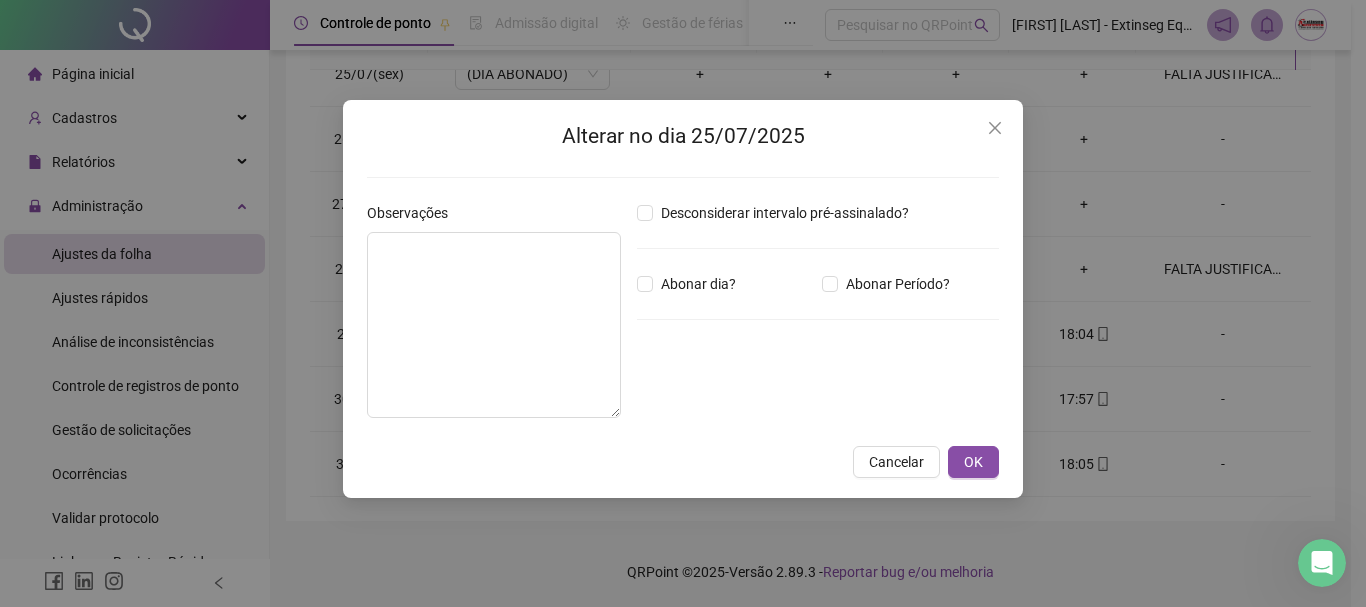 type on "**********" 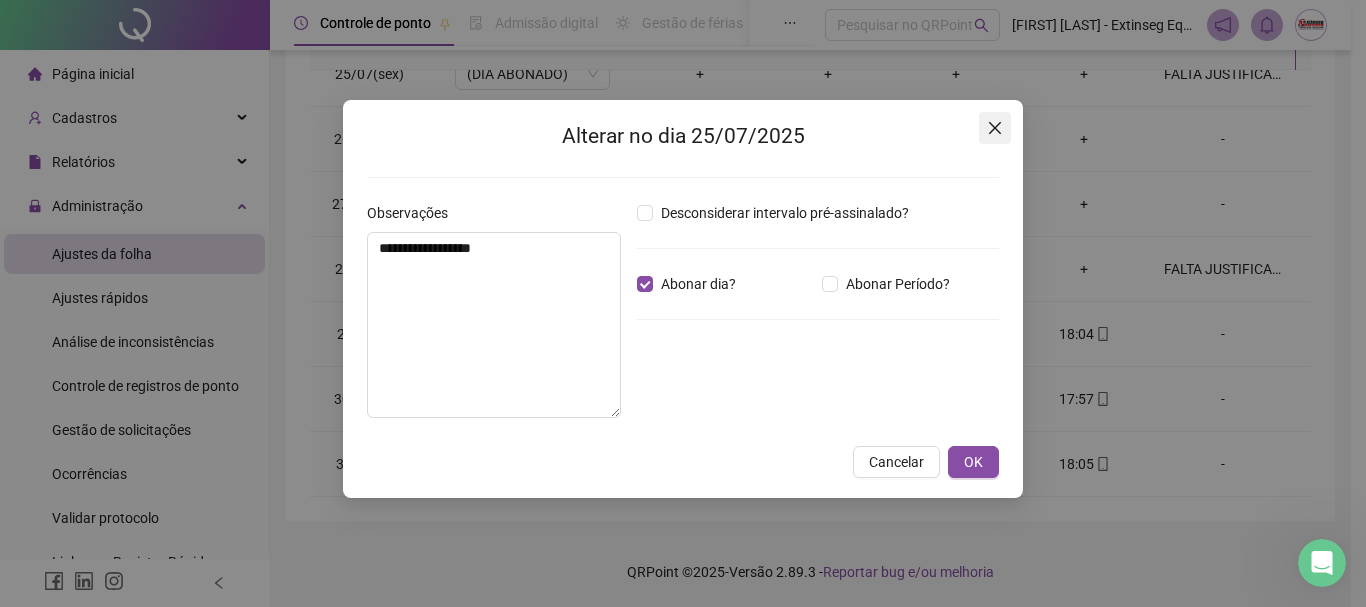 click 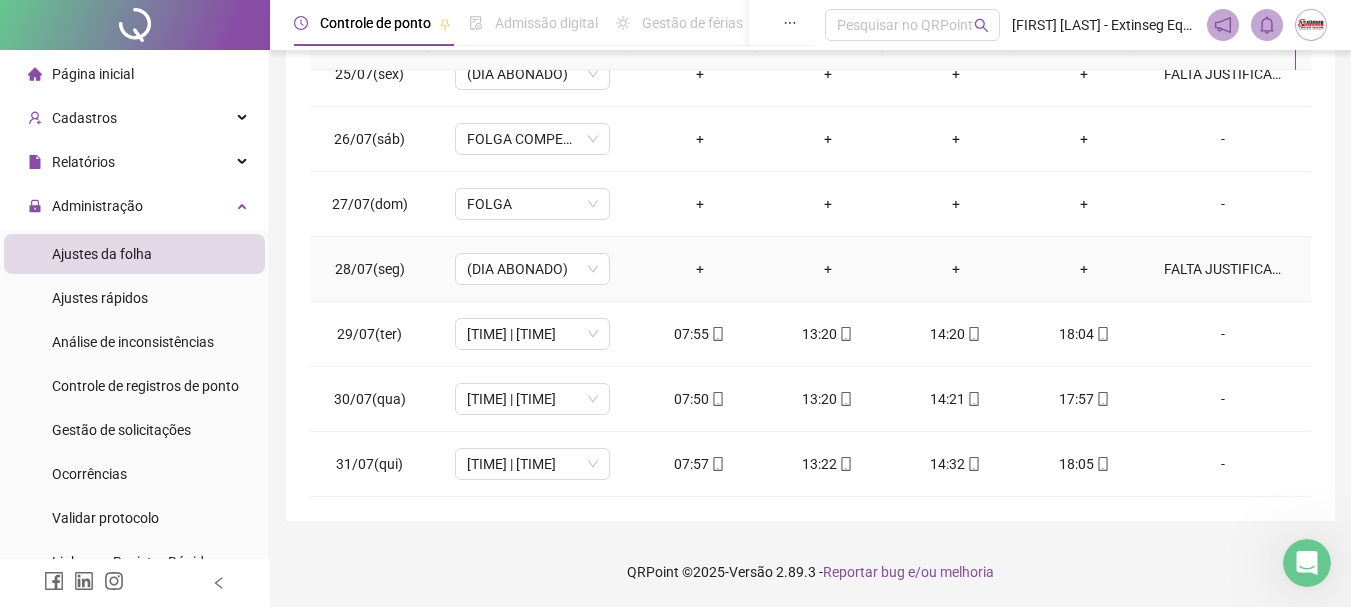 click on "FALTA JUSTIFICADA." at bounding box center [1223, 269] 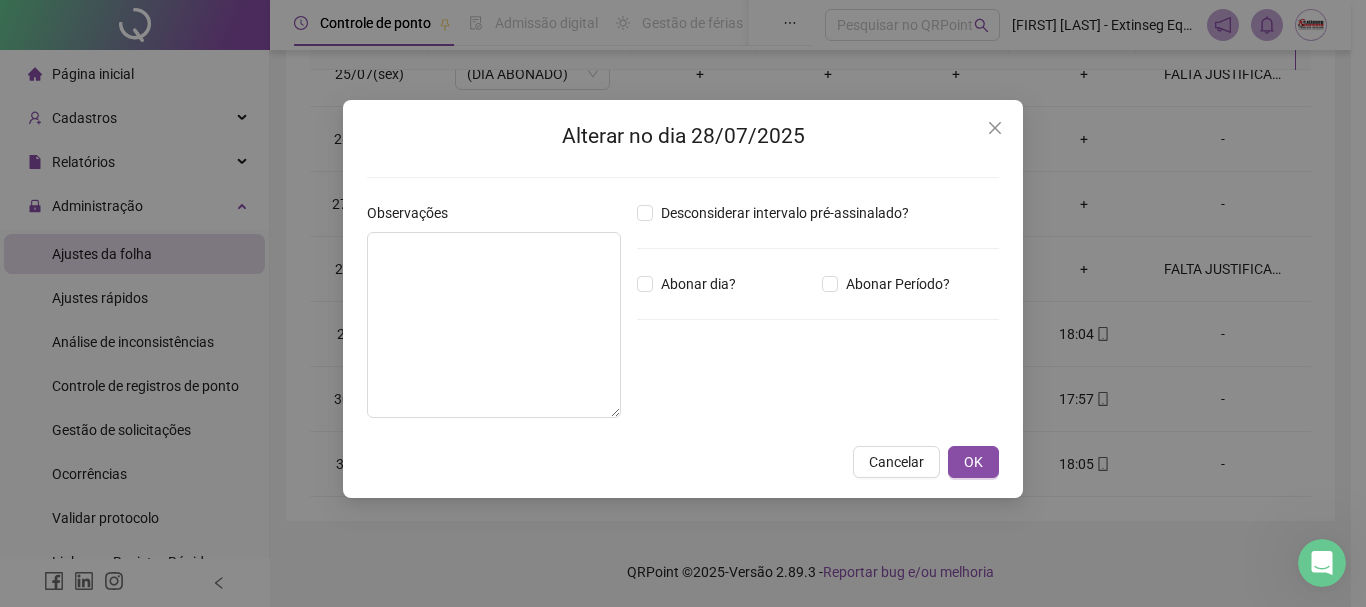 type on "**********" 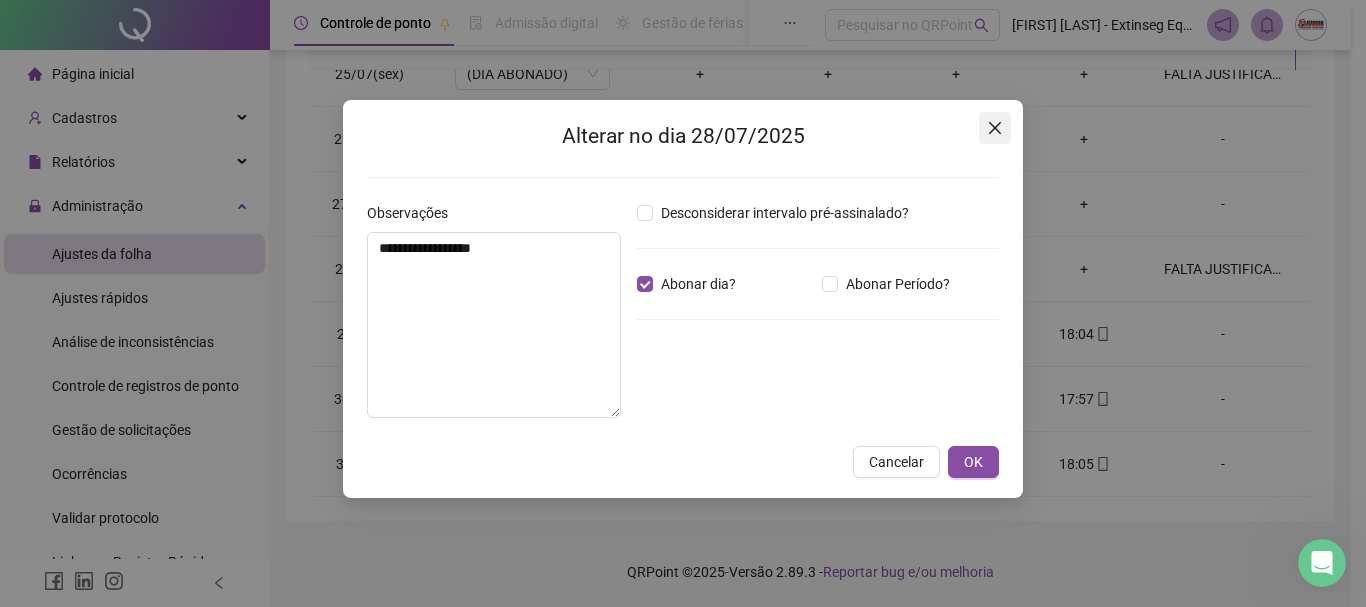 click 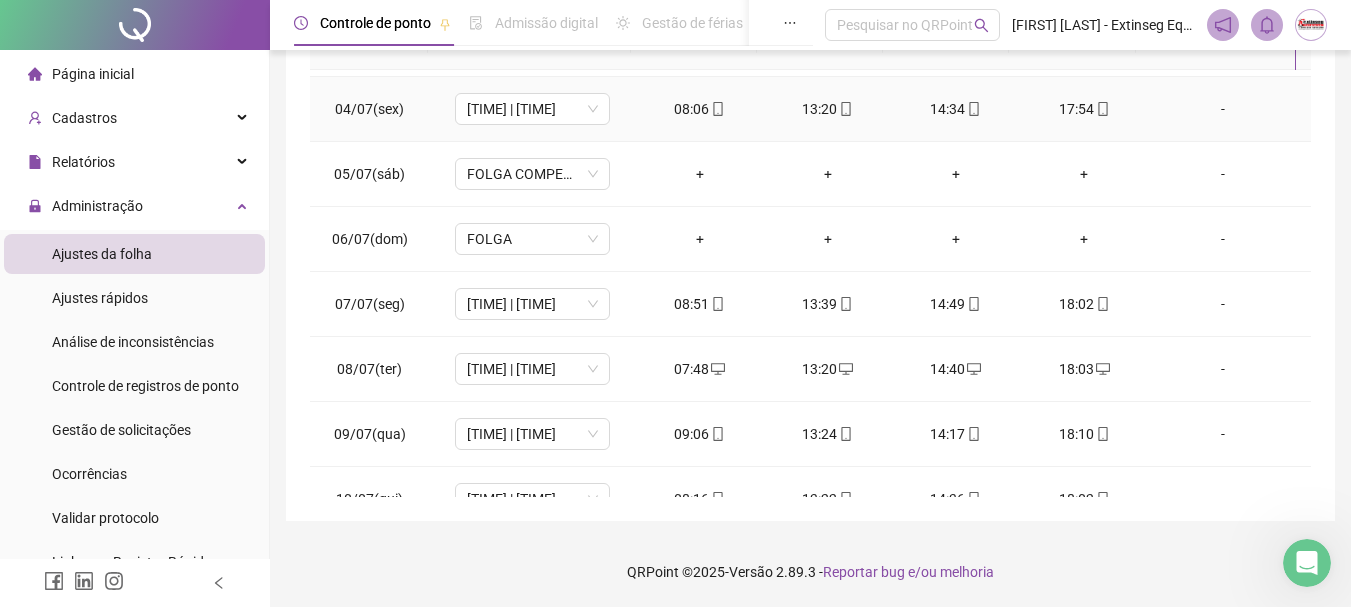 scroll, scrollTop: 0, scrollLeft: 0, axis: both 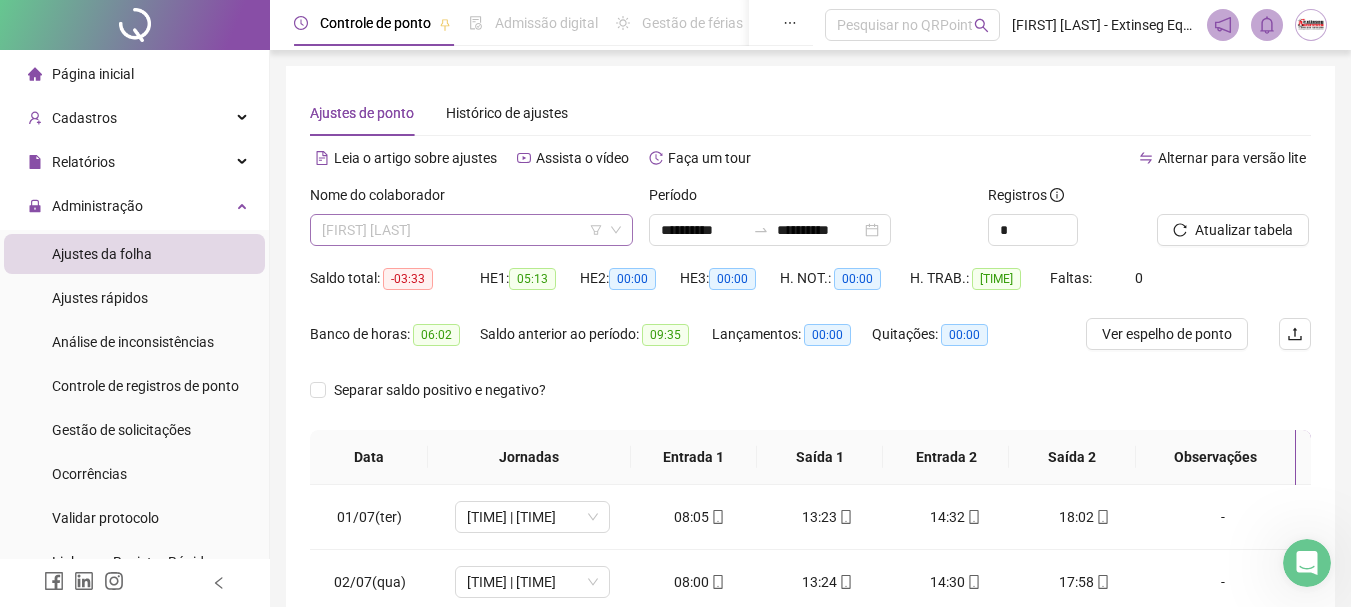 click on "[FIRST] [LAST]" at bounding box center [471, 230] 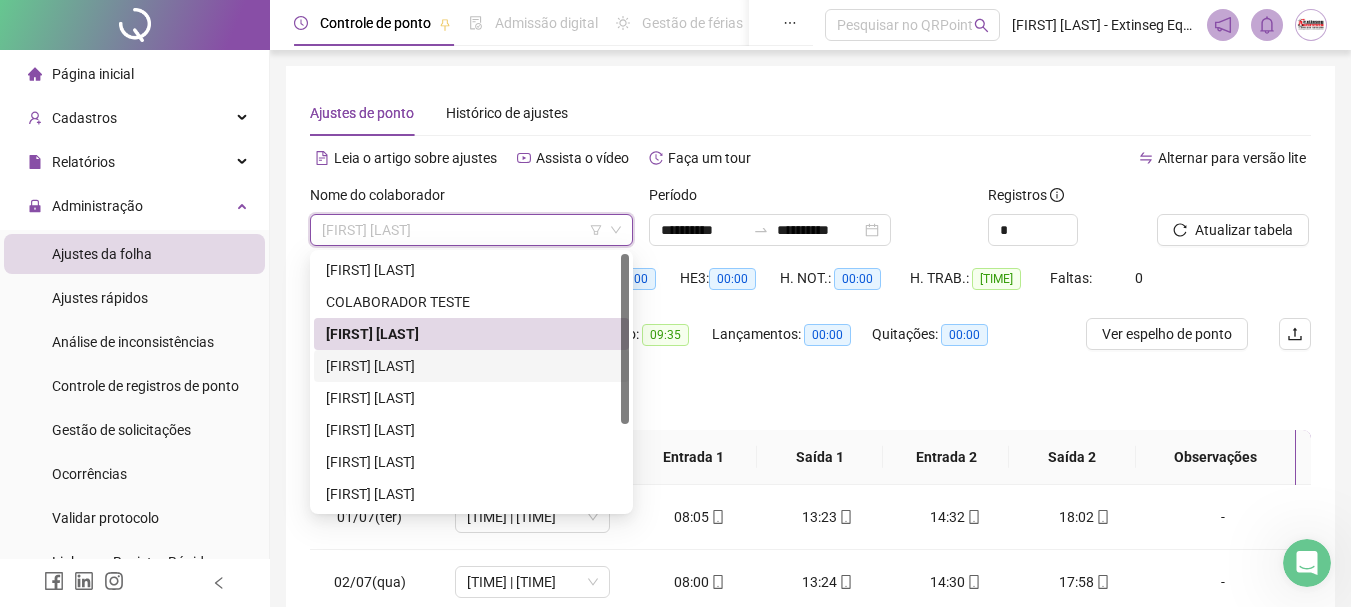 click on "[FIRST] [LAST]" at bounding box center (471, 366) 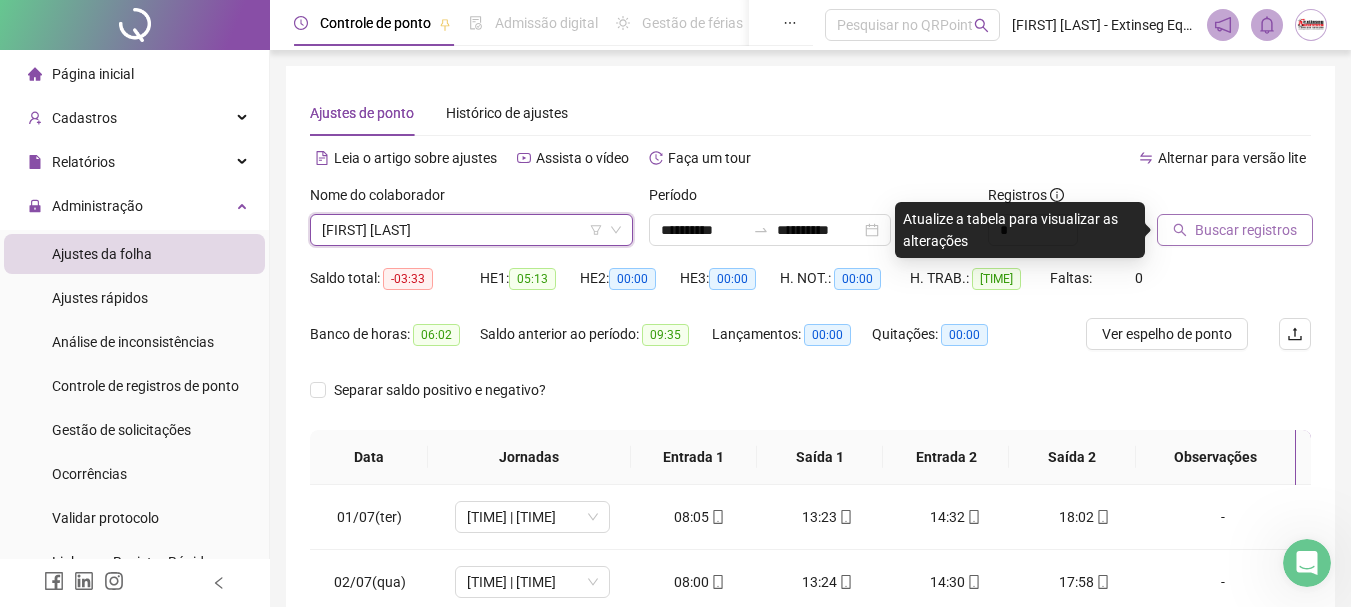 click on "Buscar registros" at bounding box center (1246, 230) 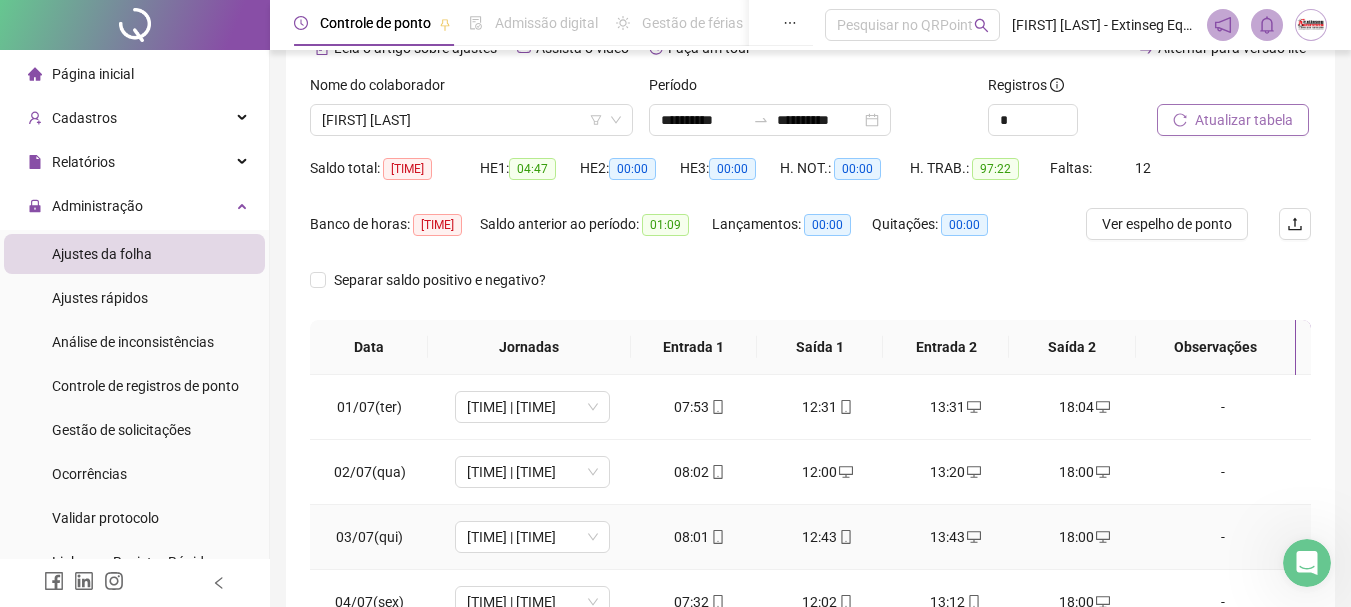 scroll, scrollTop: 300, scrollLeft: 0, axis: vertical 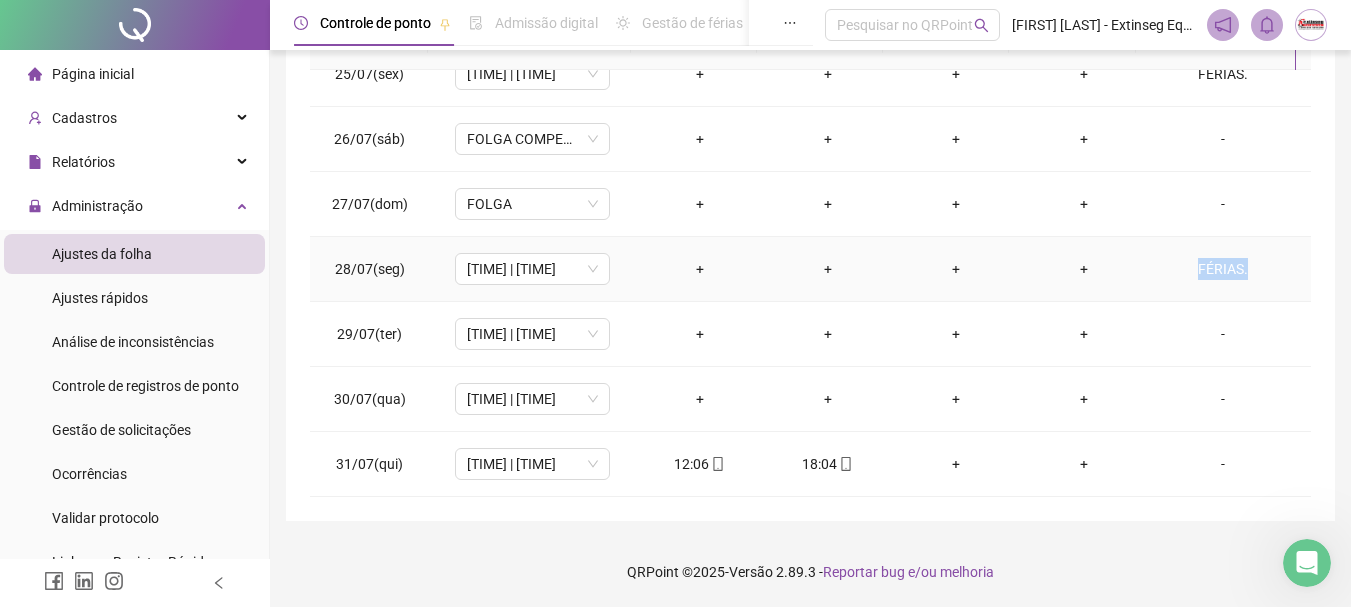 drag, startPoint x: 1185, startPoint y: 269, endPoint x: 1235, endPoint y: 277, distance: 50.635956 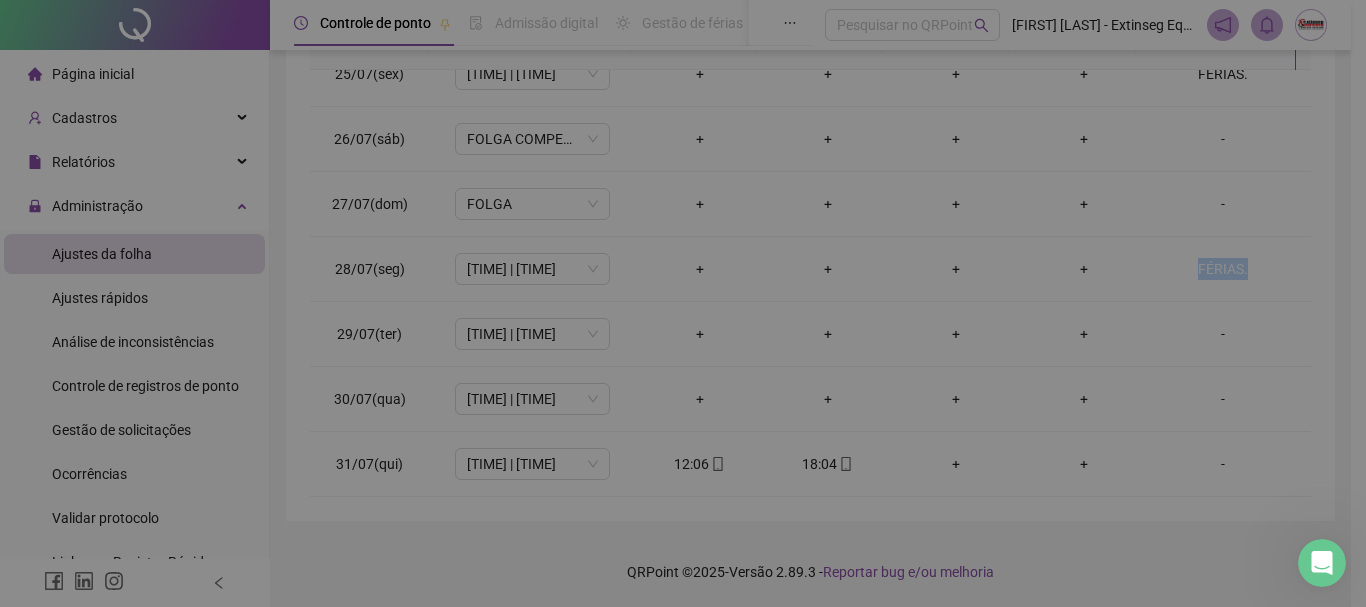 type on "*******" 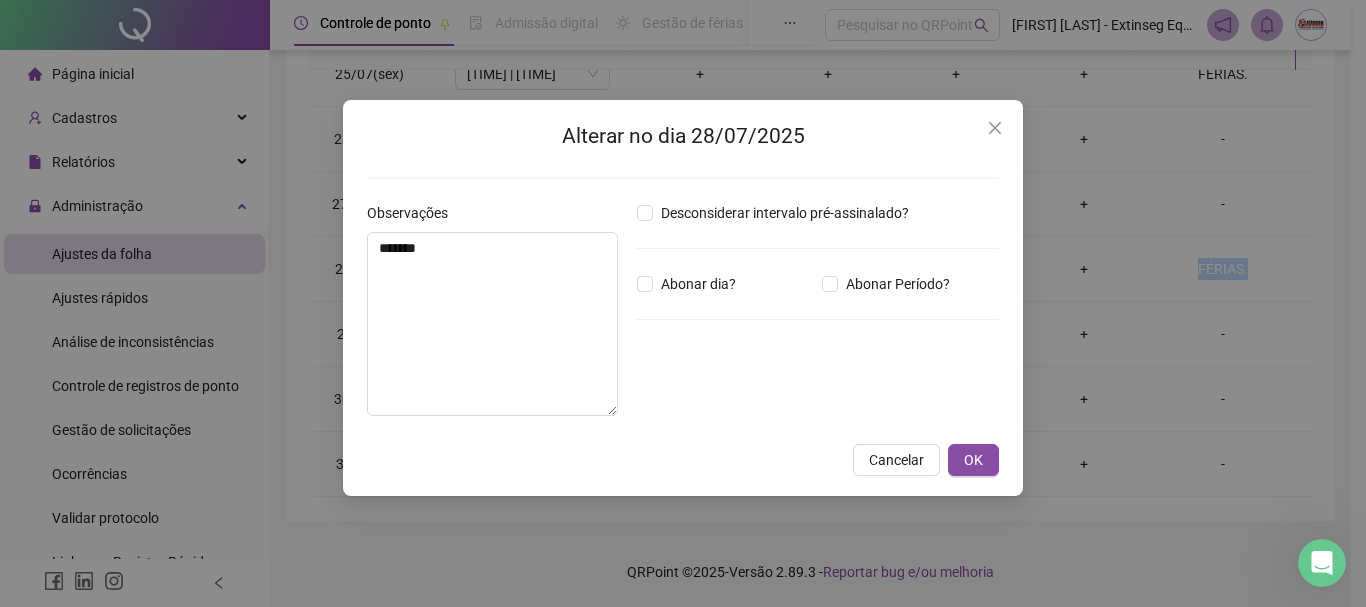 copy on "FÉRIAS." 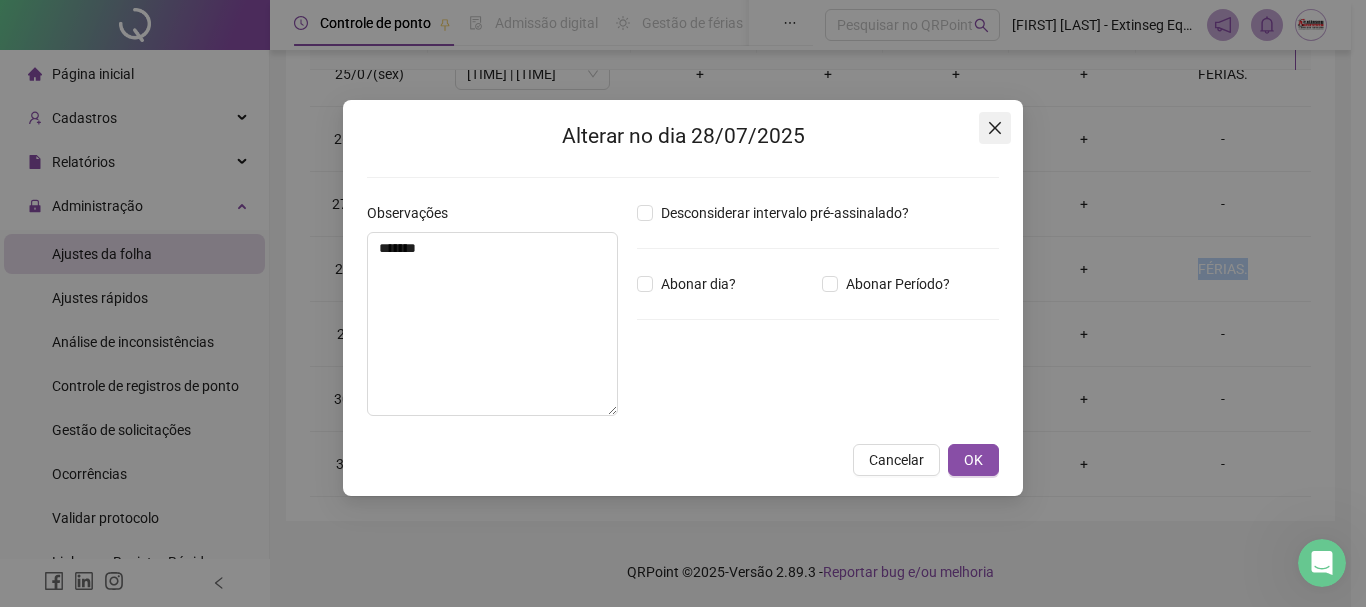 click 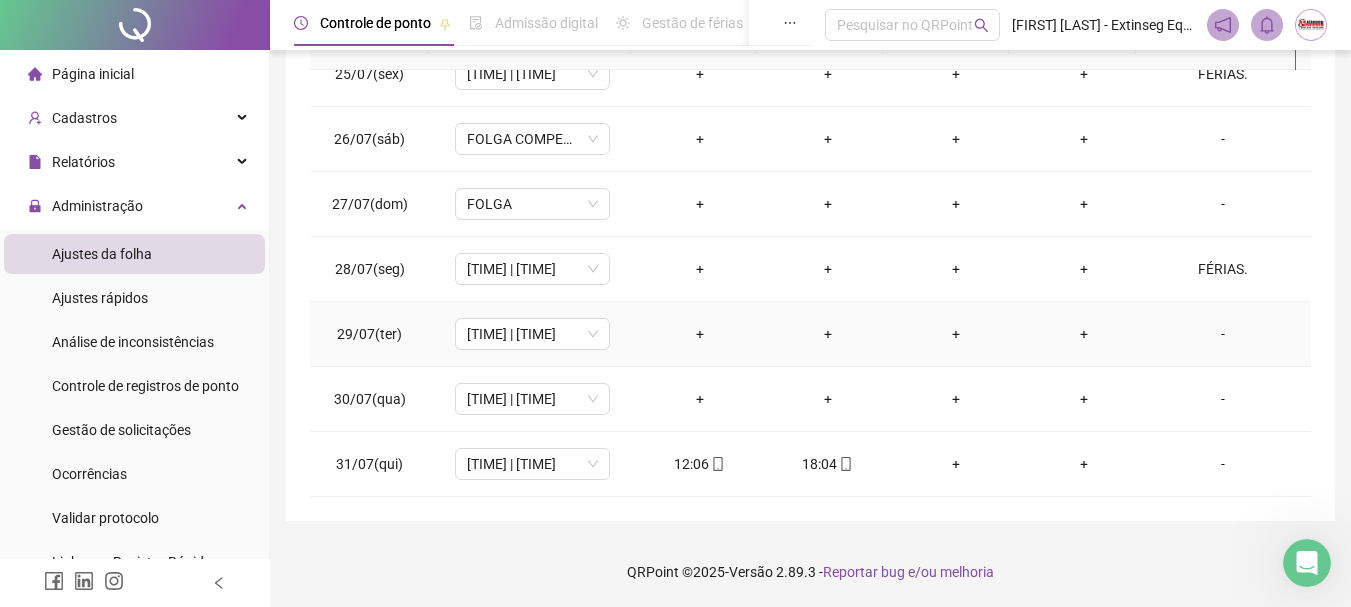 click on "-" at bounding box center (1223, 334) 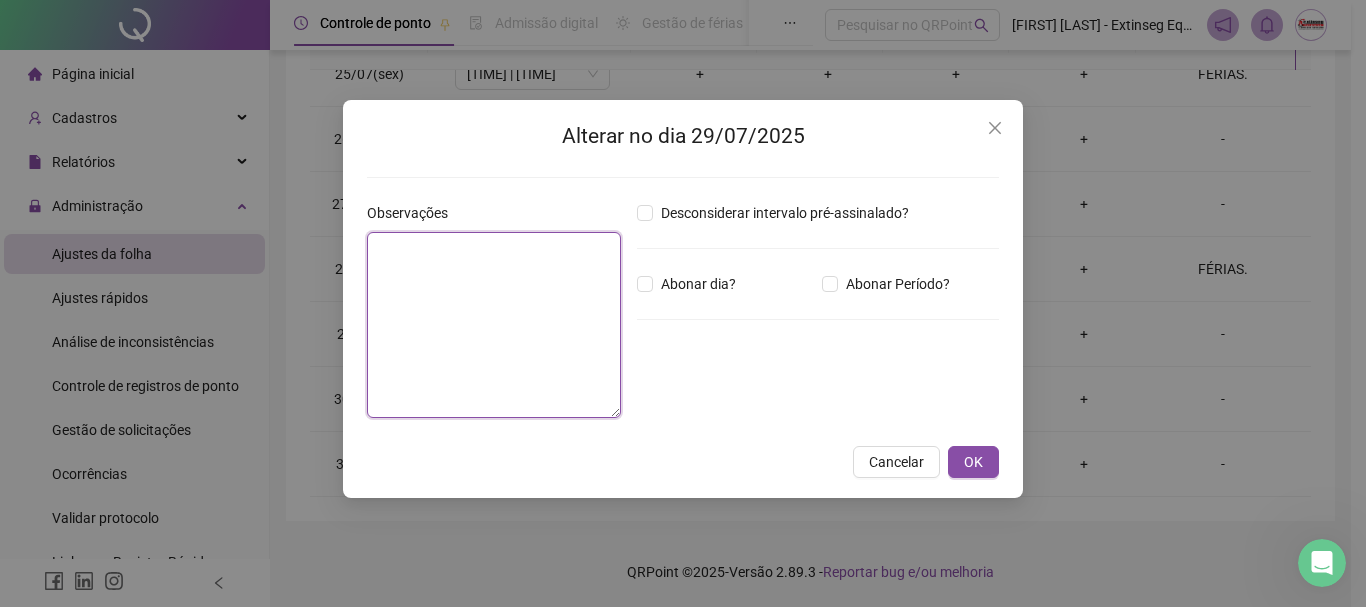 click at bounding box center (494, 325) 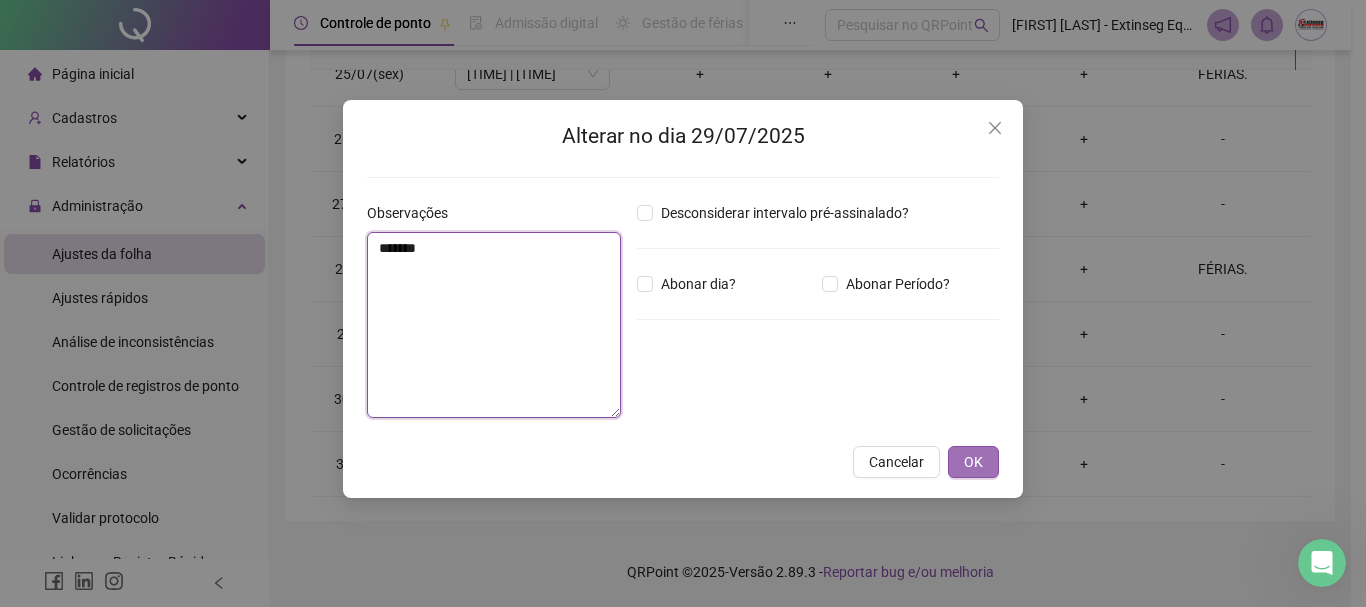 type on "*******" 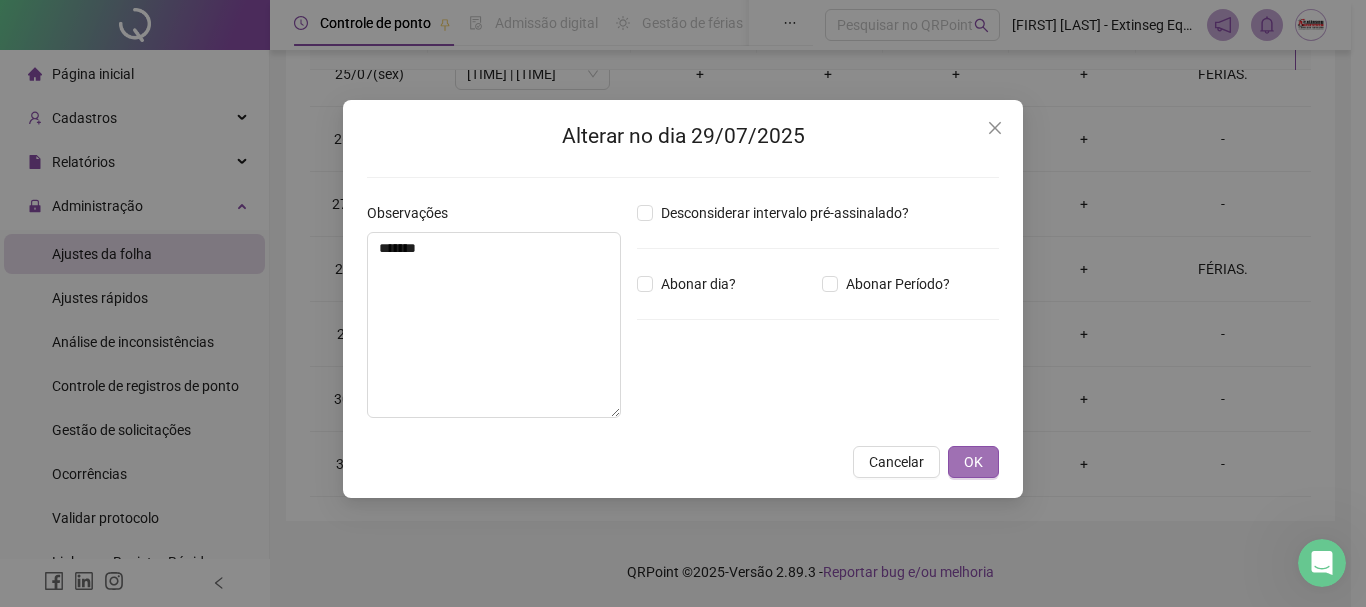 click on "OK" at bounding box center (973, 462) 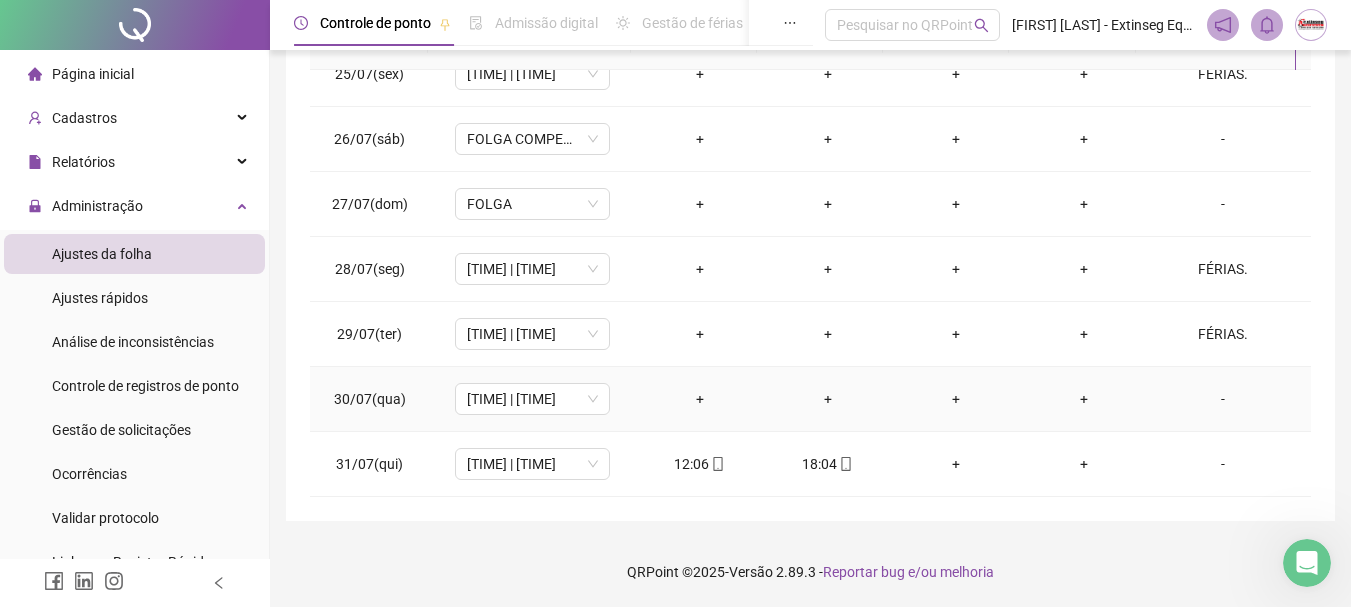 click on "-" at bounding box center (1223, 399) 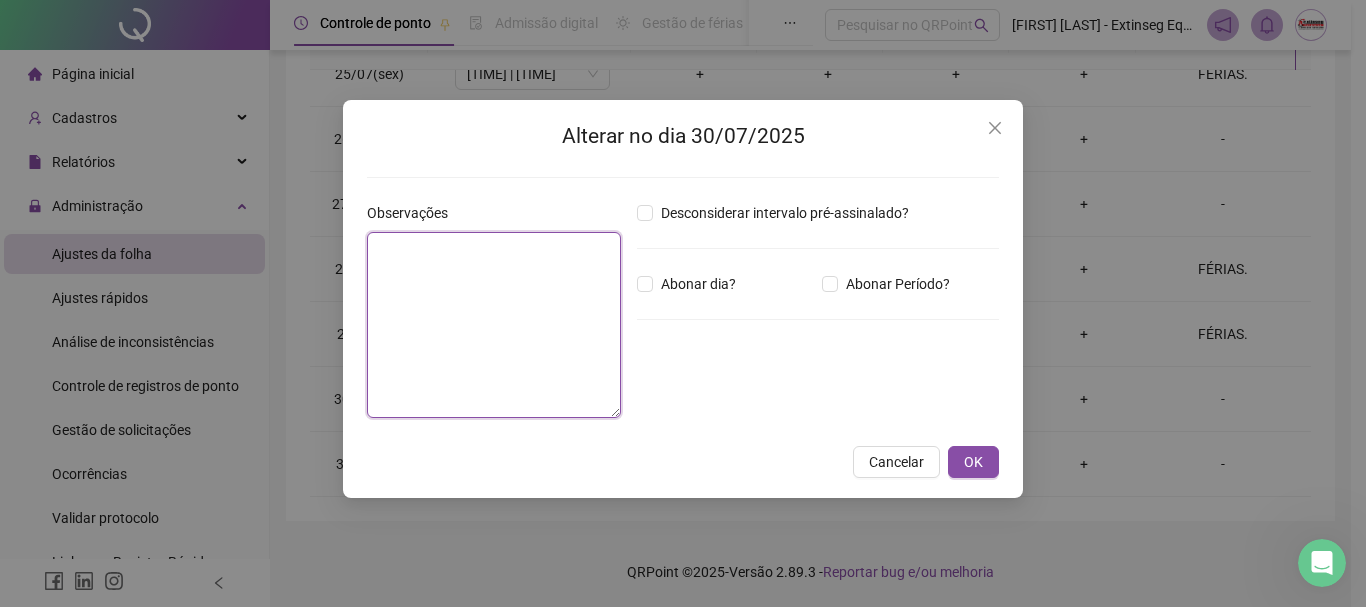 click at bounding box center [494, 325] 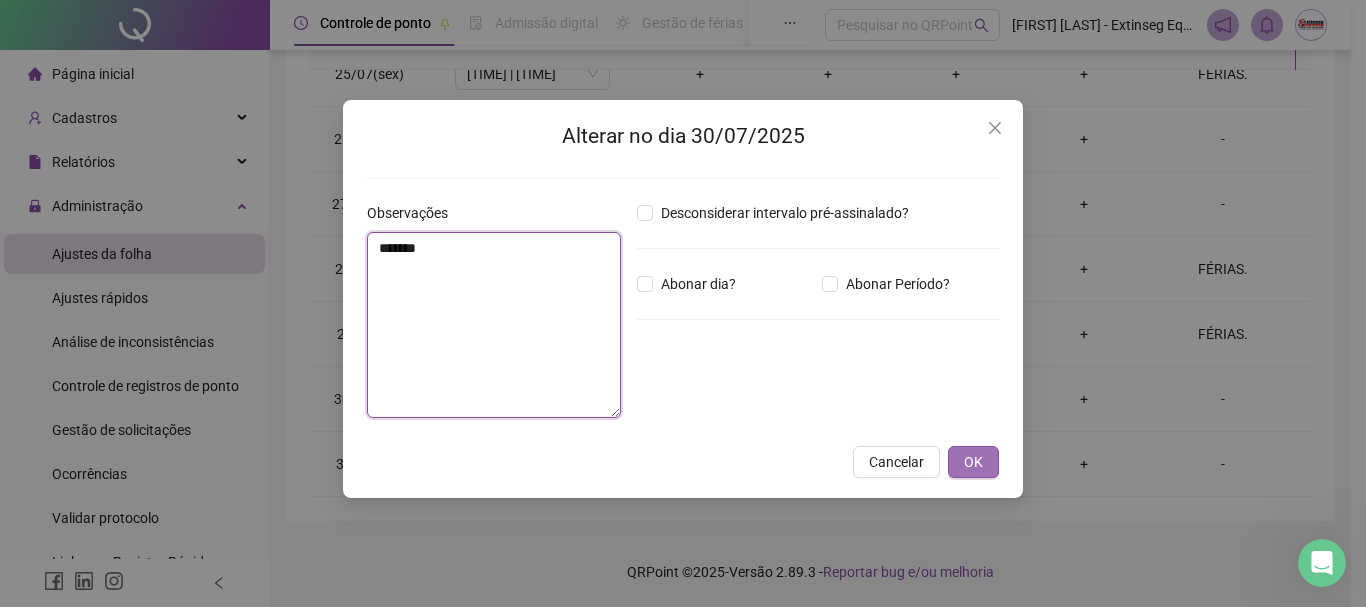 type on "*******" 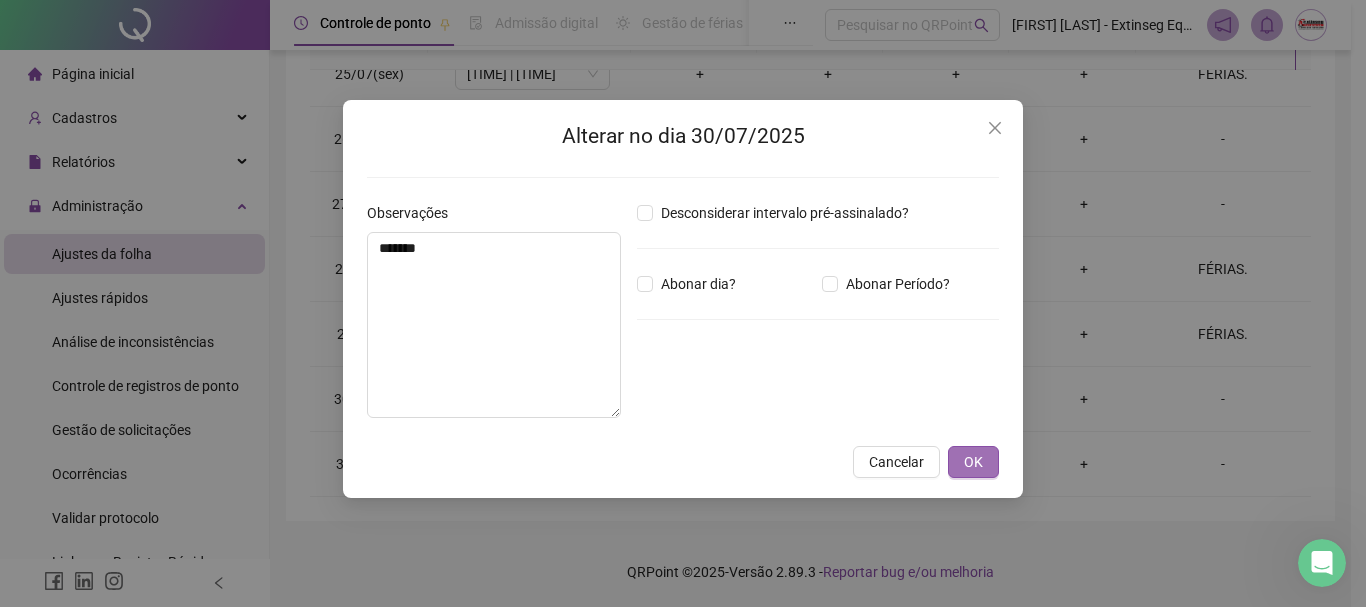 click on "OK" at bounding box center [973, 462] 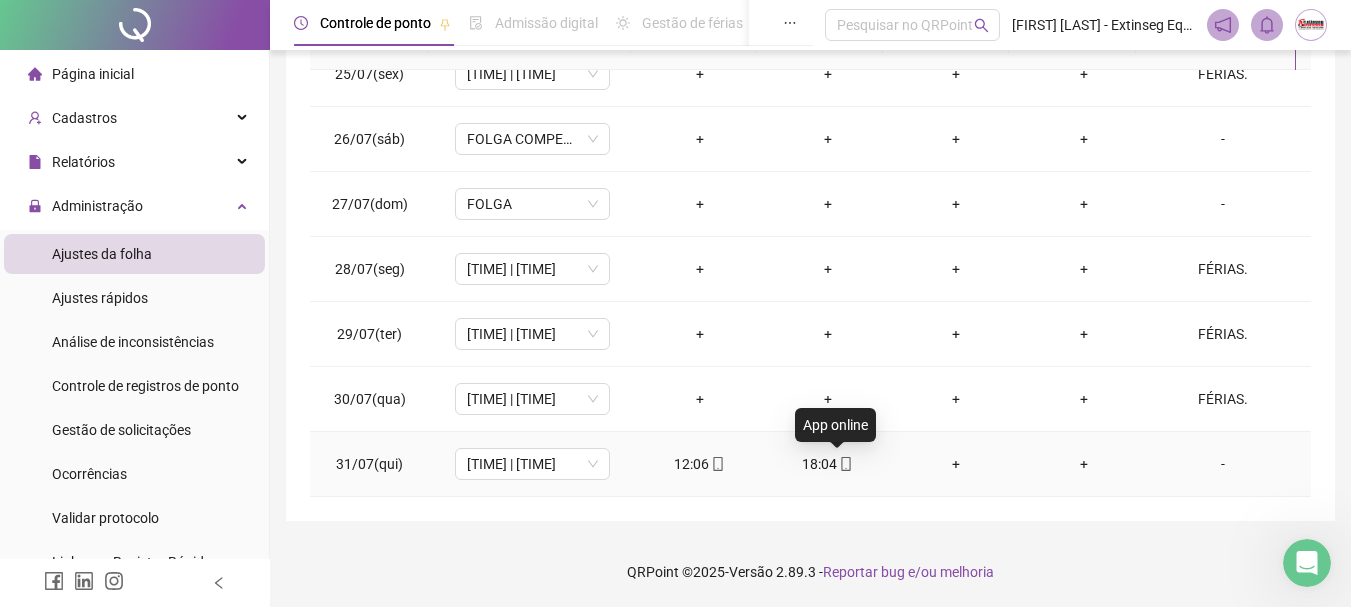 click 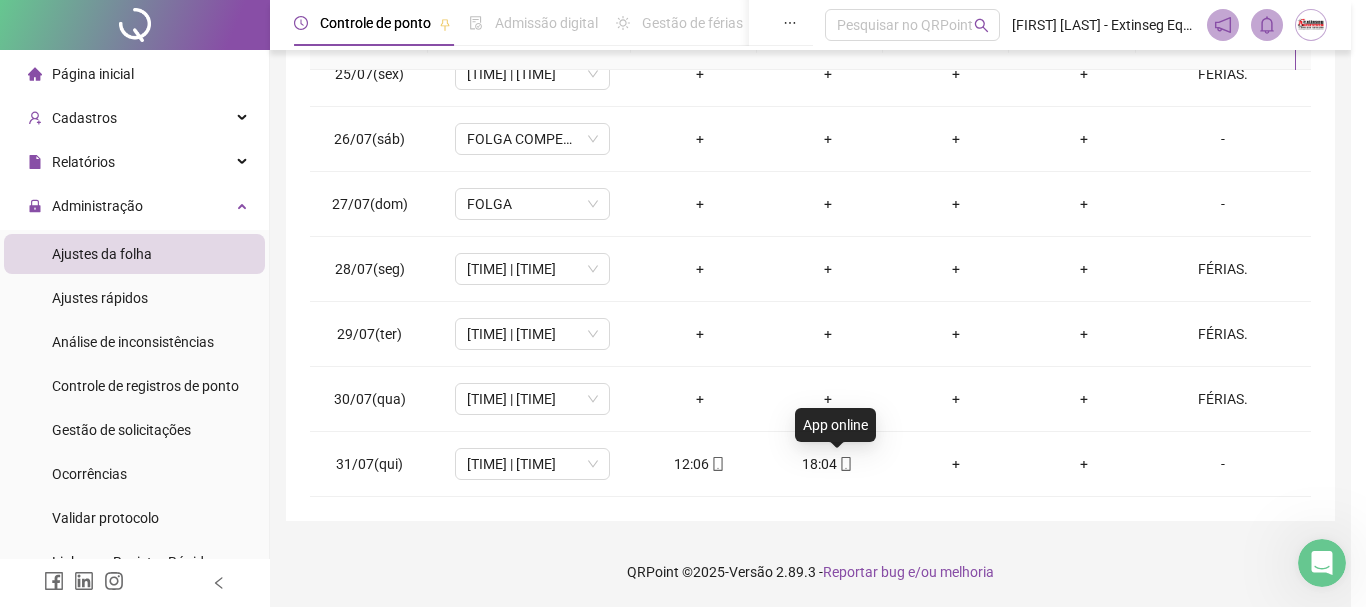 type on "**********" 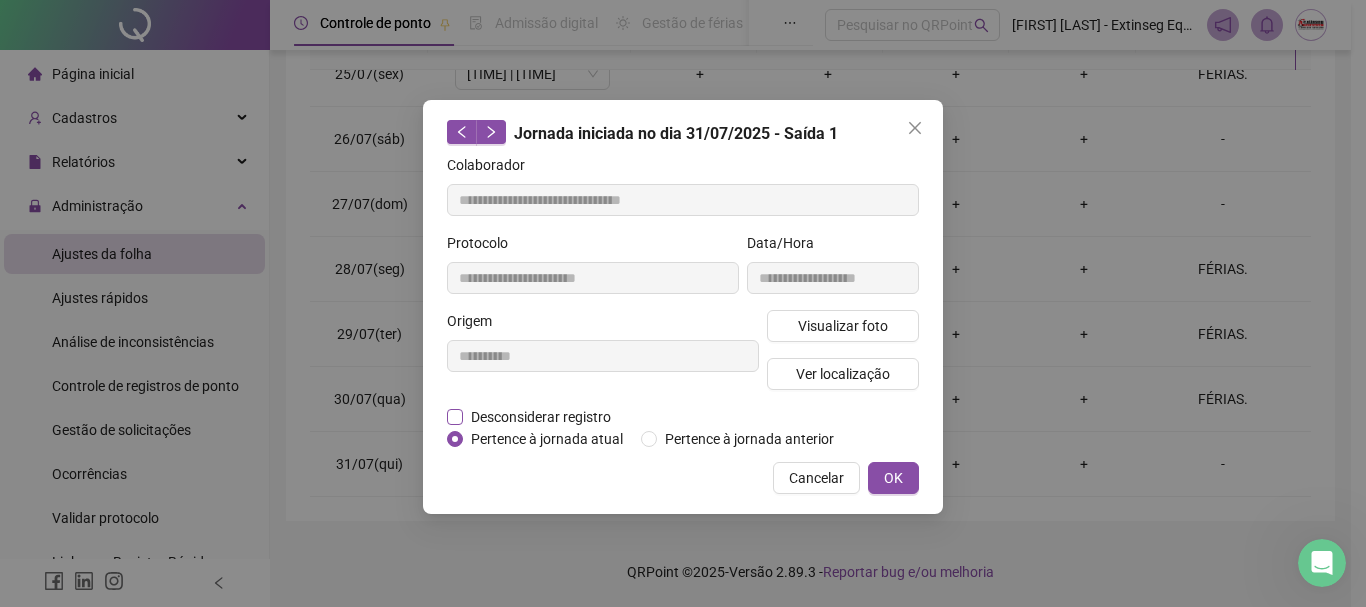 click on "Desconsiderar registro" at bounding box center (541, 417) 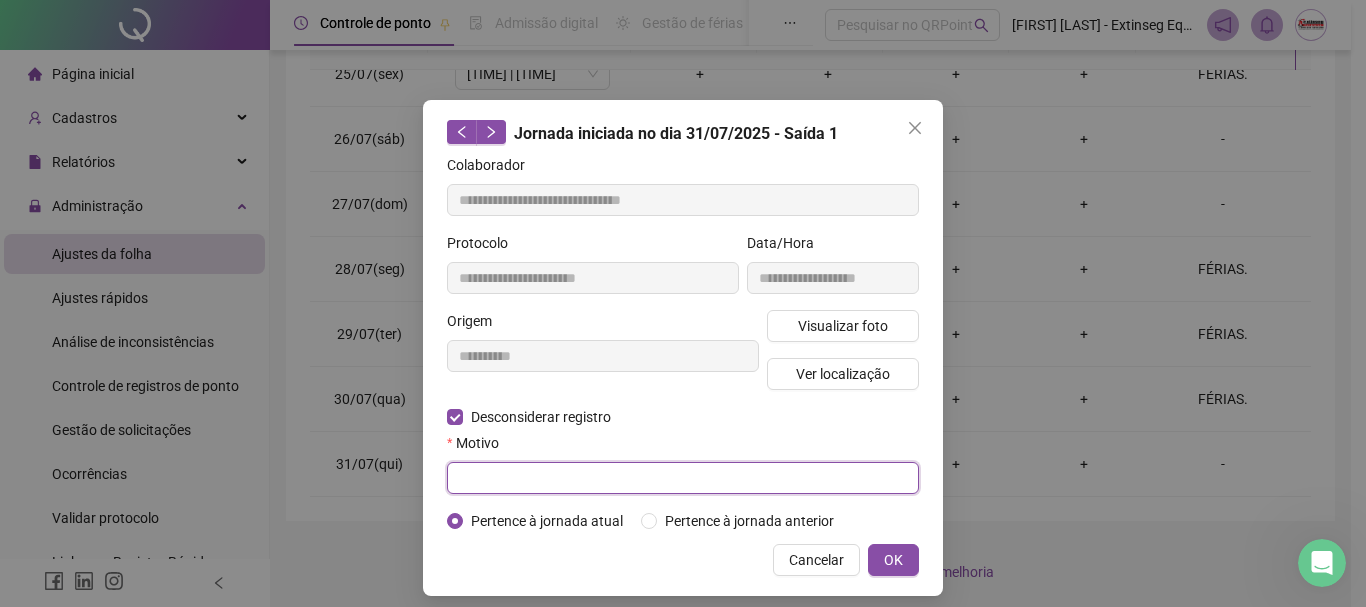 click at bounding box center [683, 478] 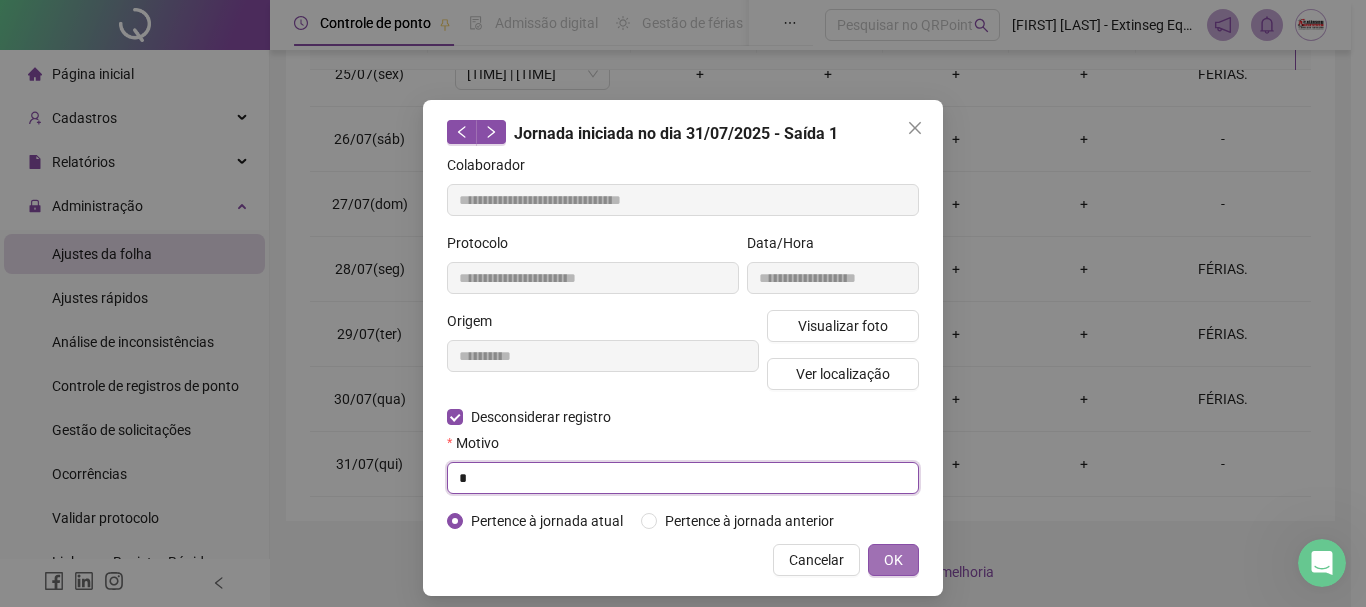 type on "*" 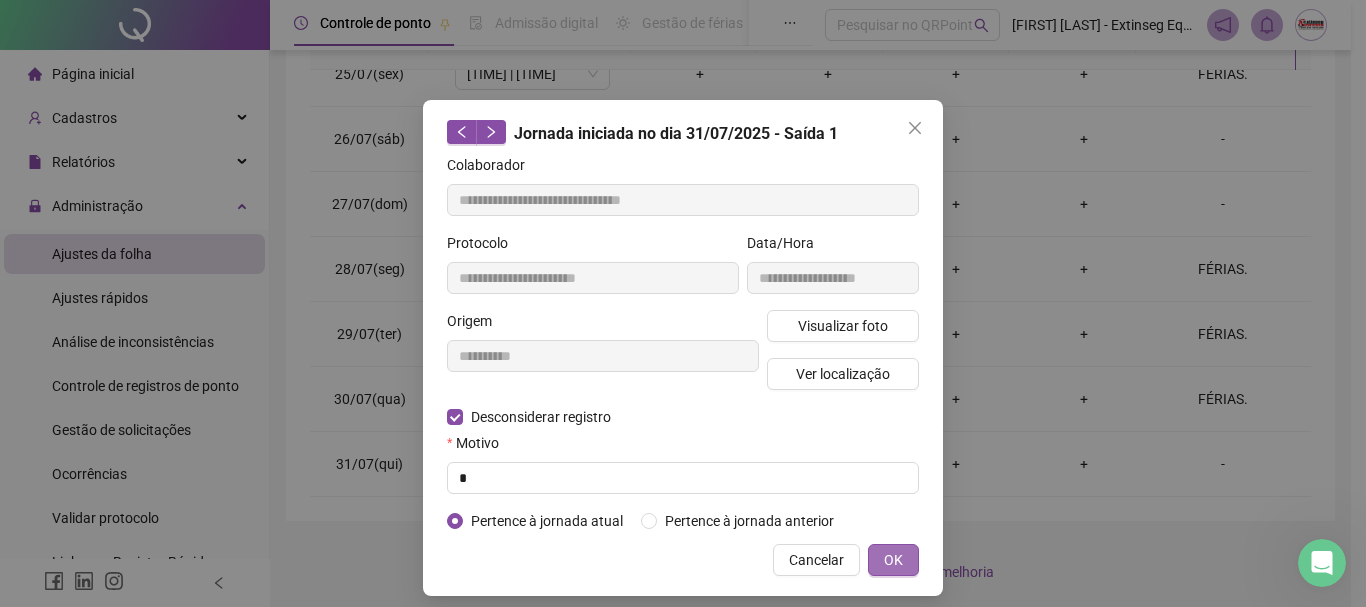 click on "OK" at bounding box center (893, 560) 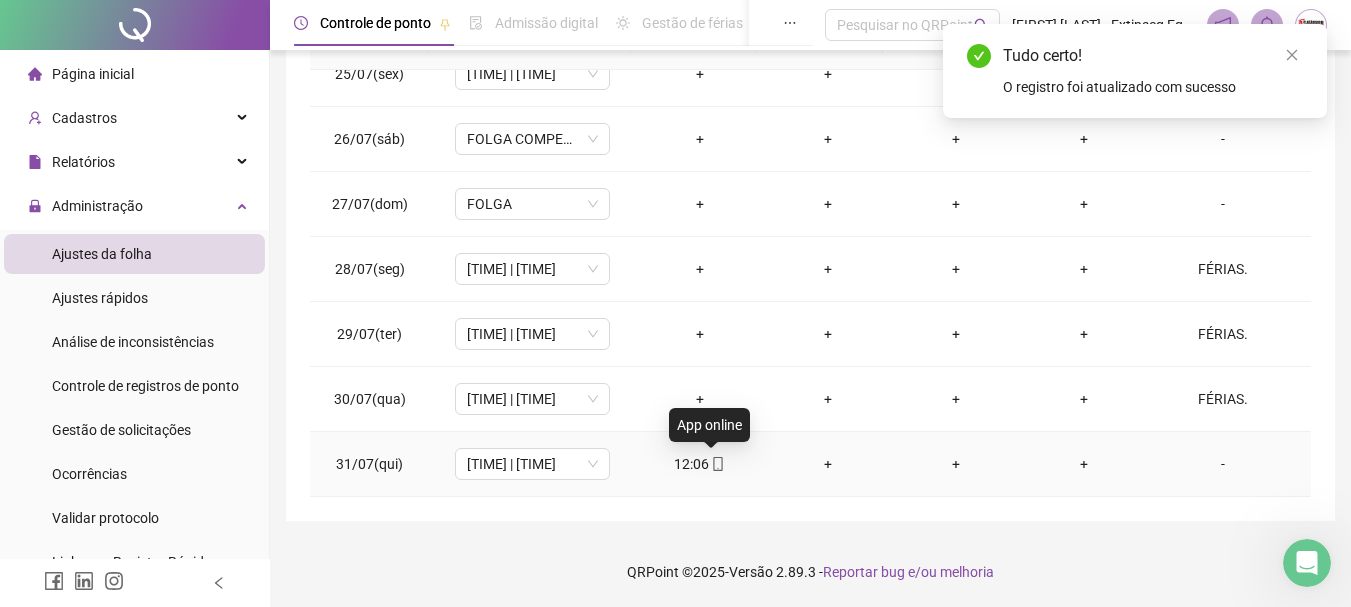 click 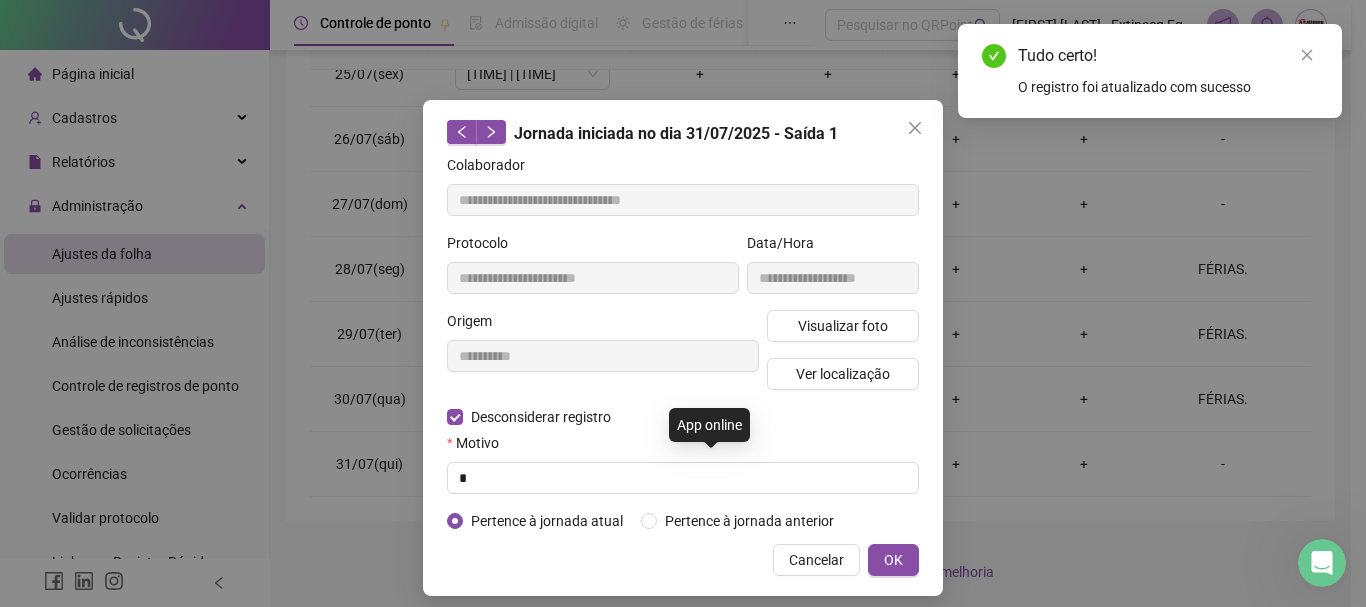 type on "**********" 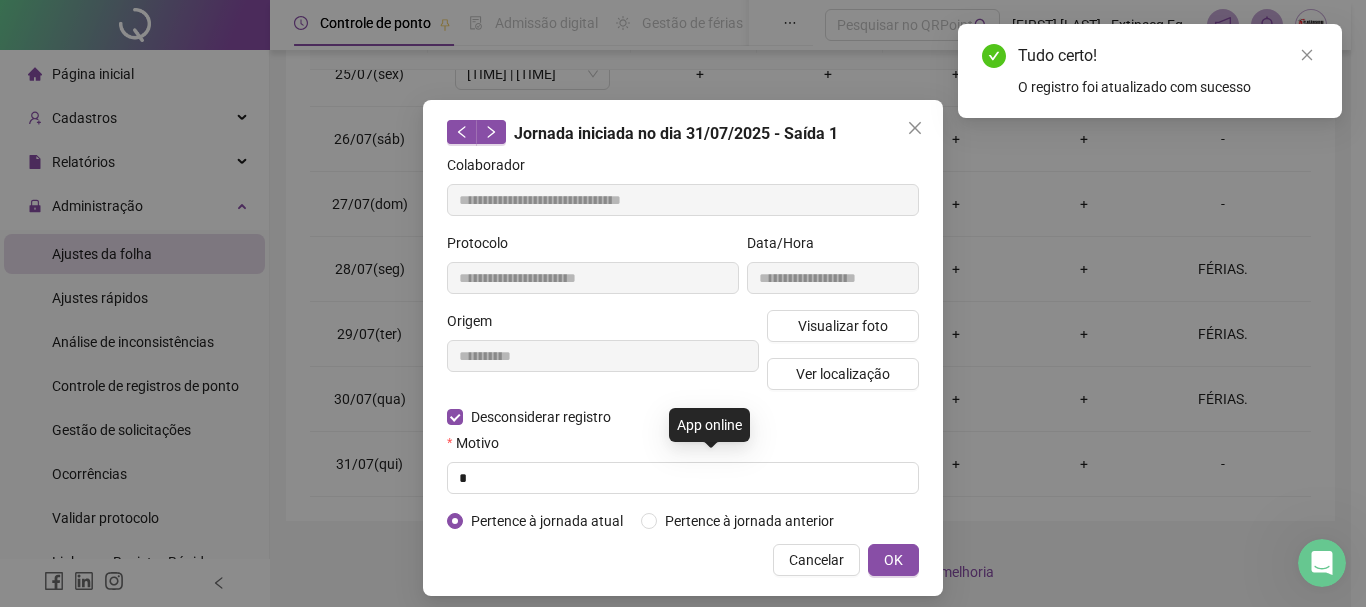 type on "**********" 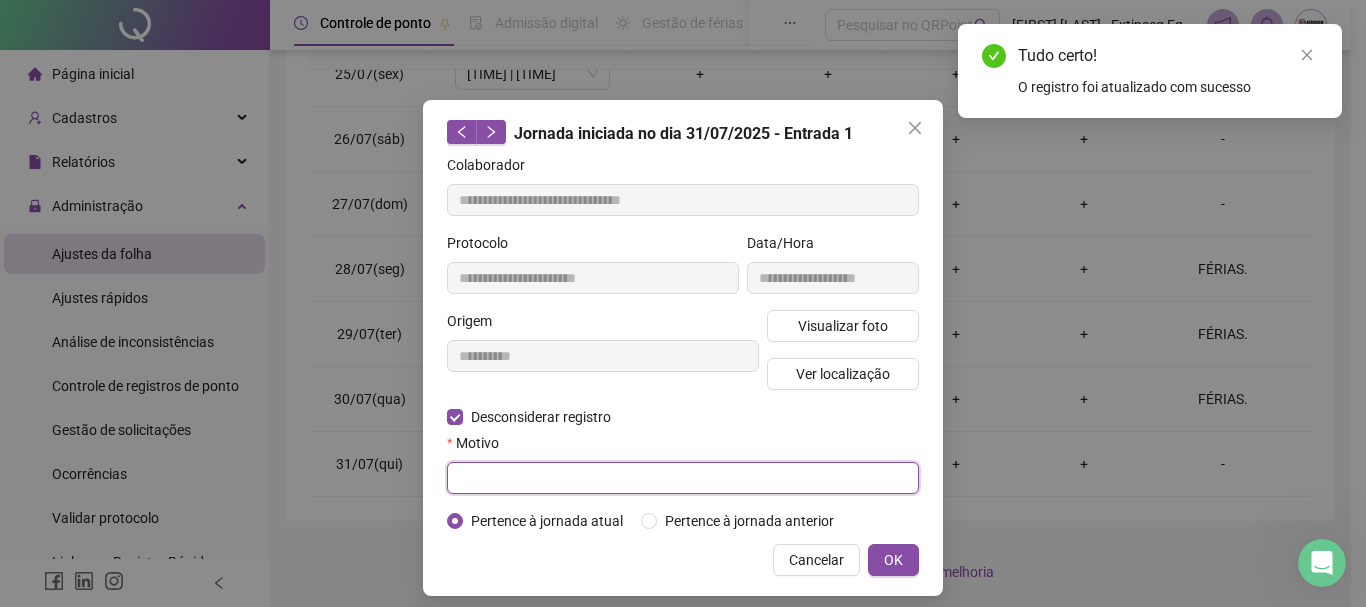 click at bounding box center [683, 478] 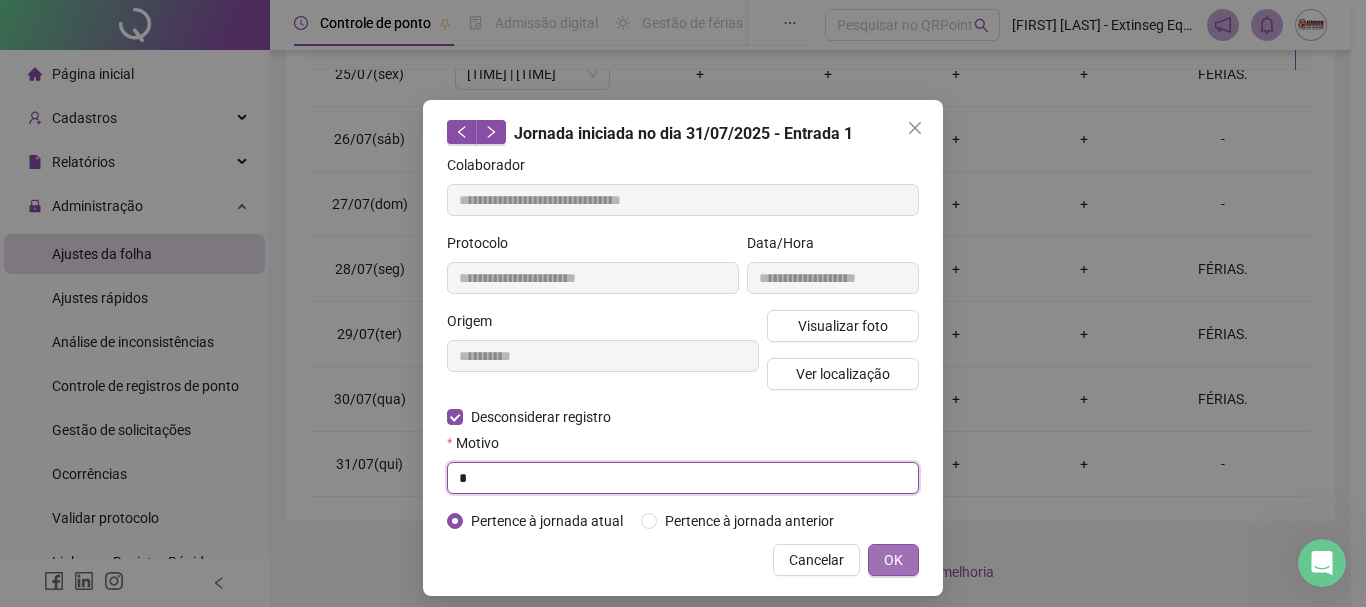 type on "*" 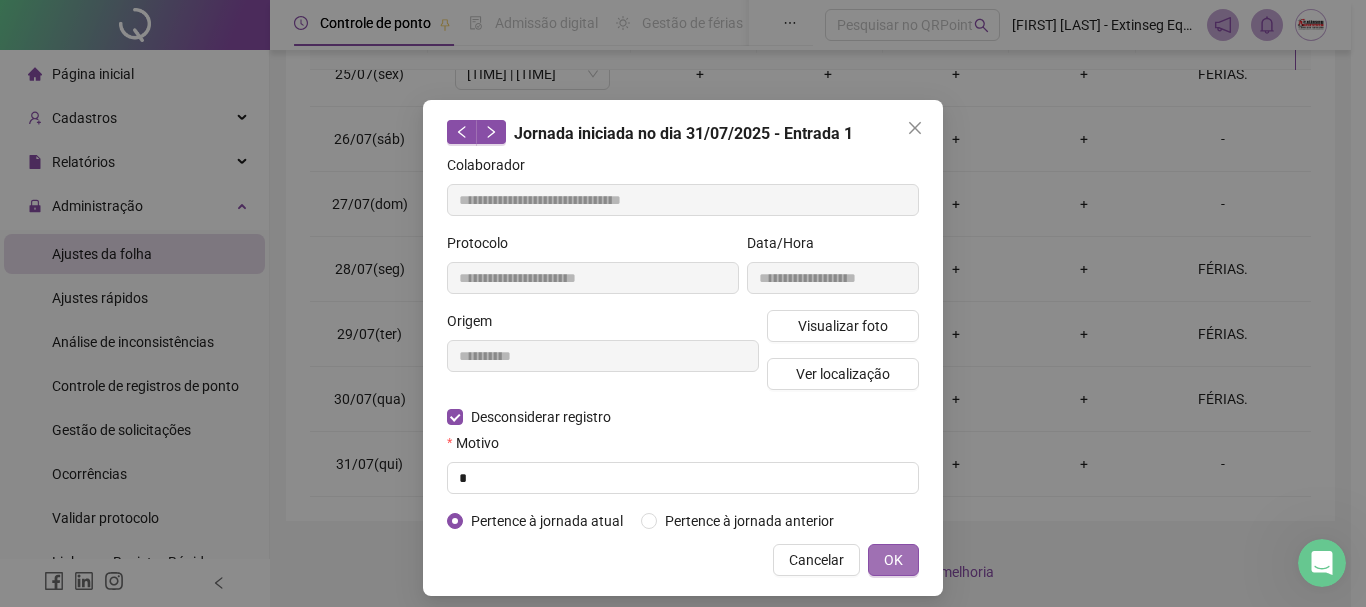 click on "OK" at bounding box center [893, 560] 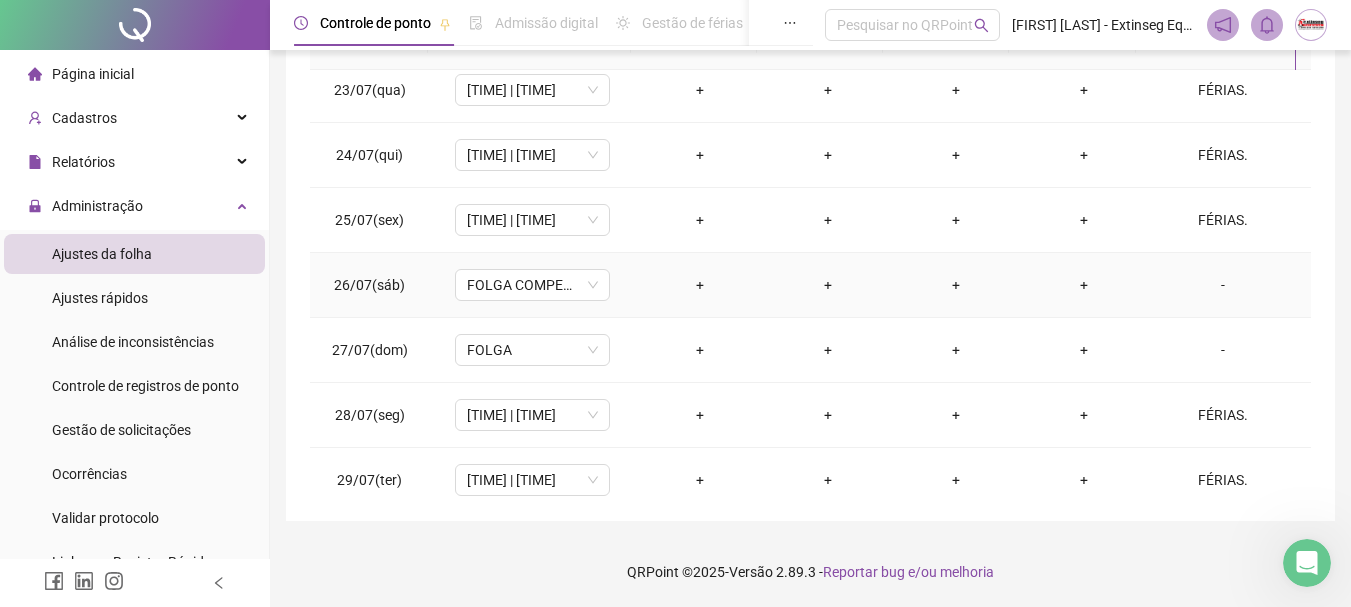 scroll, scrollTop: 1588, scrollLeft: 0, axis: vertical 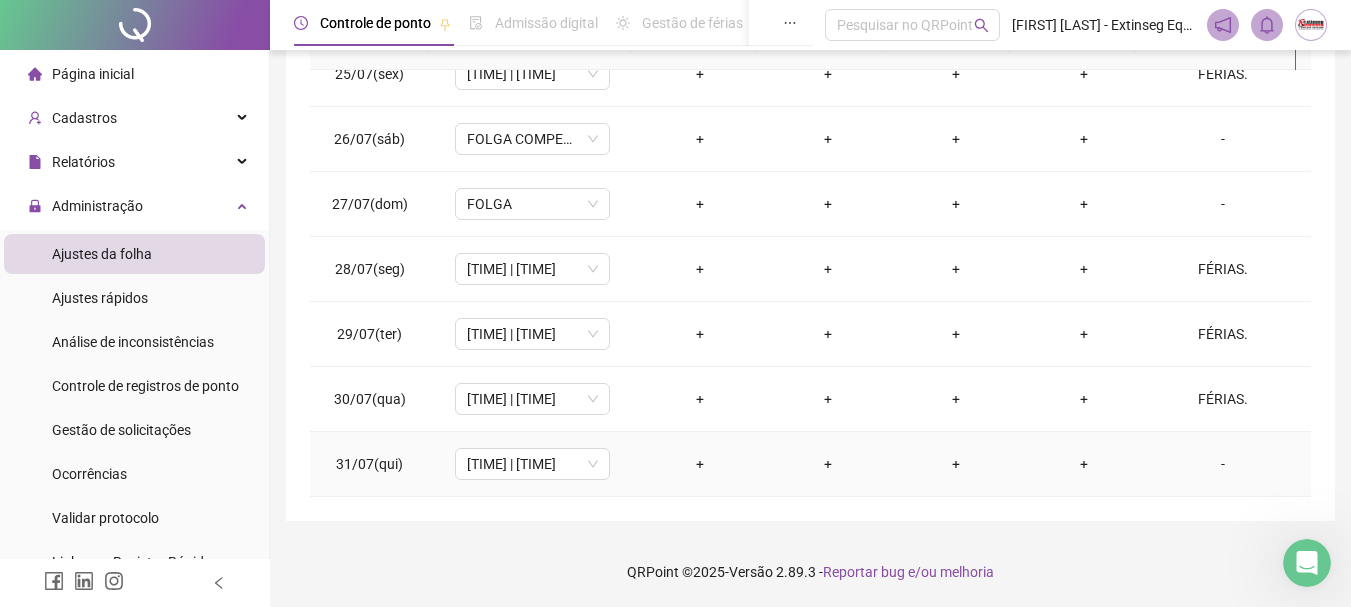click on "+" at bounding box center (700, 464) 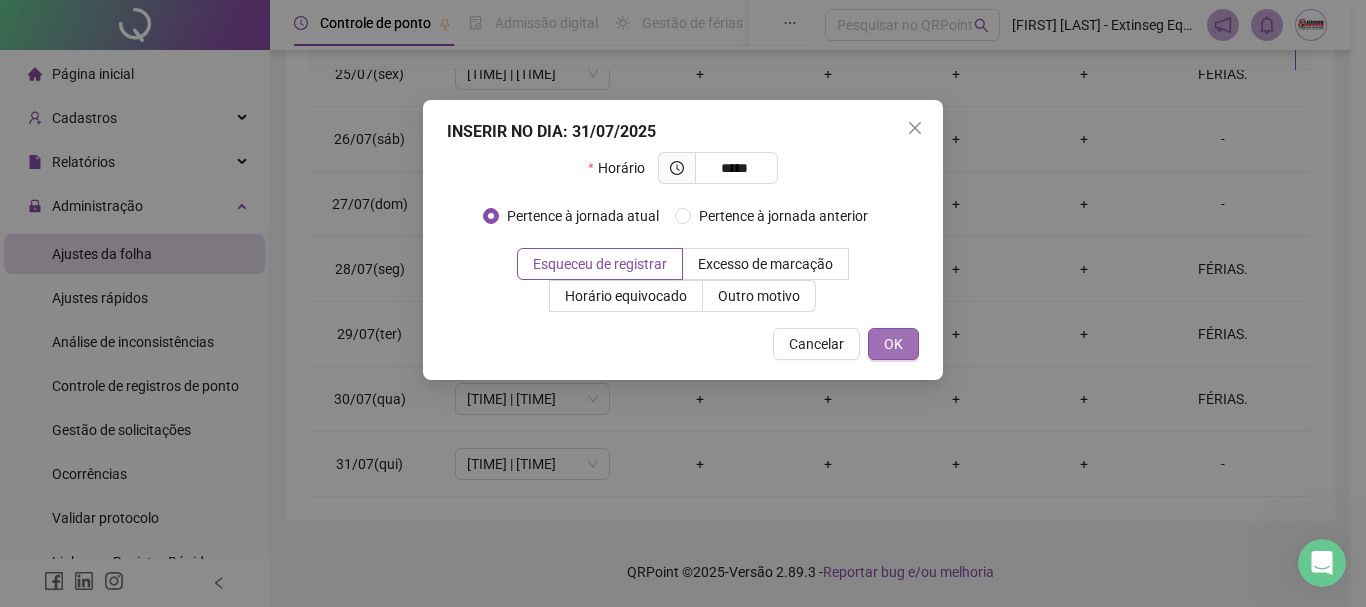 type on "*****" 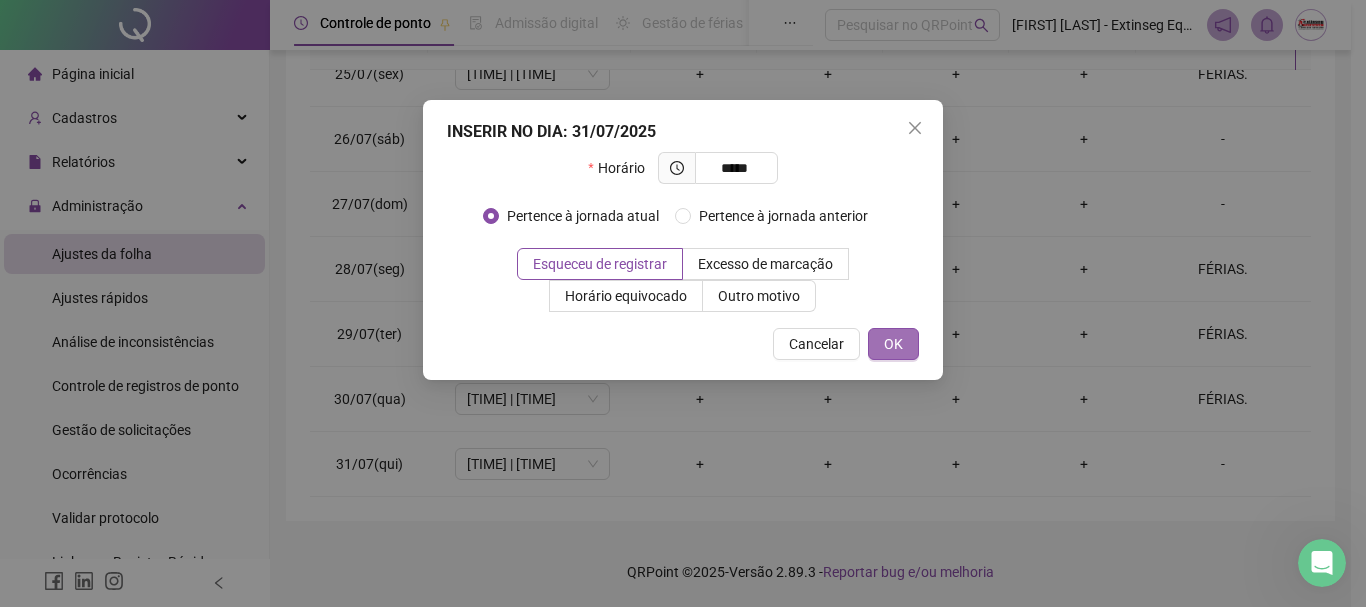 click on "OK" at bounding box center (893, 344) 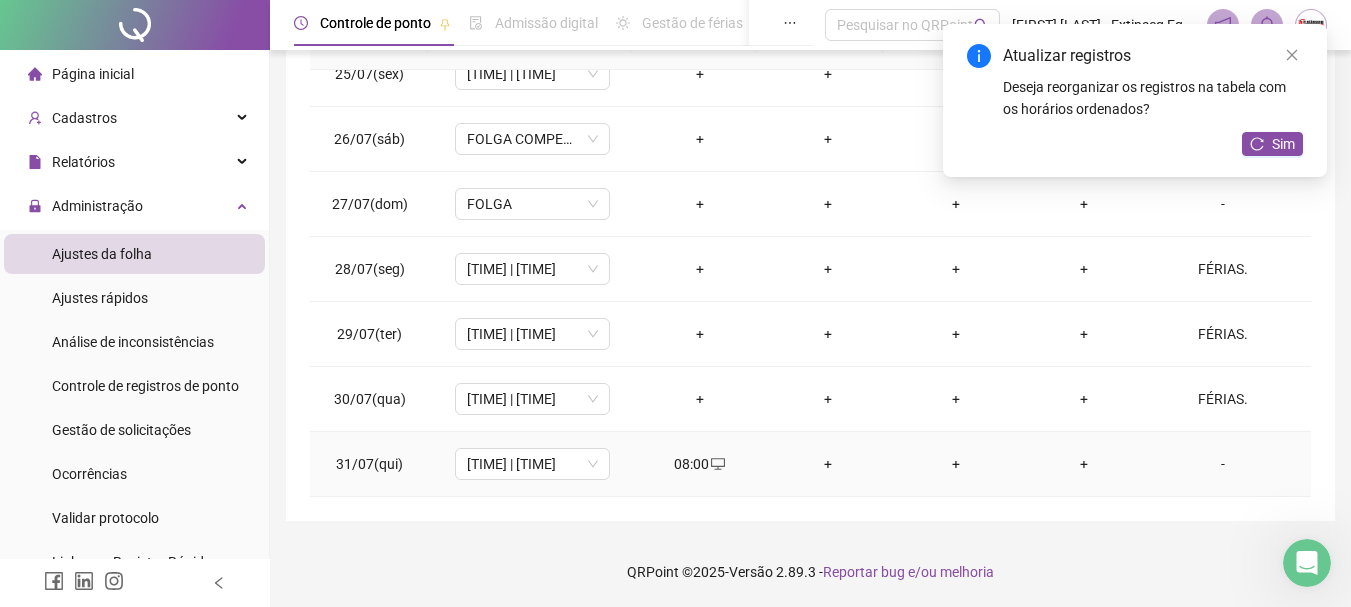 click on "+" at bounding box center [828, 464] 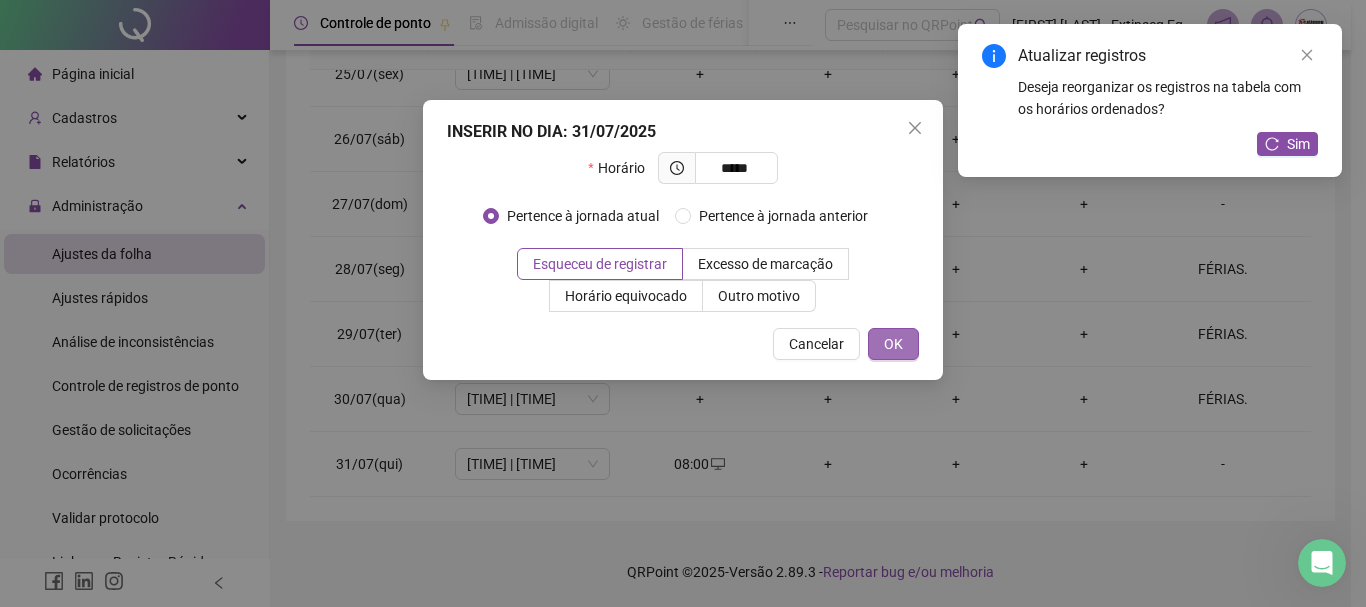 type on "*****" 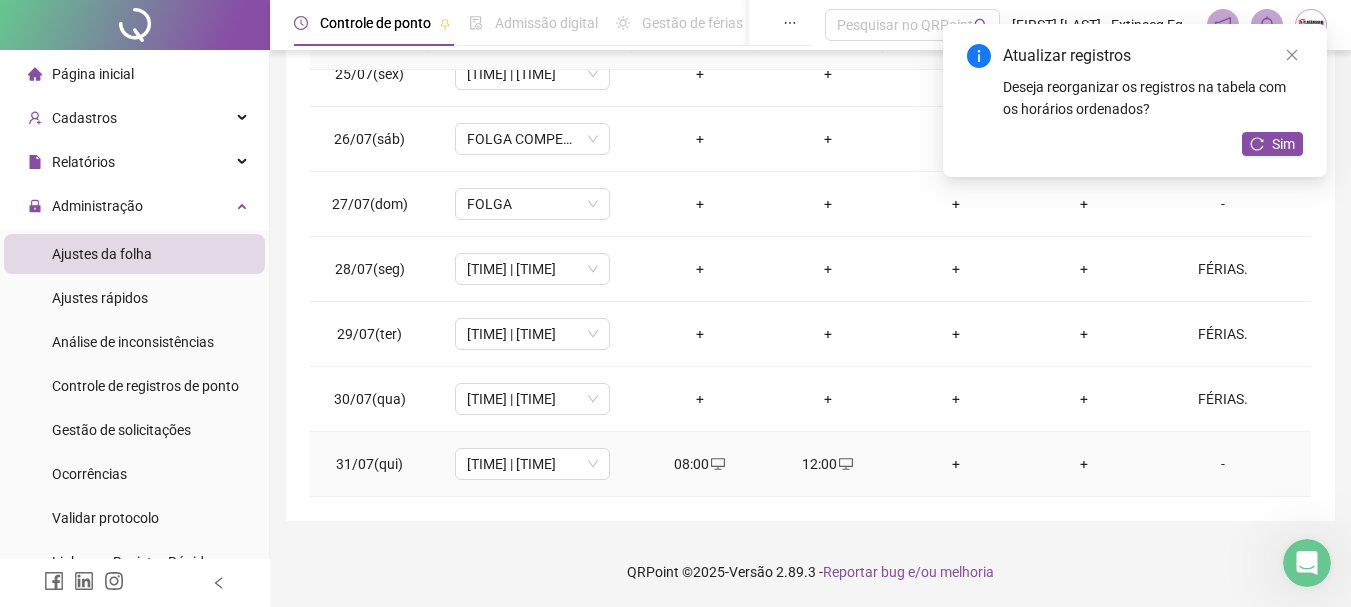 click on "+" at bounding box center [956, 464] 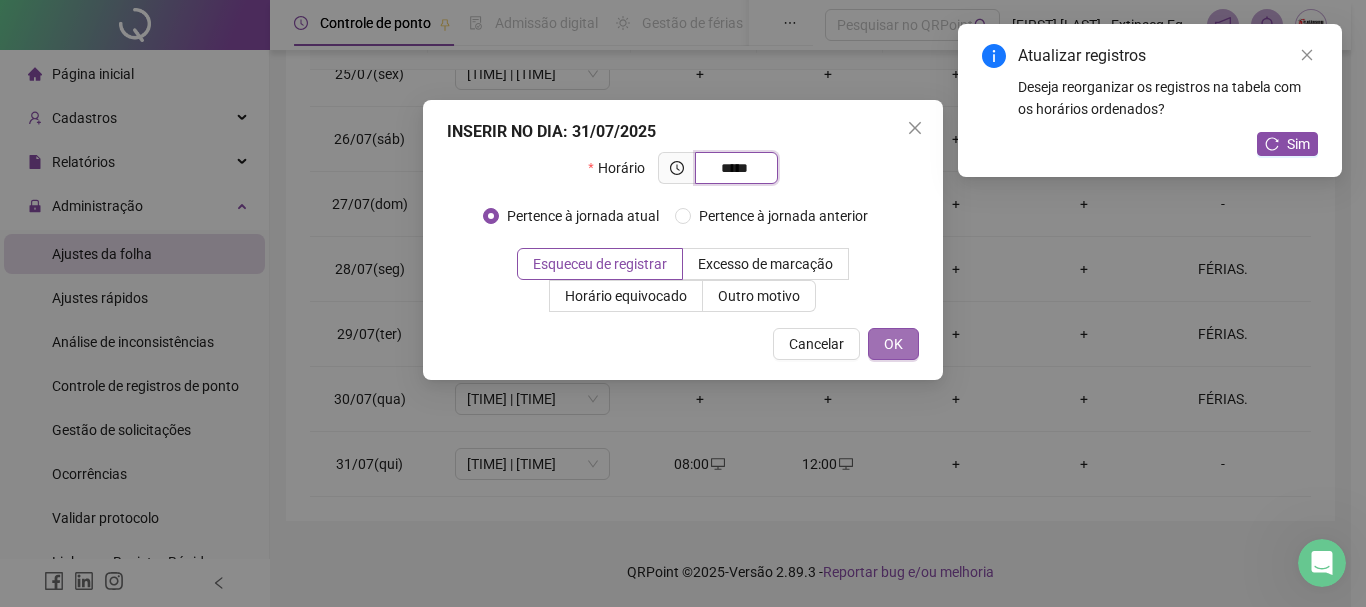 type on "*****" 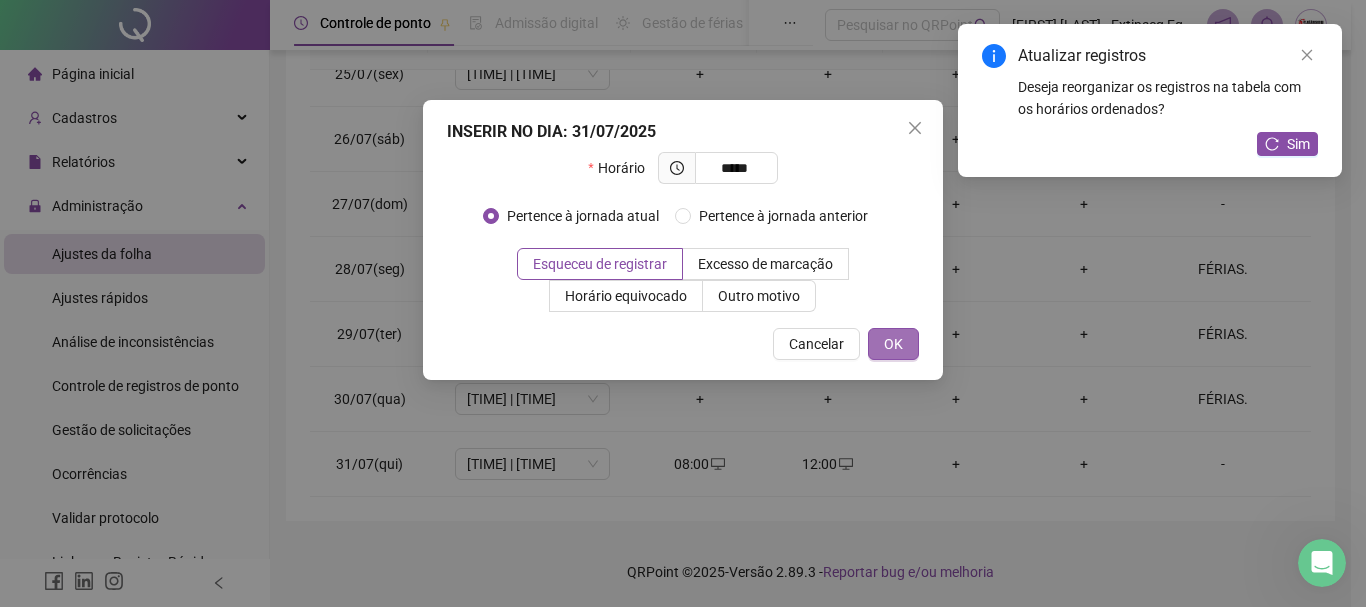 click on "OK" at bounding box center [893, 344] 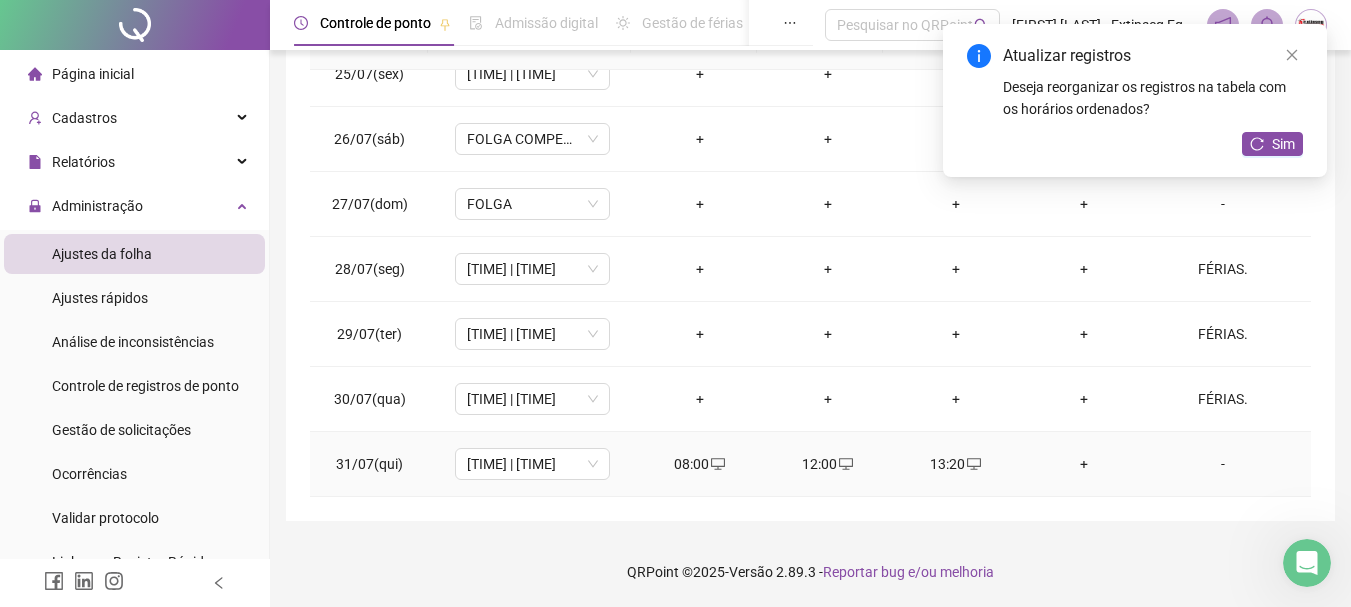 click on "+" at bounding box center [1084, 464] 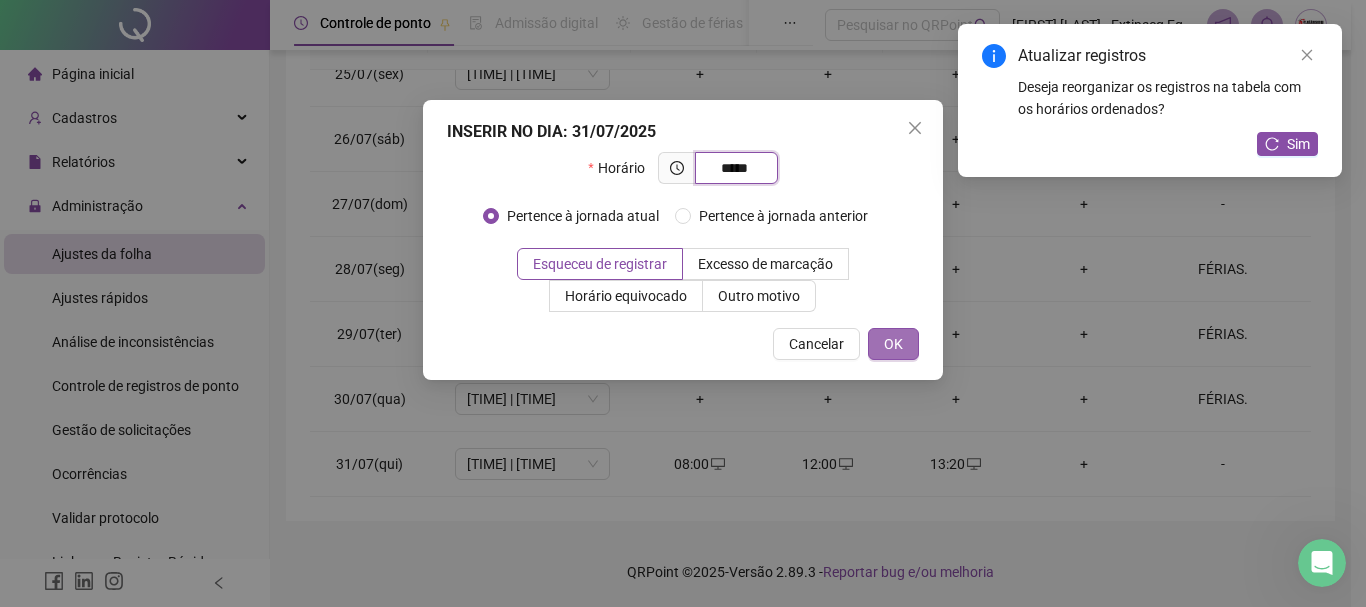 type on "*****" 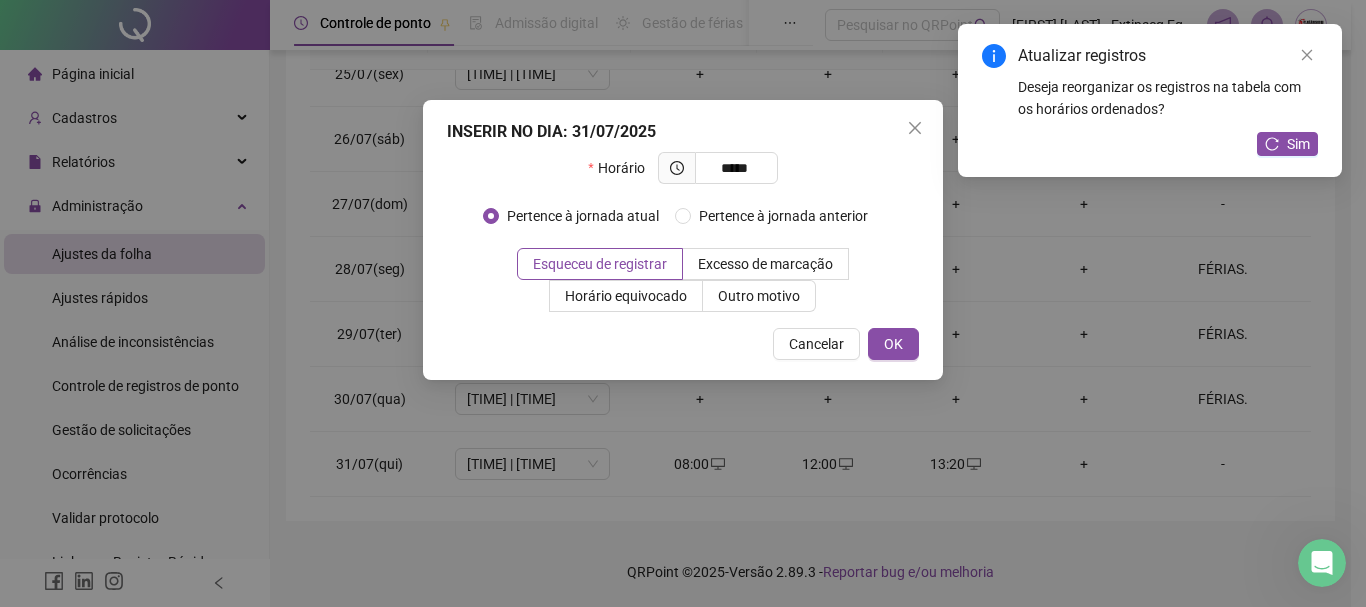 drag, startPoint x: 888, startPoint y: 334, endPoint x: 916, endPoint y: 316, distance: 33.286633 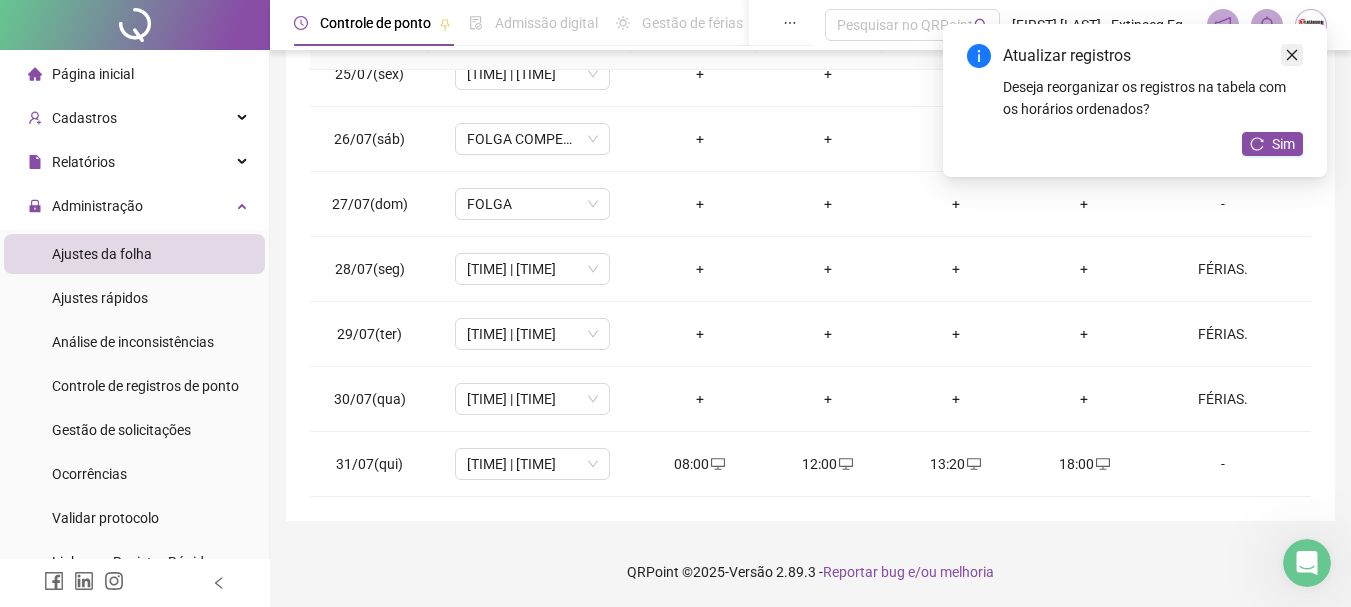 click 